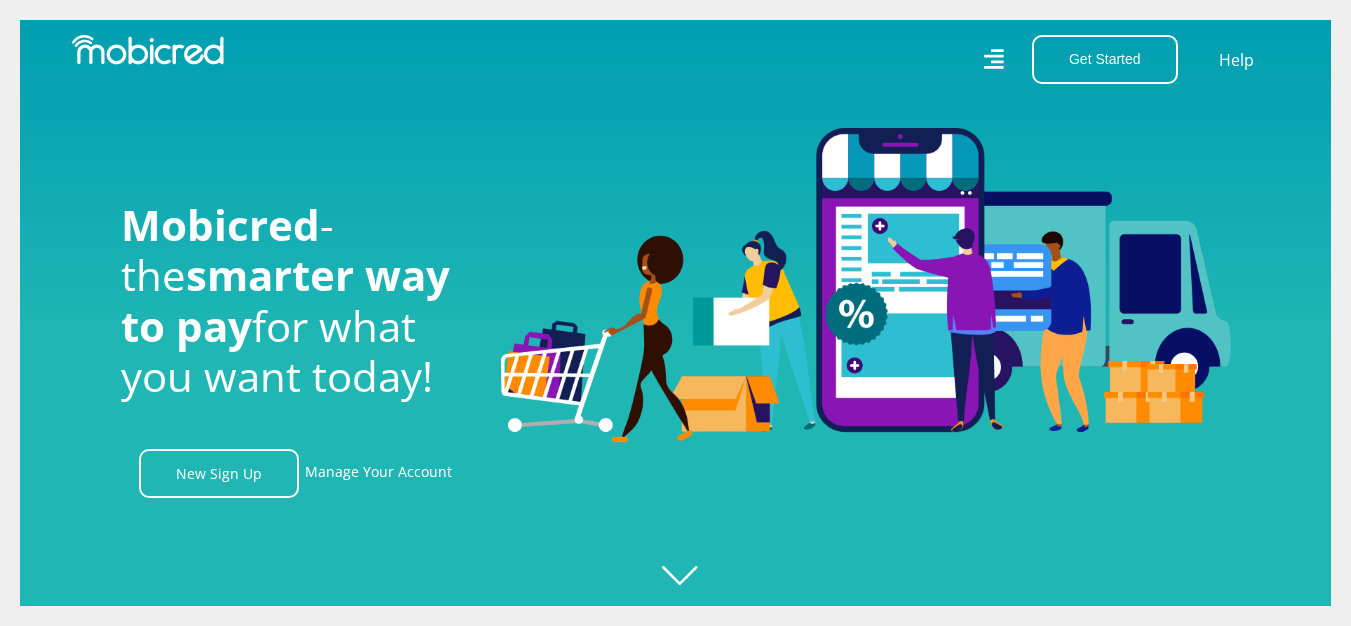 scroll, scrollTop: 0, scrollLeft: 0, axis: both 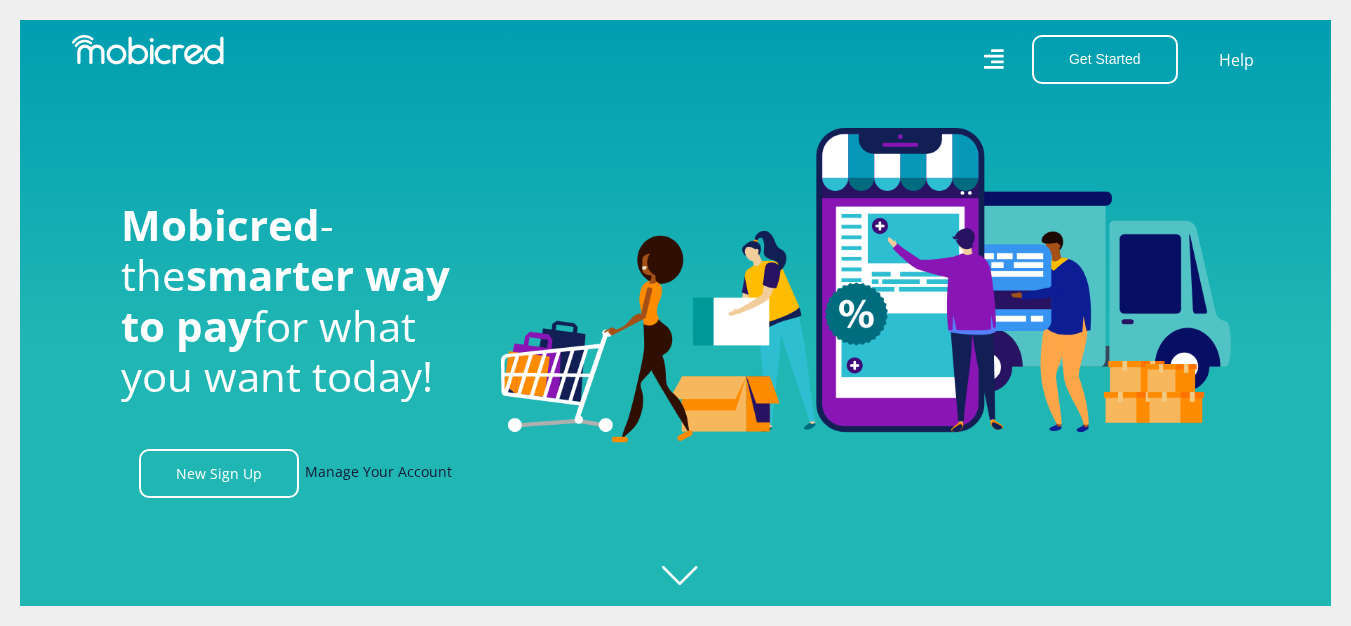 click on "Manage Your Account" at bounding box center [378, 473] 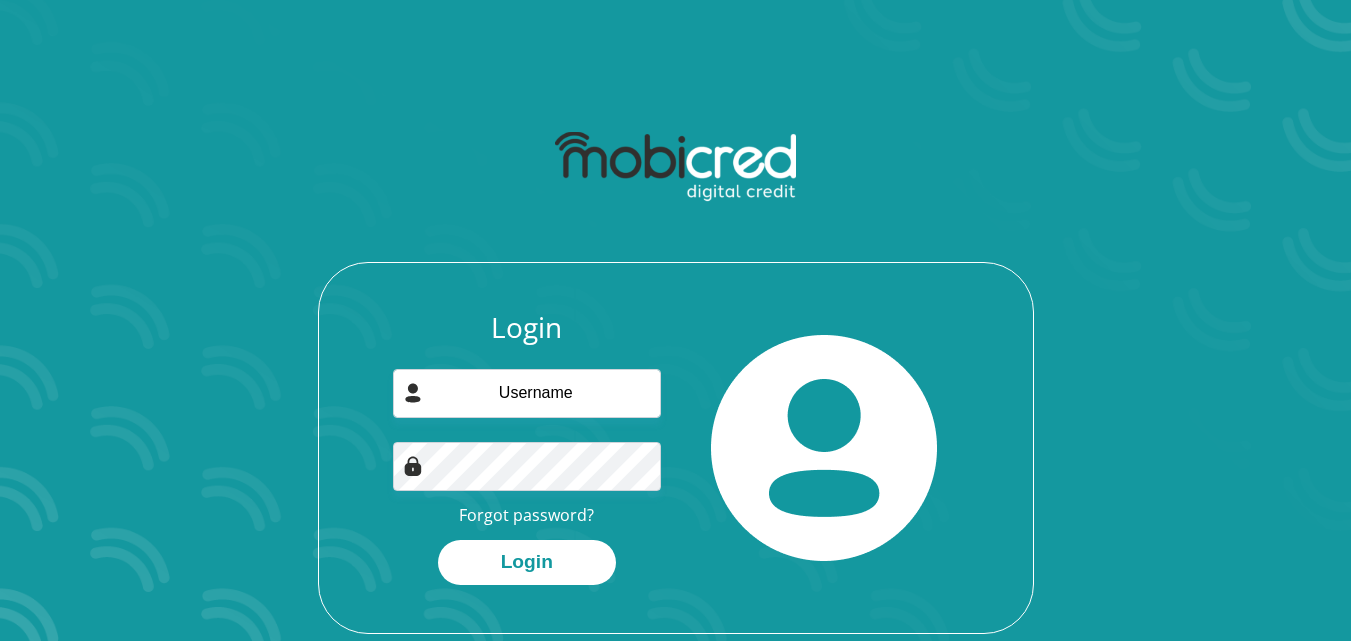 scroll, scrollTop: 0, scrollLeft: 0, axis: both 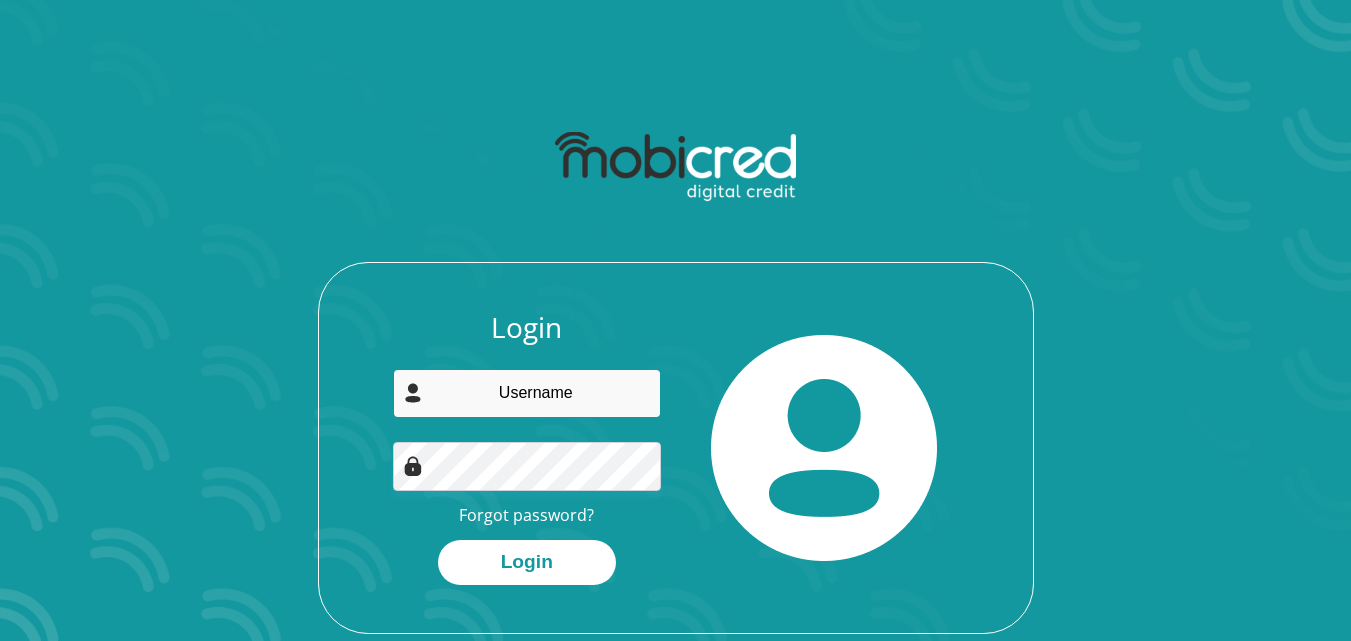 click at bounding box center (527, 393) 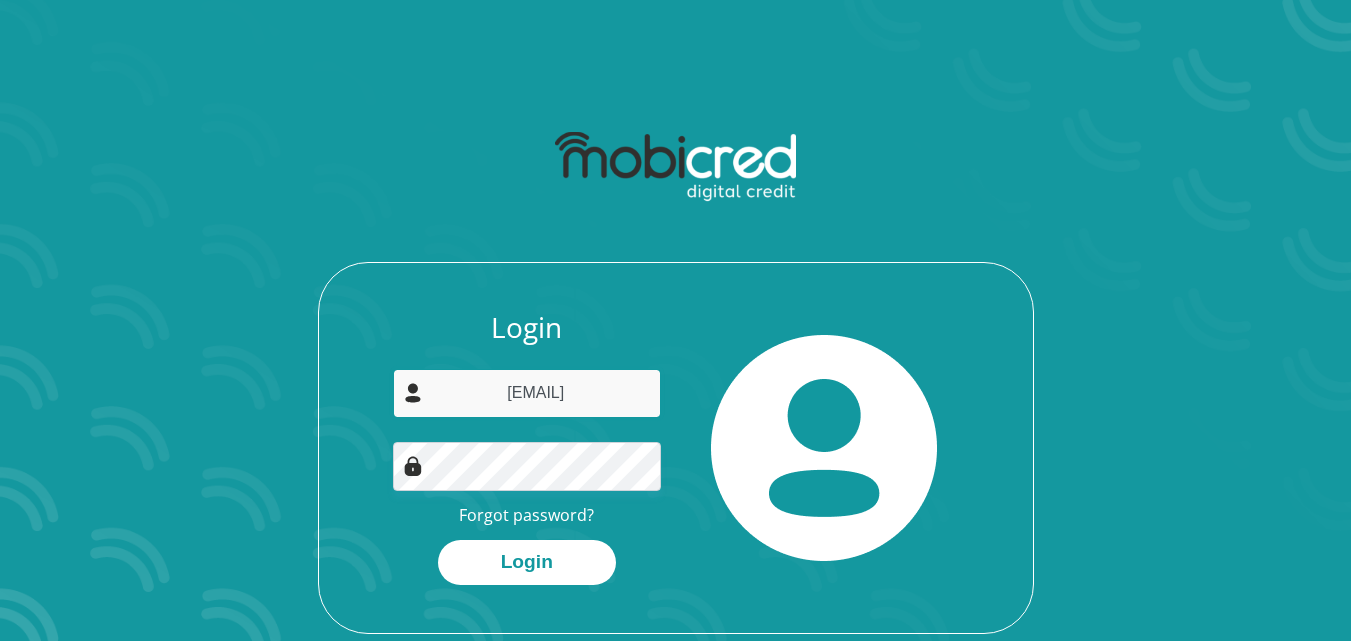 type on "[EMAIL]" 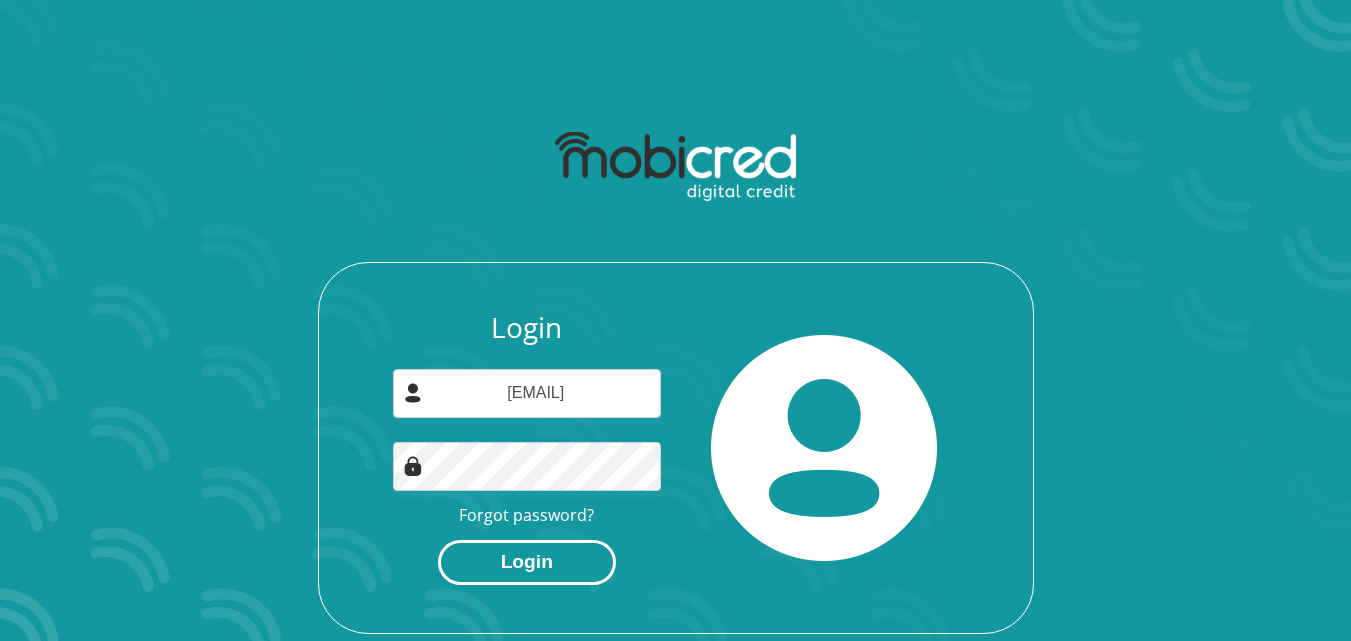 click on "Login" at bounding box center [527, 562] 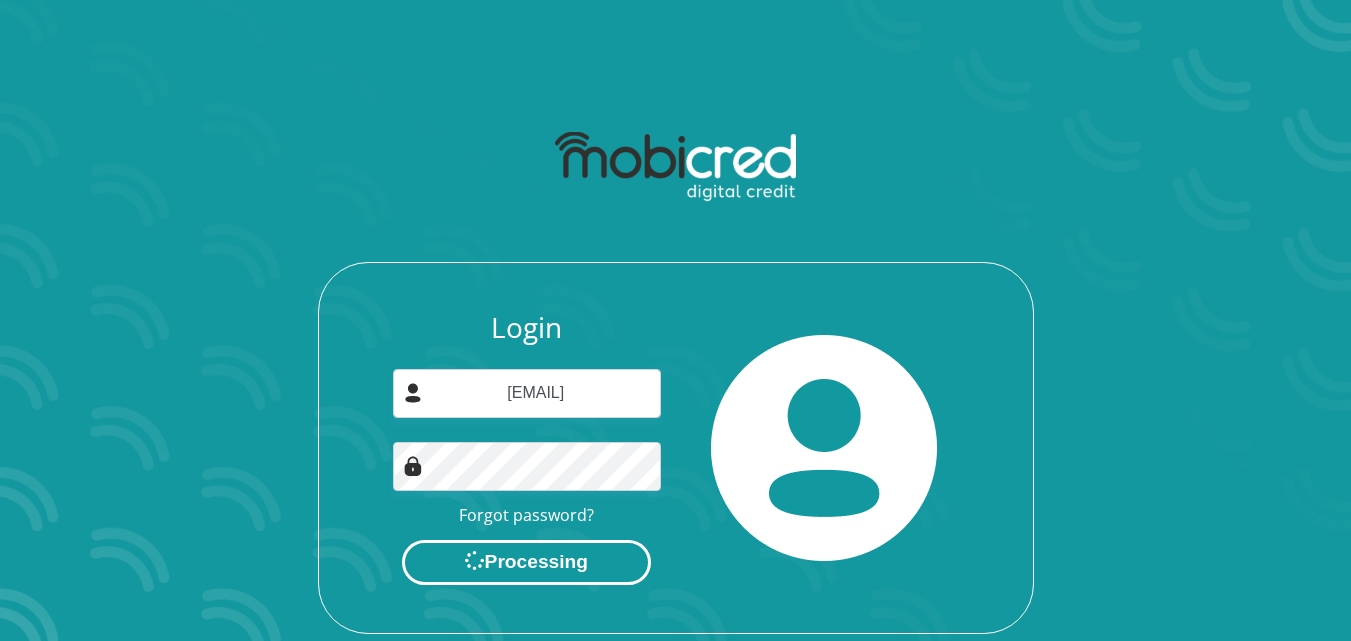 scroll, scrollTop: 0, scrollLeft: 0, axis: both 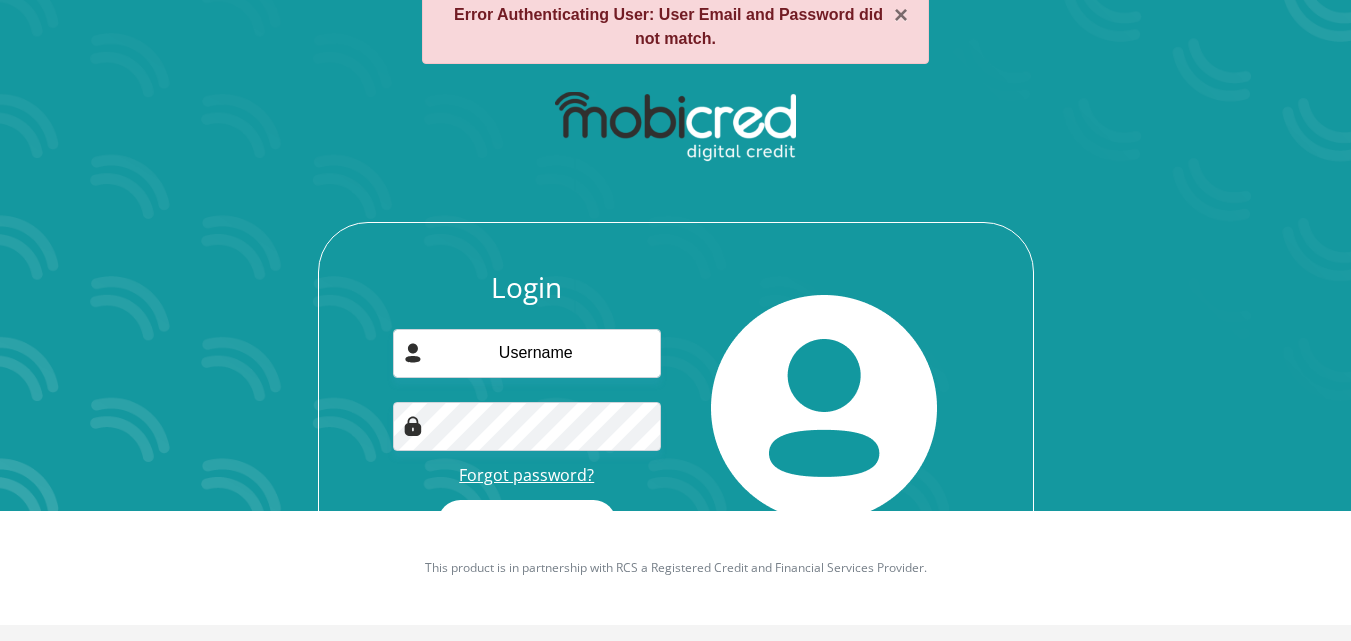 click on "Forgot password?" at bounding box center (526, 475) 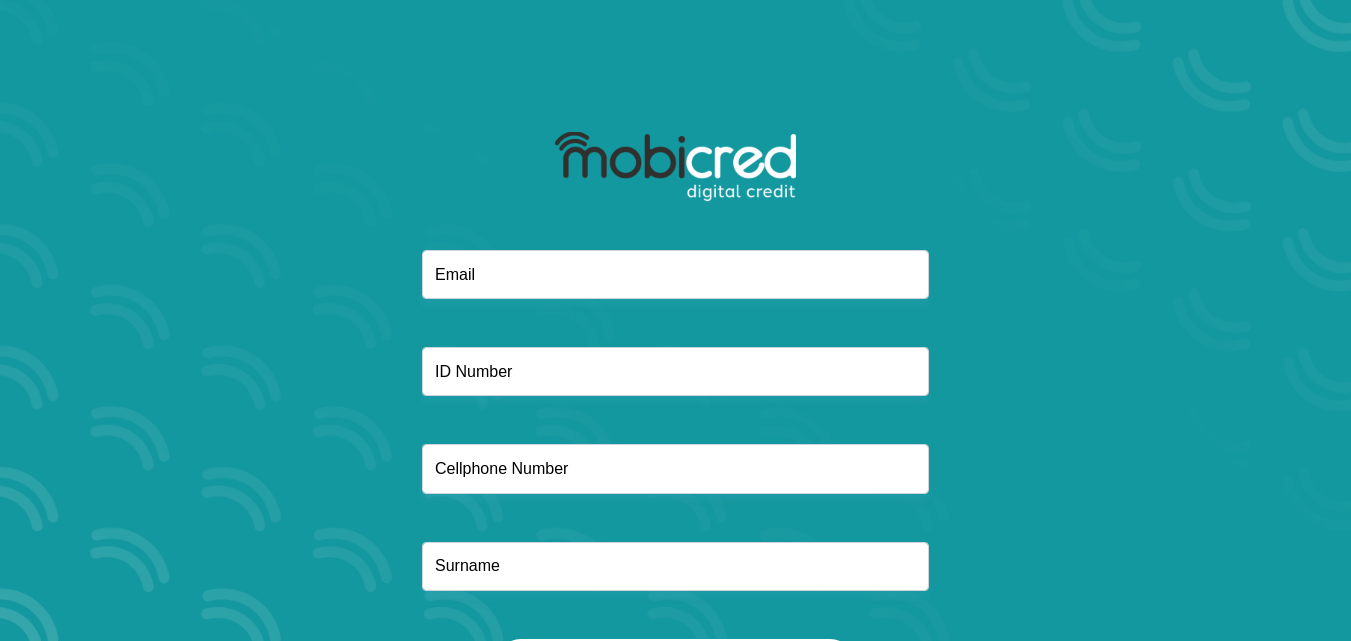 scroll, scrollTop: 0, scrollLeft: 0, axis: both 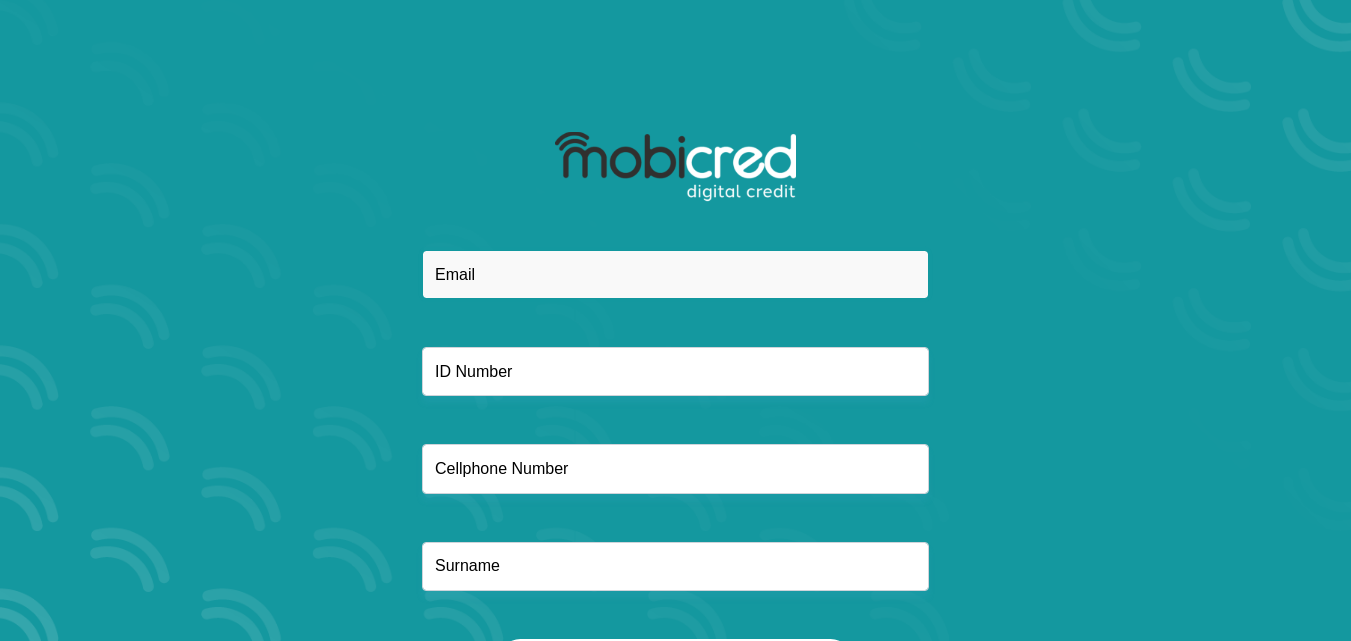 click at bounding box center [675, 274] 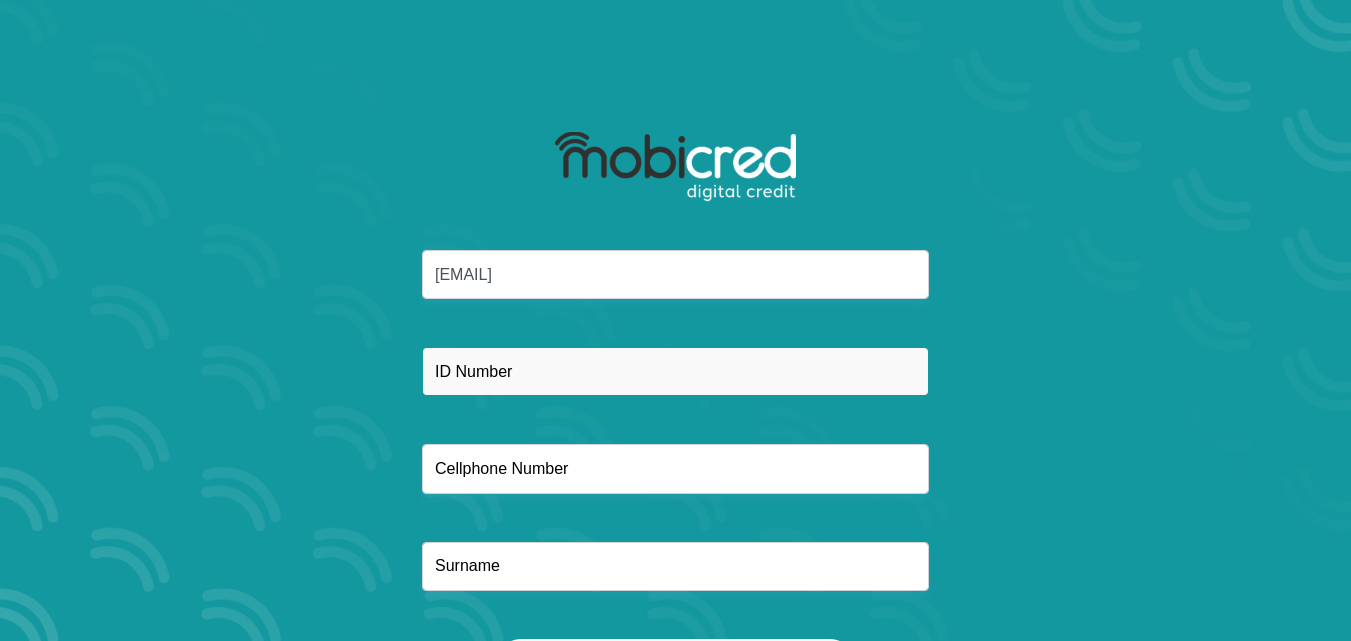 click at bounding box center (675, 371) 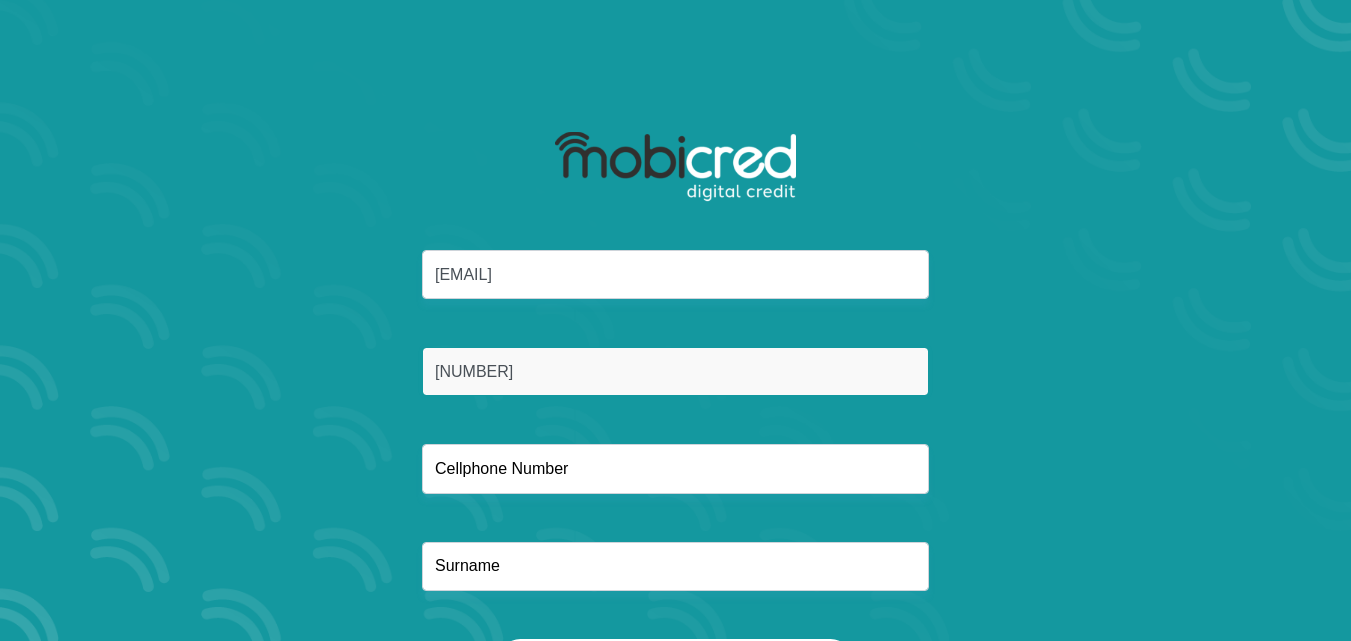 type on "8701150093081" 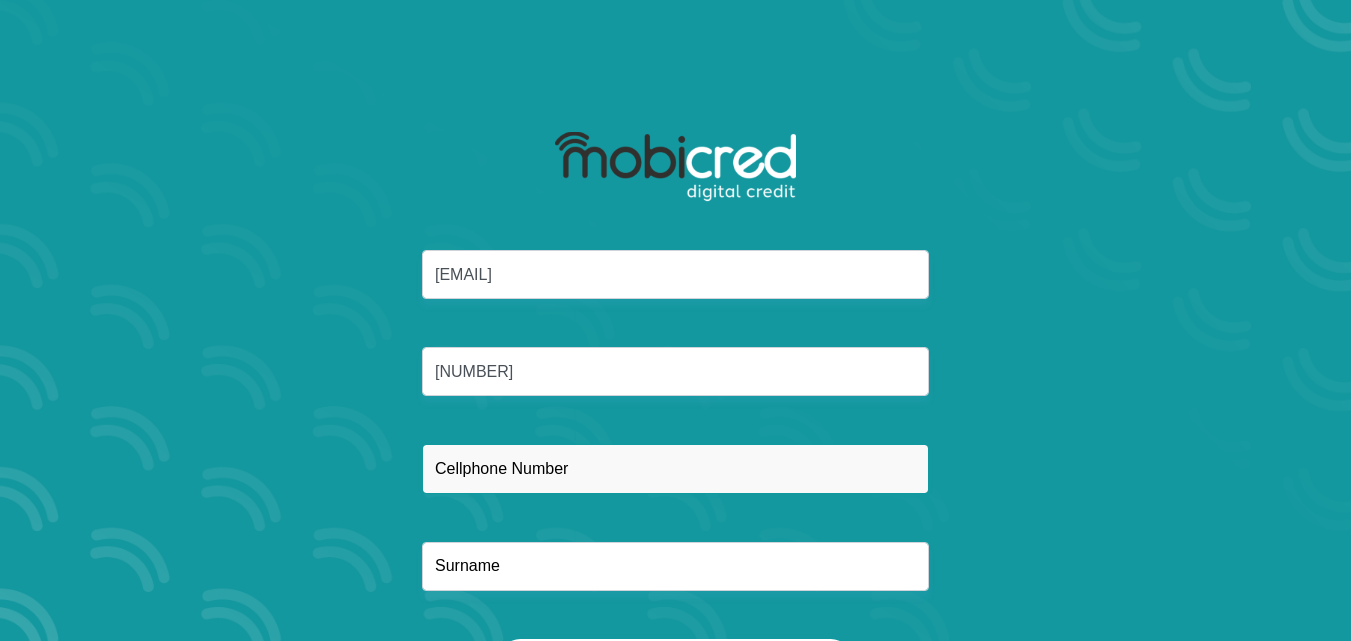 click at bounding box center [675, 468] 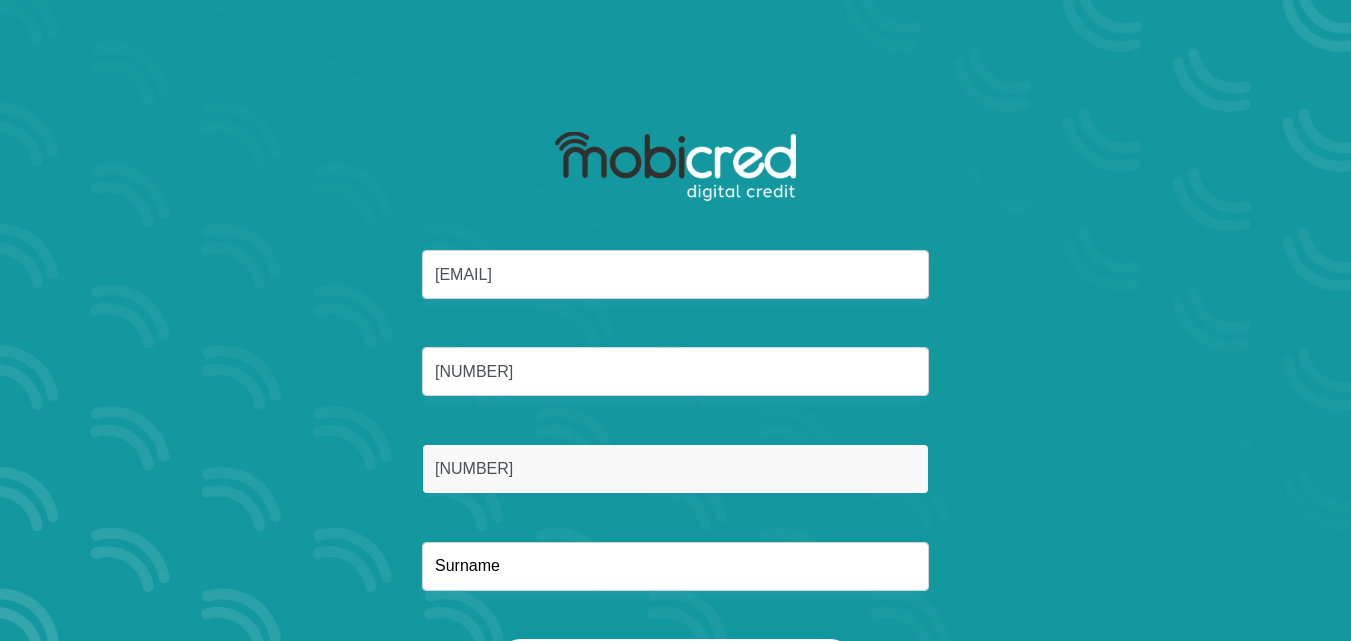 type on "0849656784" 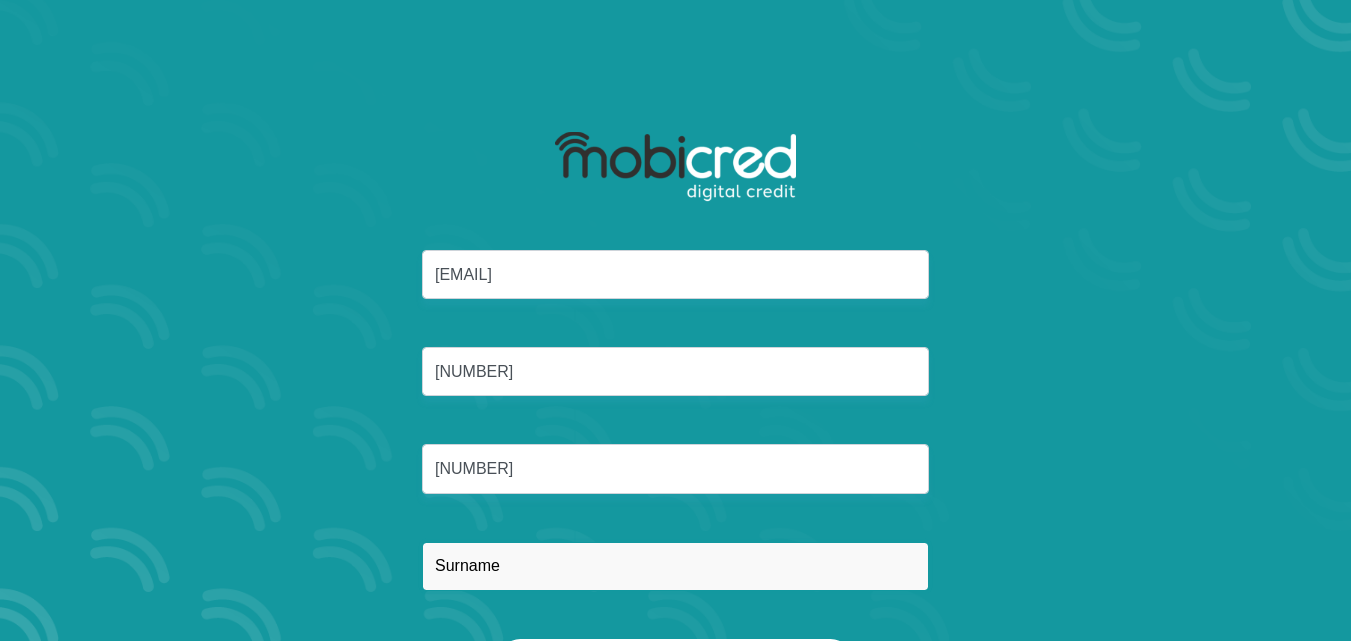 click at bounding box center [675, 566] 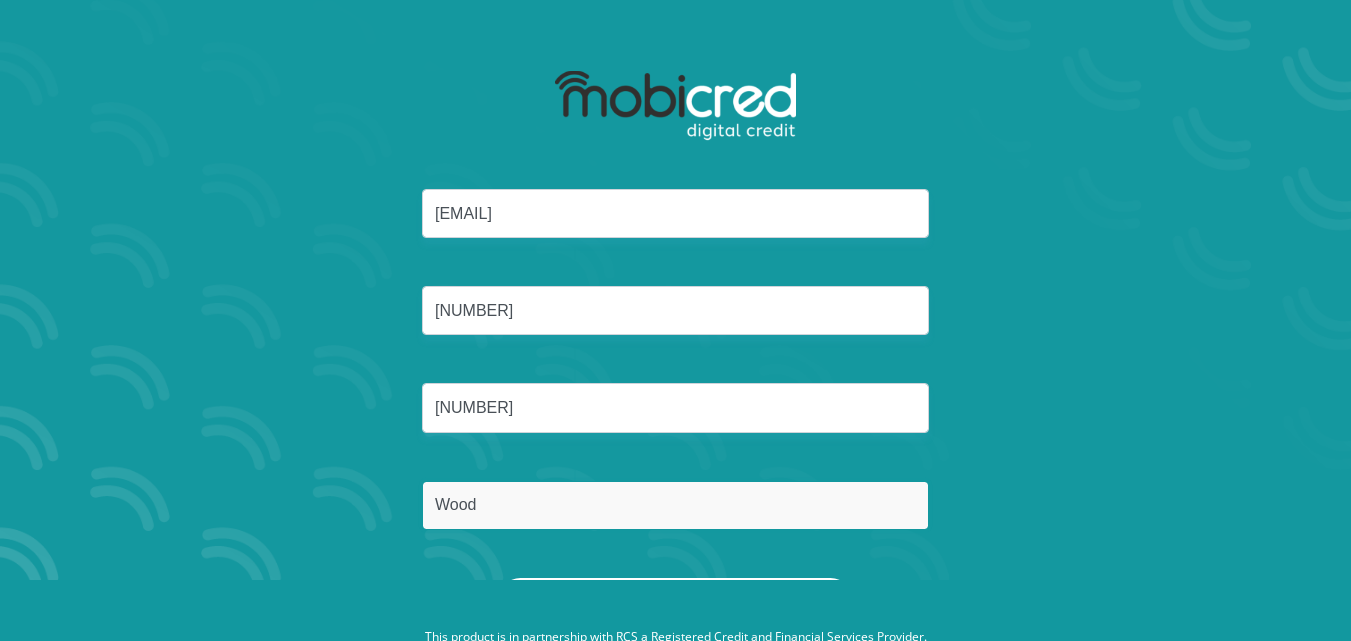 scroll, scrollTop: 114, scrollLeft: 0, axis: vertical 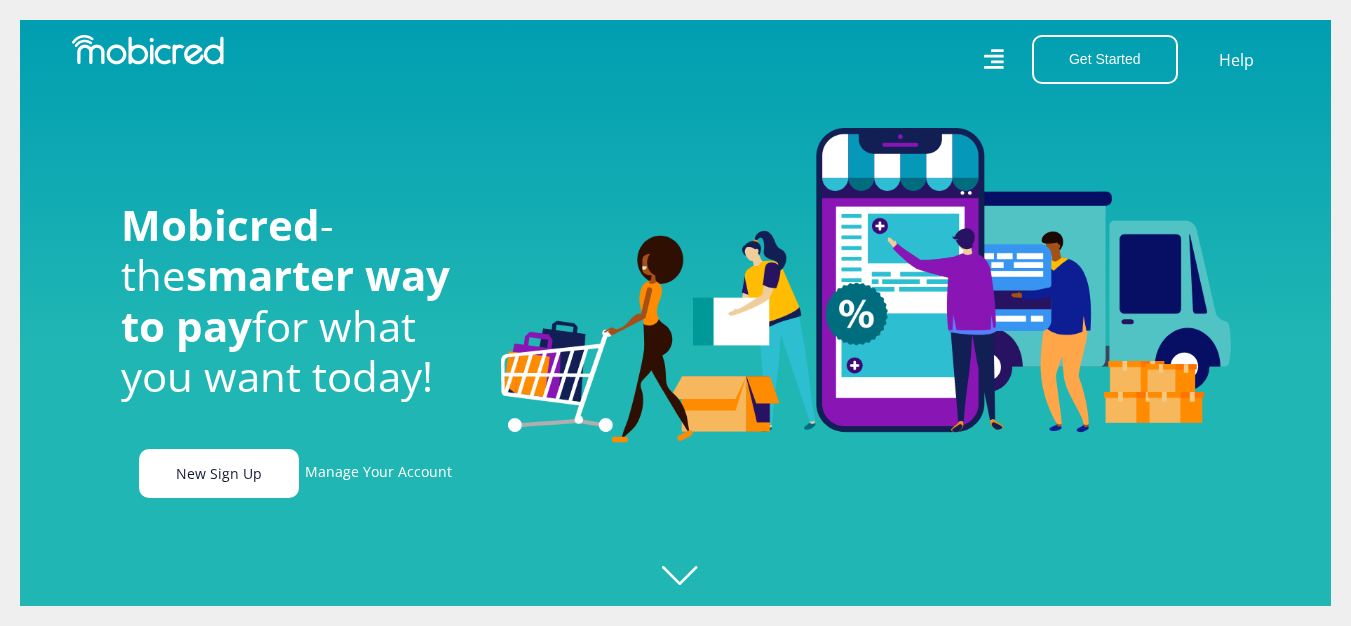 click on "New Sign Up" at bounding box center [219, 473] 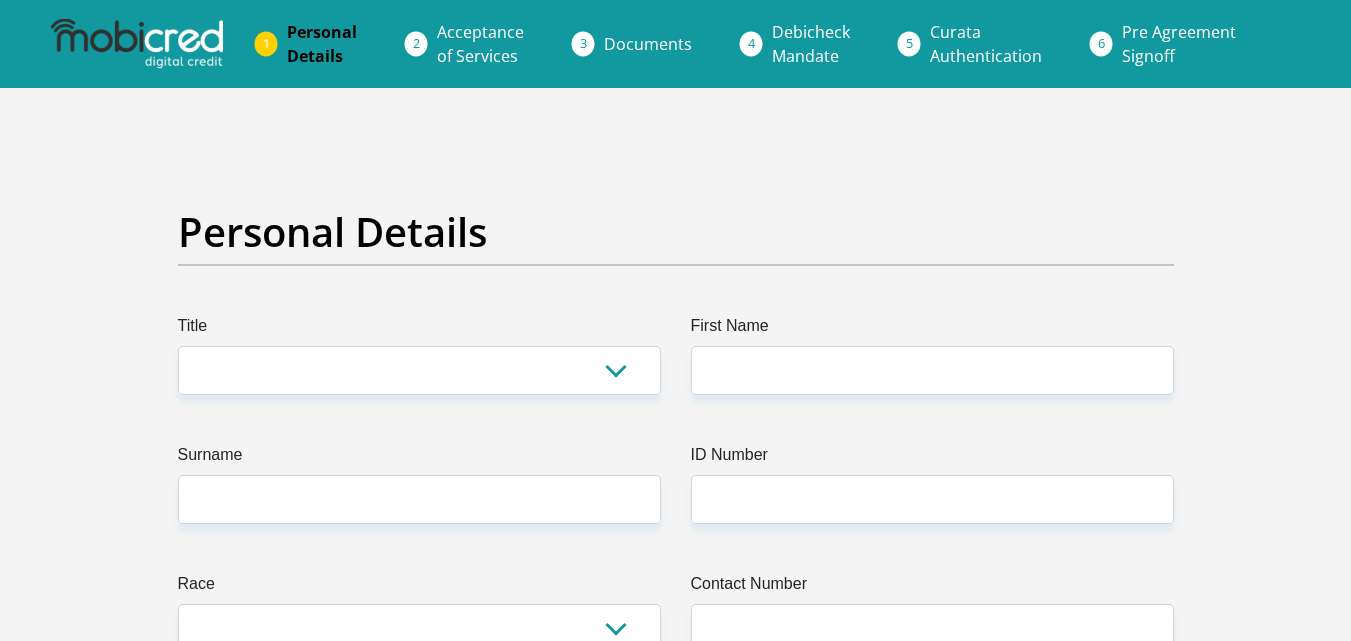 scroll, scrollTop: 0, scrollLeft: 0, axis: both 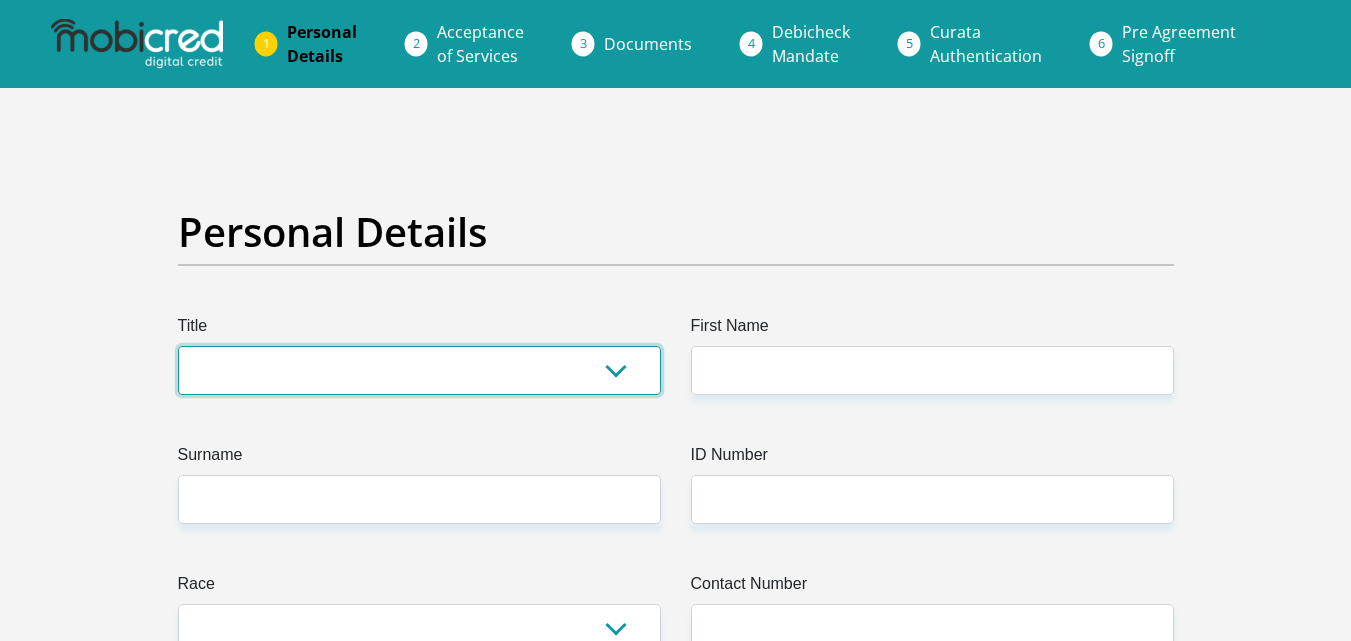 click on "Mr
Ms
Mrs
Dr
Other" at bounding box center (419, 370) 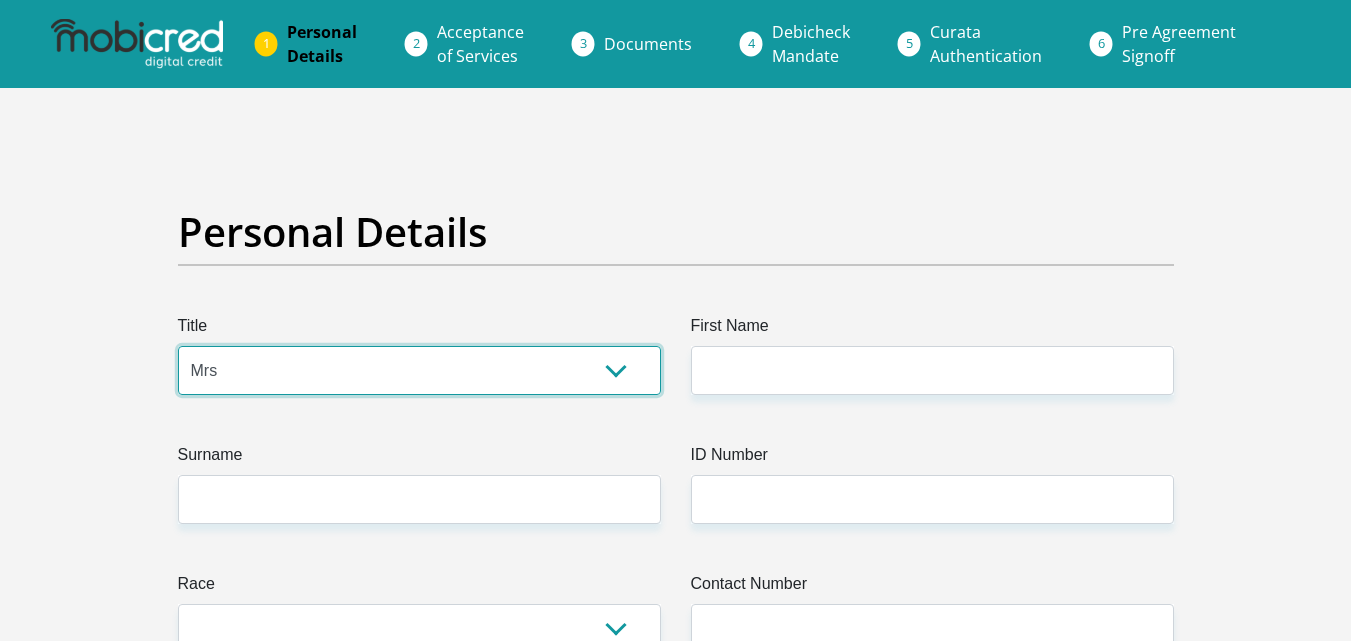 click on "Mr
Ms
Mrs
Dr
Other" at bounding box center (419, 370) 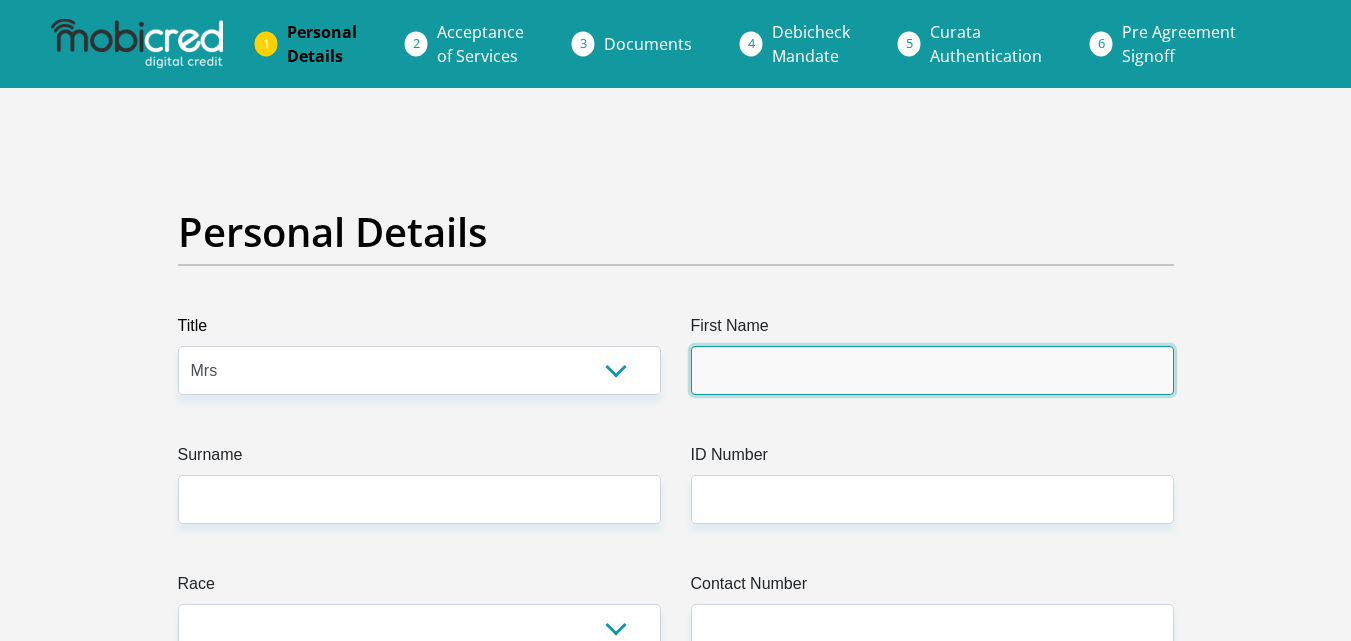 click on "First Name" at bounding box center (932, 370) 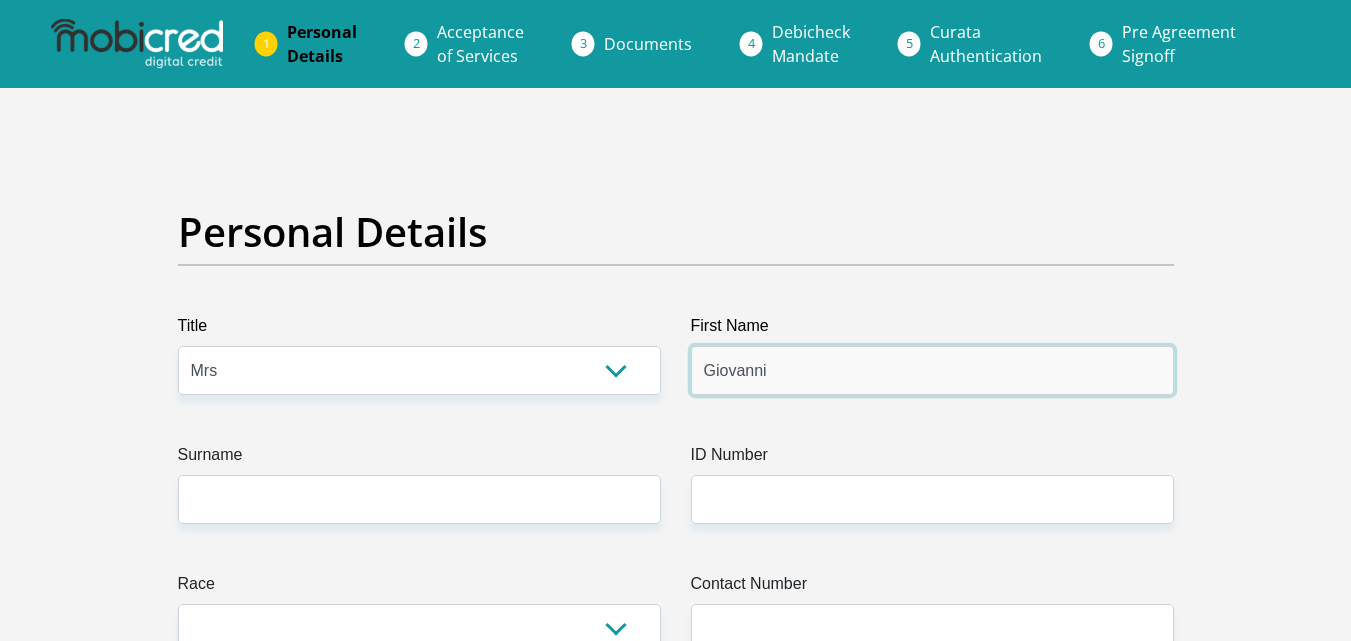 type on "Giovanni" 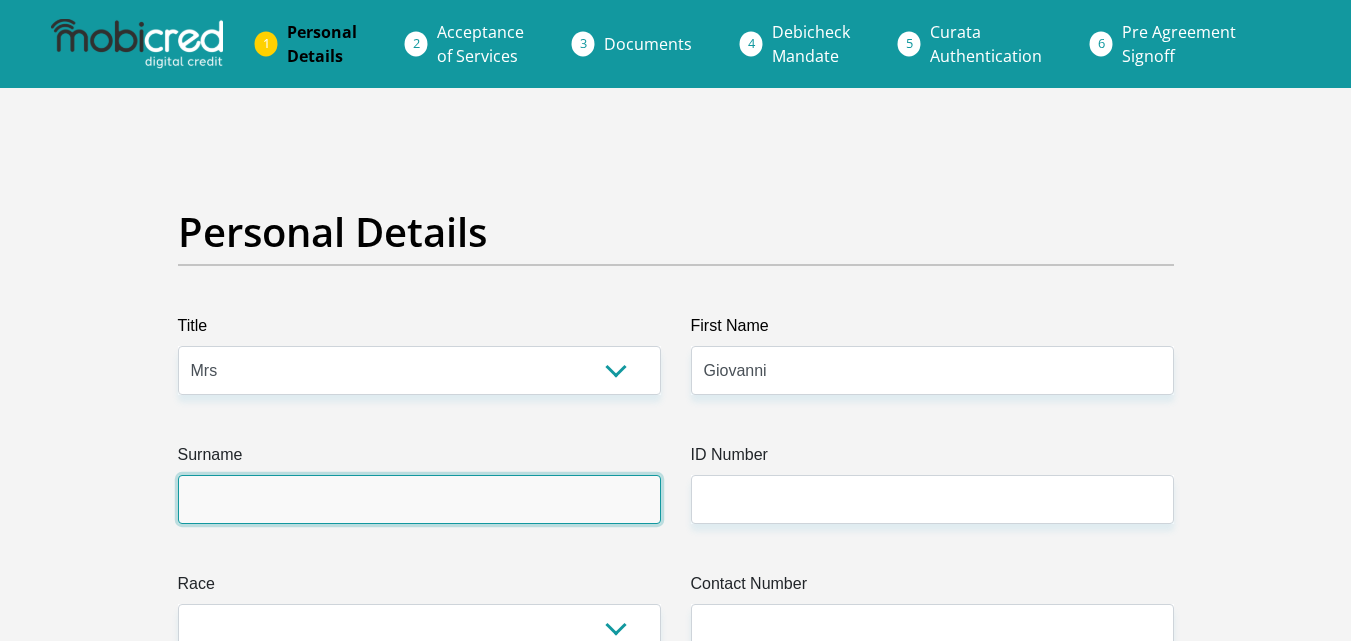 click on "Surname" at bounding box center [419, 499] 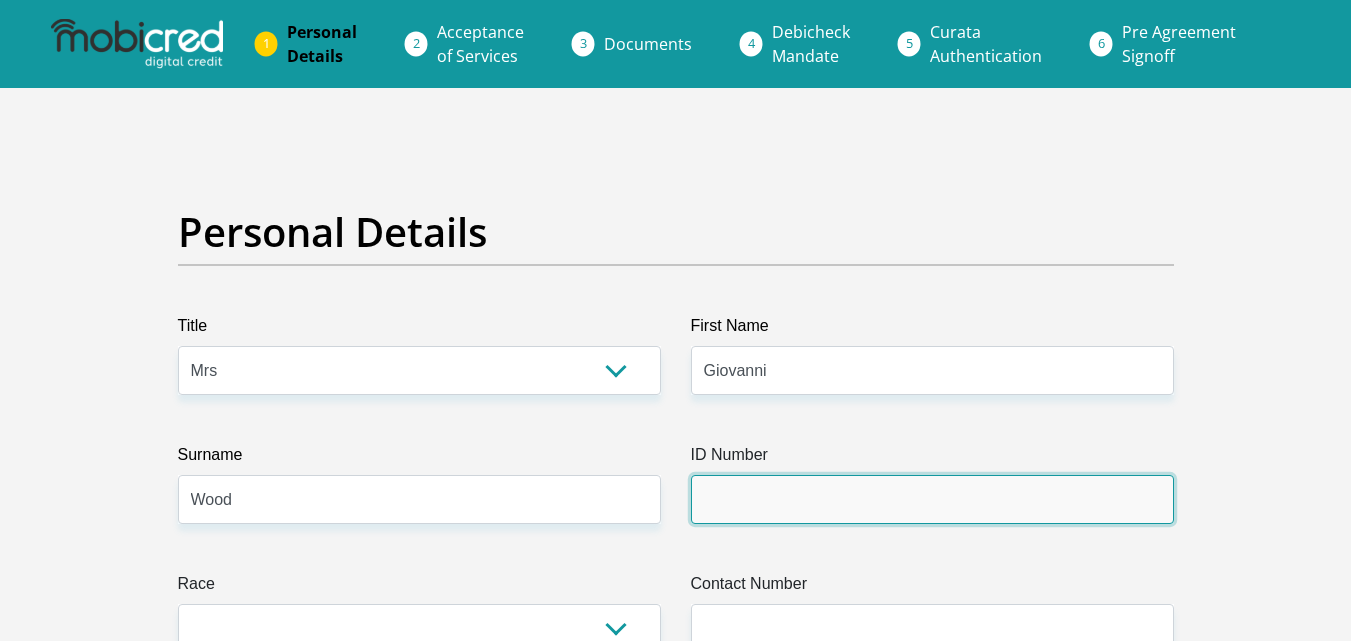 click on "ID Number" at bounding box center [932, 499] 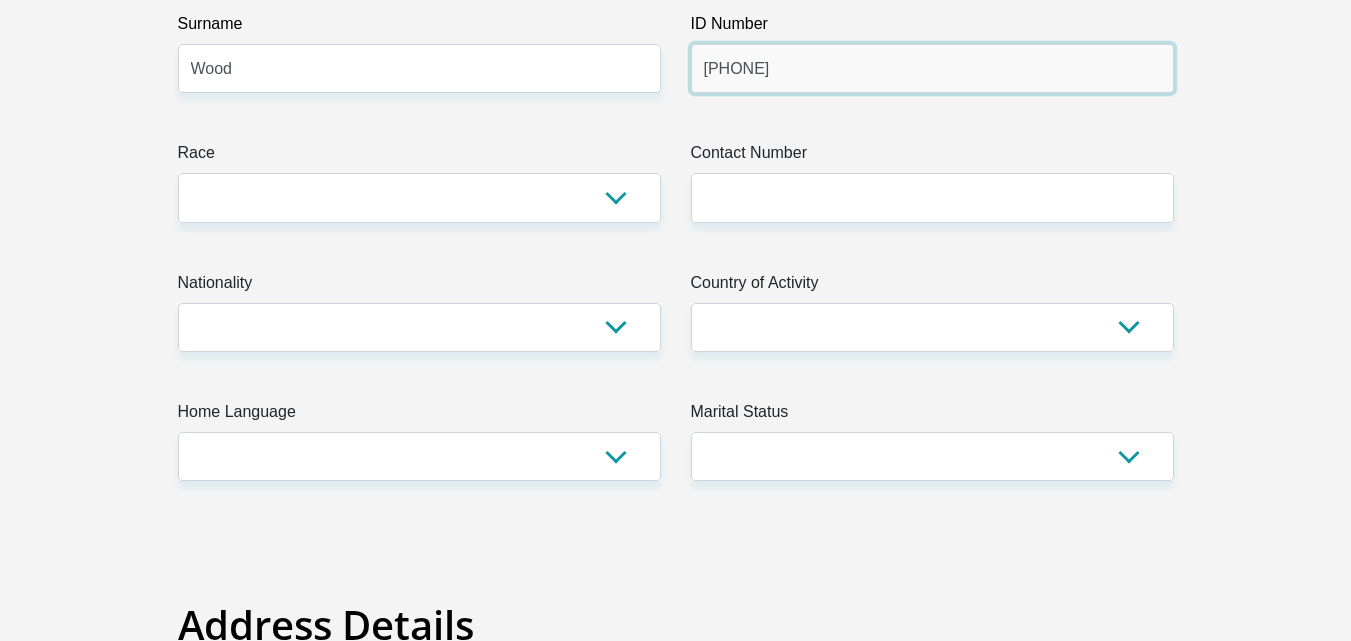 scroll, scrollTop: 440, scrollLeft: 0, axis: vertical 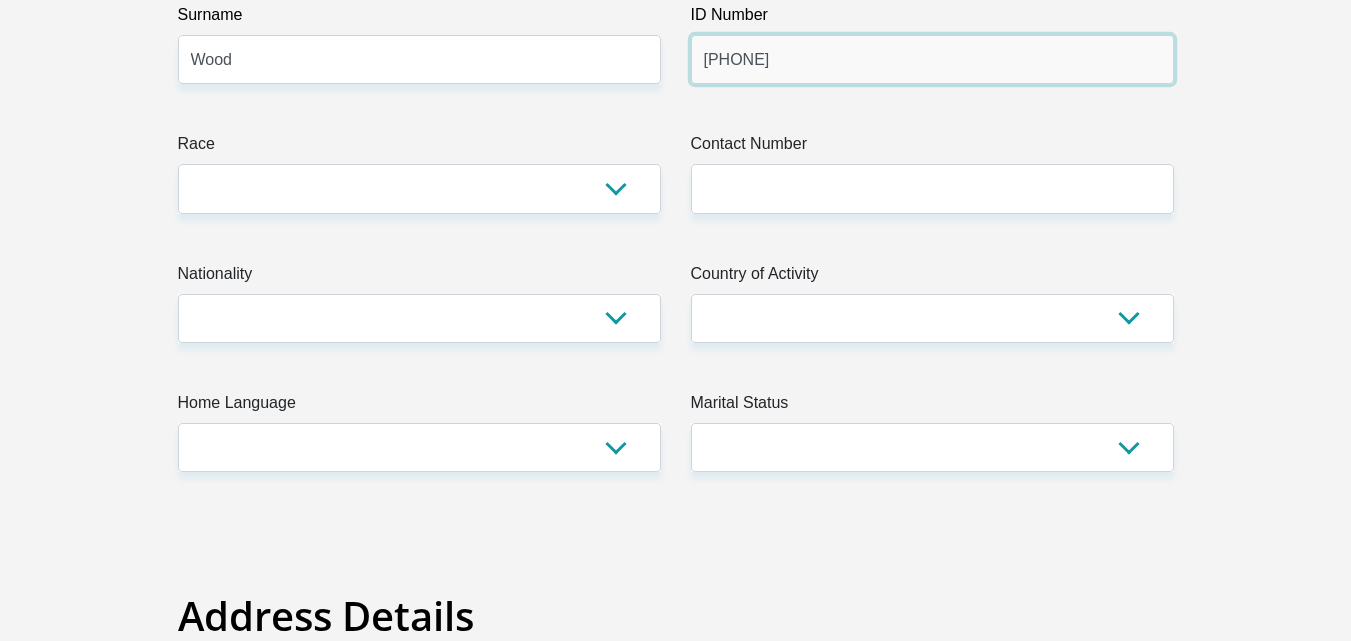type on "8701150093081" 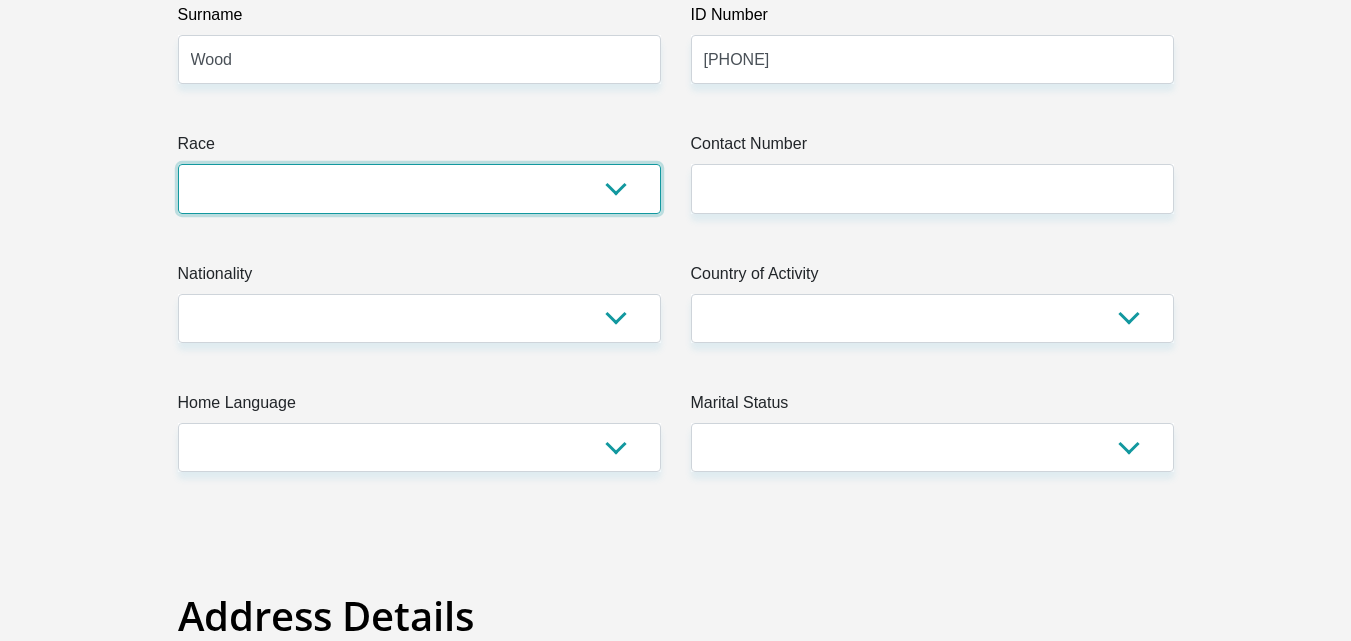 click on "Black
Coloured
Indian
White
Other" at bounding box center [419, 188] 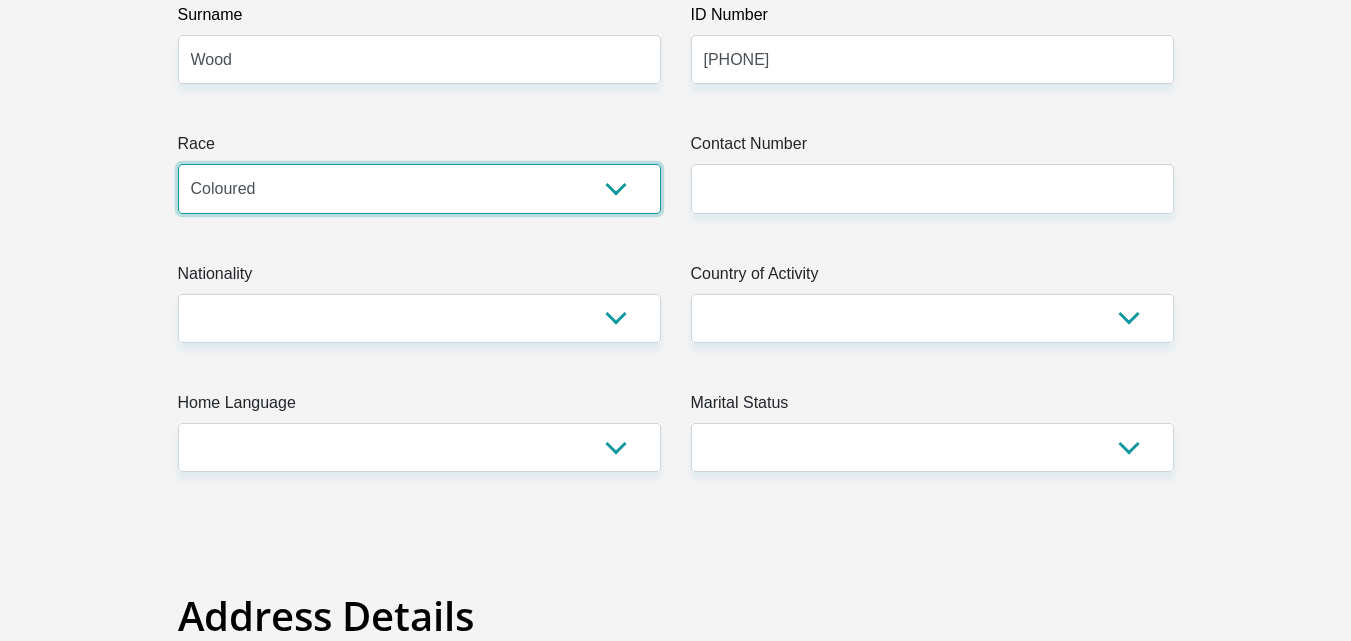 click on "Black
Coloured
Indian
White
Other" at bounding box center (419, 188) 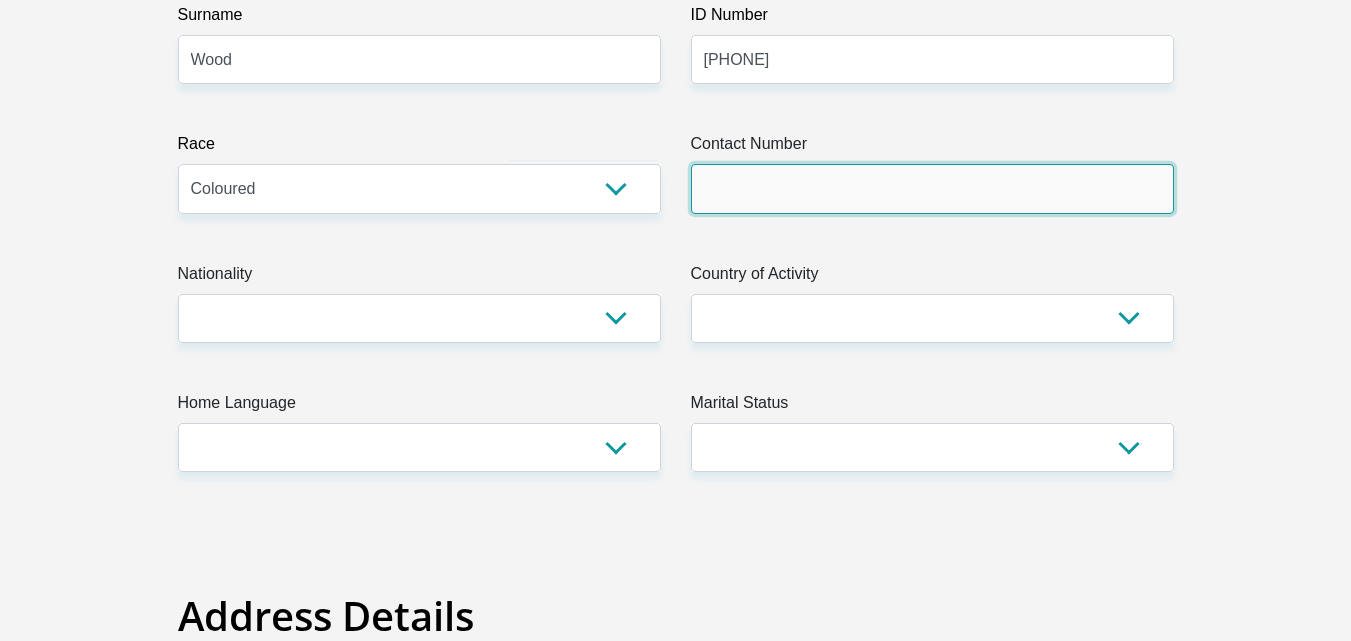 click on "Contact Number" at bounding box center (932, 188) 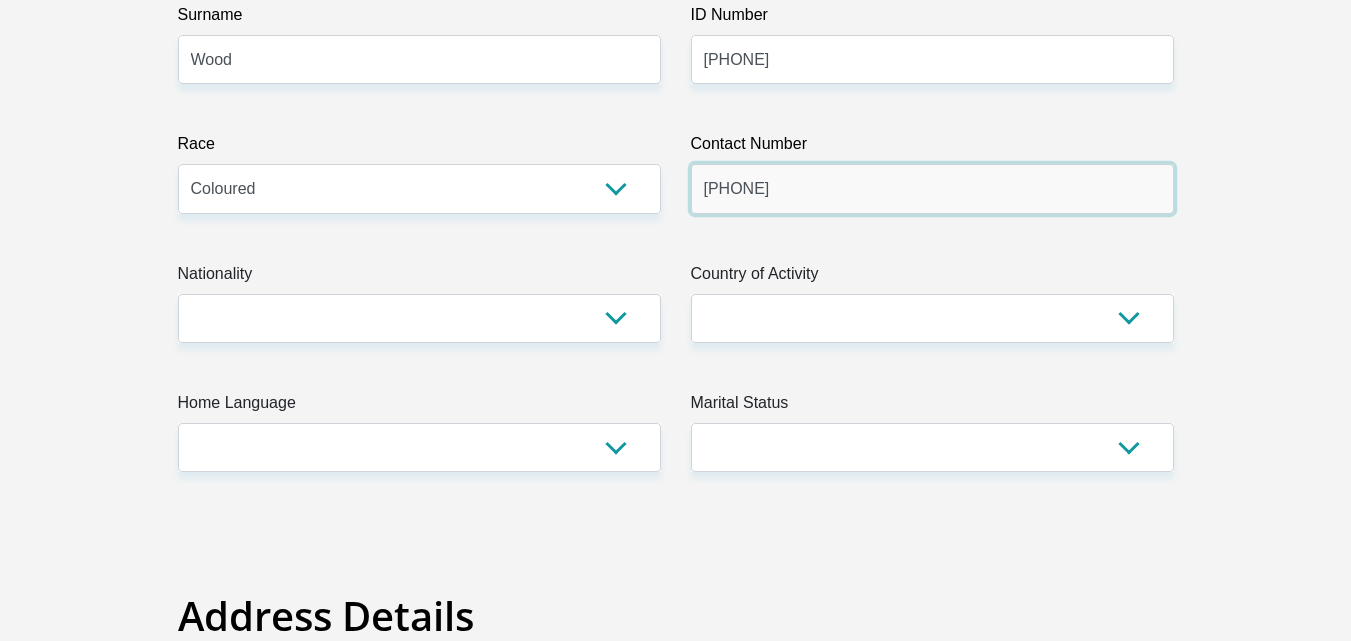 type on "0849656784" 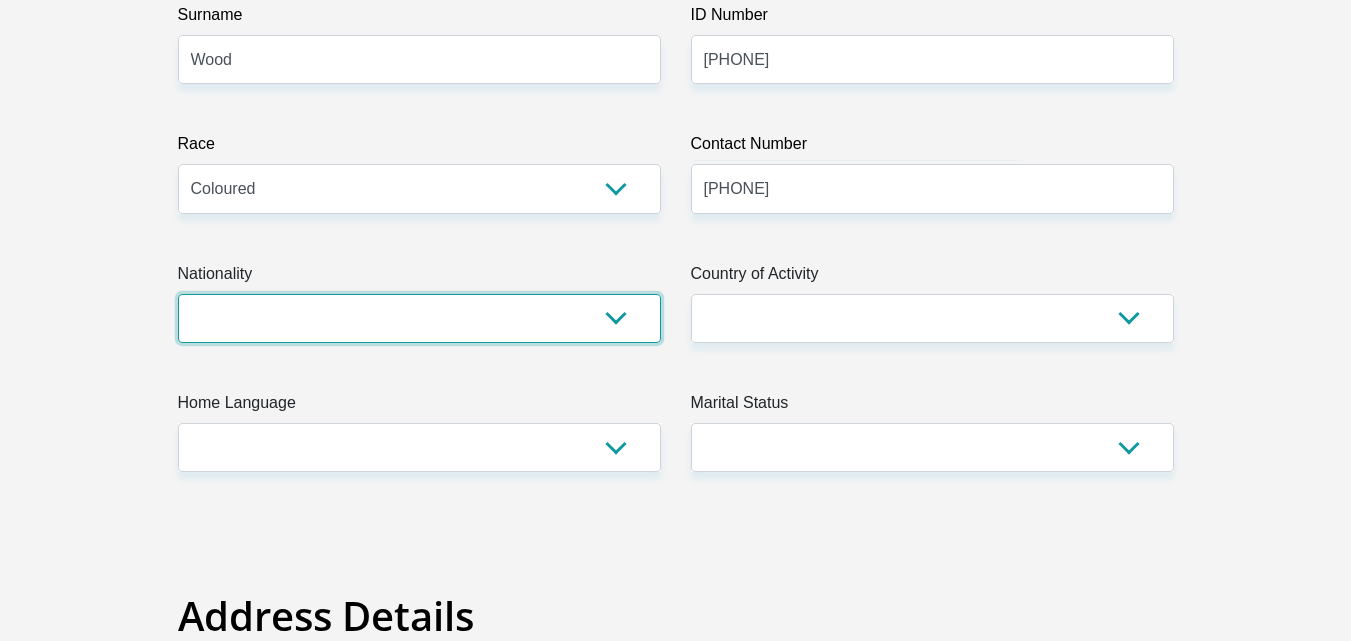 click on "South Africa
Afghanistan
Aland Islands
Albania
Algeria
America Samoa
American Virgin Islands
Andorra
Angola
Anguilla
Antarctica
Antigua and Barbuda
Argentina
Armenia
Aruba
Ascension Island
Australia
Austria
Azerbaijan
Bahamas
Bahrain
Bangladesh
Barbados
Chad" at bounding box center (419, 318) 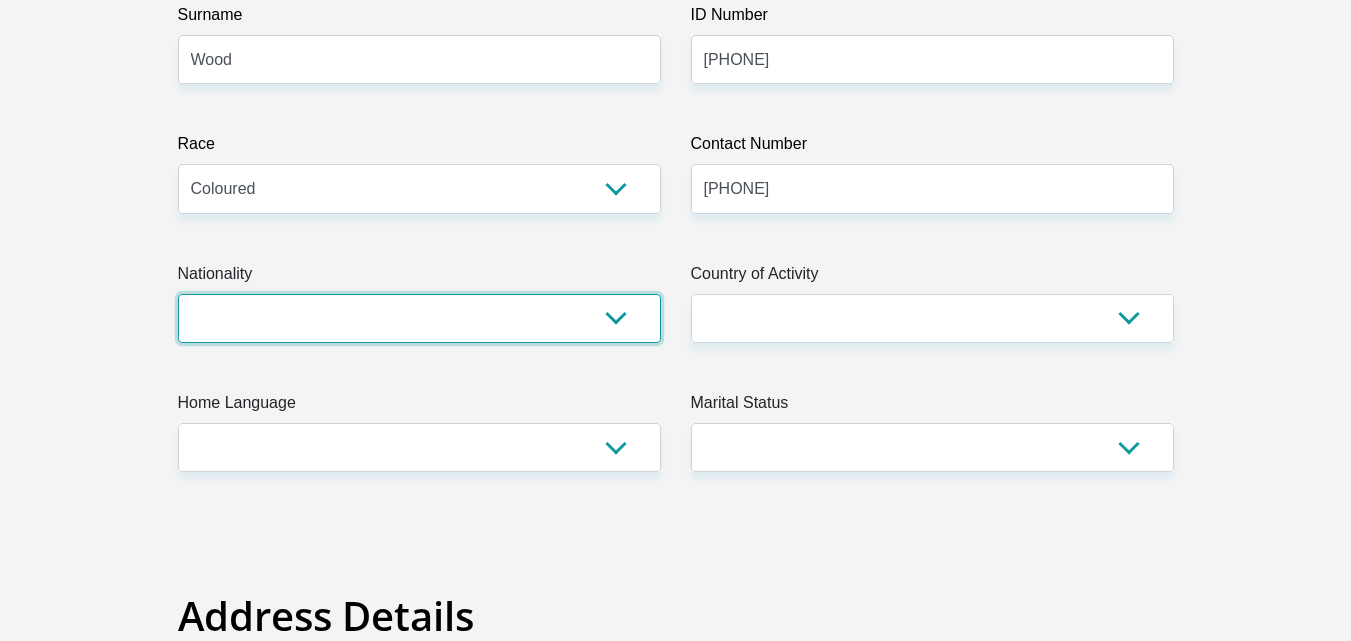 select on "ZAF" 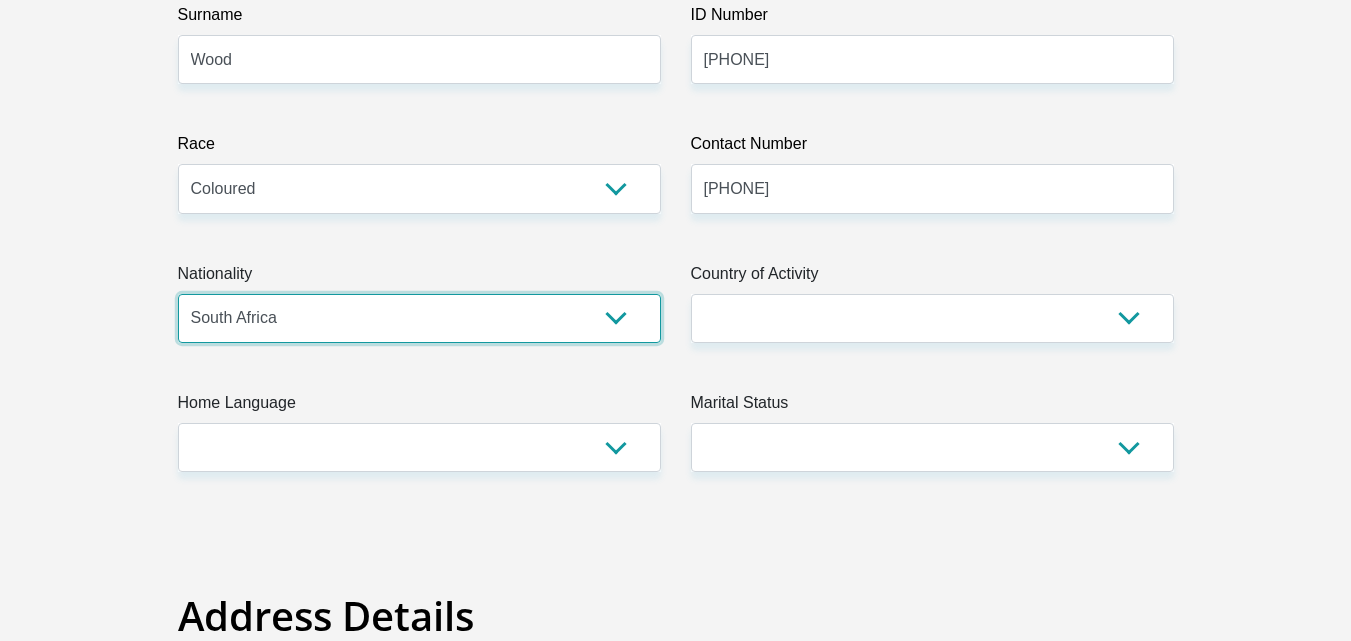 click on "South Africa
Afghanistan
Aland Islands
Albania
Algeria
America Samoa
American Virgin Islands
Andorra
Angola
Anguilla
Antarctica
Antigua and Barbuda
Argentina
Armenia
Aruba
Ascension Island
Australia
Austria
Azerbaijan
Bahamas
Bahrain
Bangladesh
Barbados
Chad" at bounding box center (419, 318) 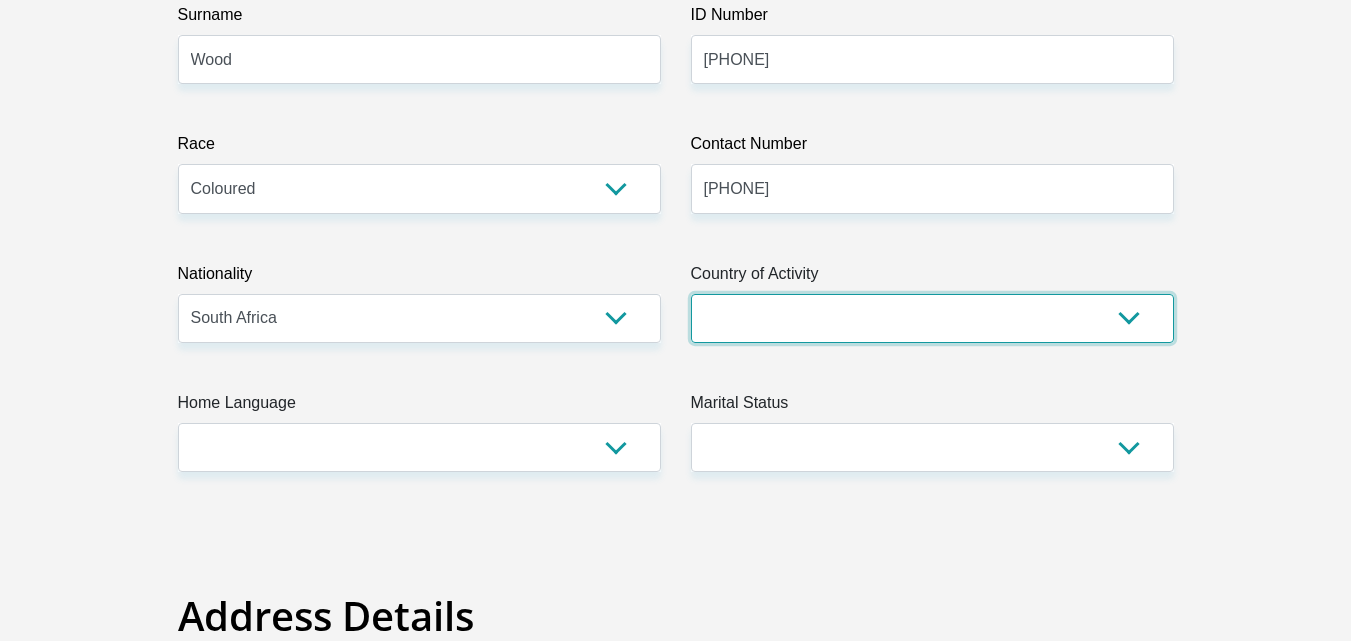 click on "South Africa
Afghanistan
Aland Islands
Albania
Algeria
America Samoa
American Virgin Islands
Andorra
Angola
Anguilla
Antarctica
Antigua and Barbuda
Argentina
Armenia
Aruba
Ascension Island
Australia
Austria
Azerbaijan
Chad" at bounding box center [932, 318] 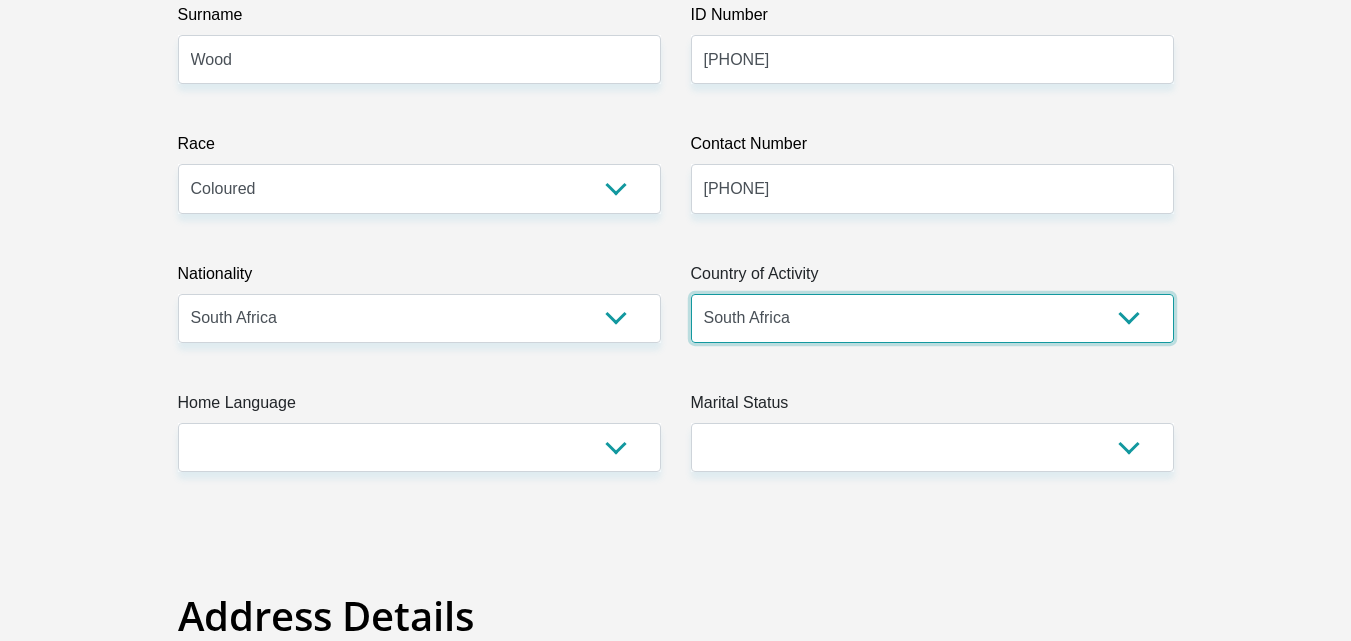 click on "South Africa
Afghanistan
Aland Islands
Albania
Algeria
America Samoa
American Virgin Islands
Andorra
Angola
Anguilla
Antarctica
Antigua and Barbuda
Argentina
Armenia
Aruba
Ascension Island
Australia
Austria
Azerbaijan
Chad" at bounding box center (932, 318) 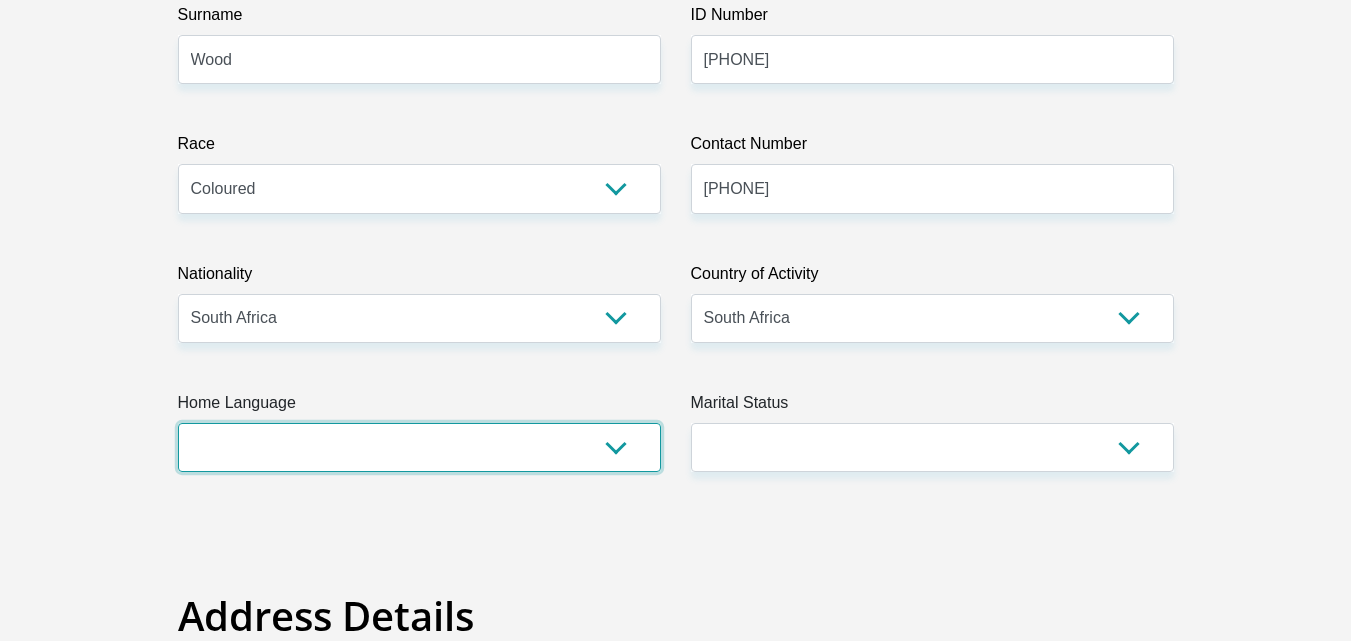 click on "Afrikaans
English
Sepedi
South Ndebele
Southern Sotho
Swati
Tsonga
Tswana
Venda
Xhosa
Zulu
Other" at bounding box center (419, 447) 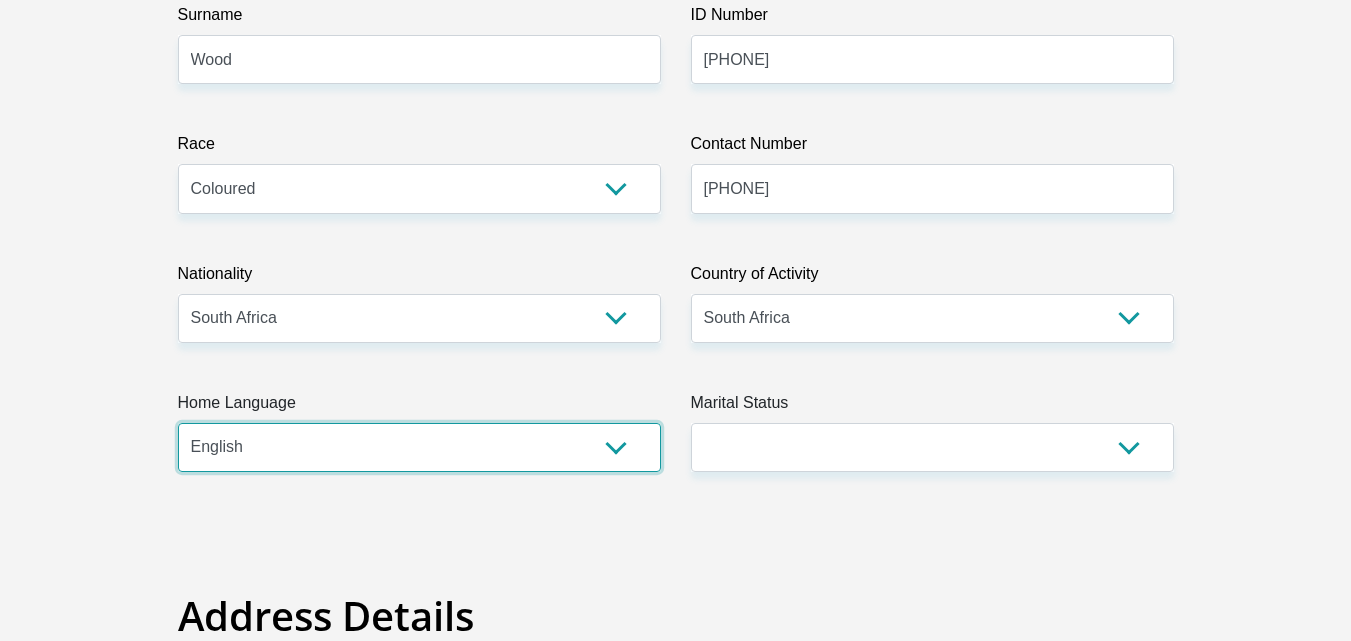 click on "Afrikaans
English
Sepedi
South Ndebele
Southern Sotho
Swati
Tsonga
Tswana
Venda
Xhosa
Zulu
Other" at bounding box center [419, 447] 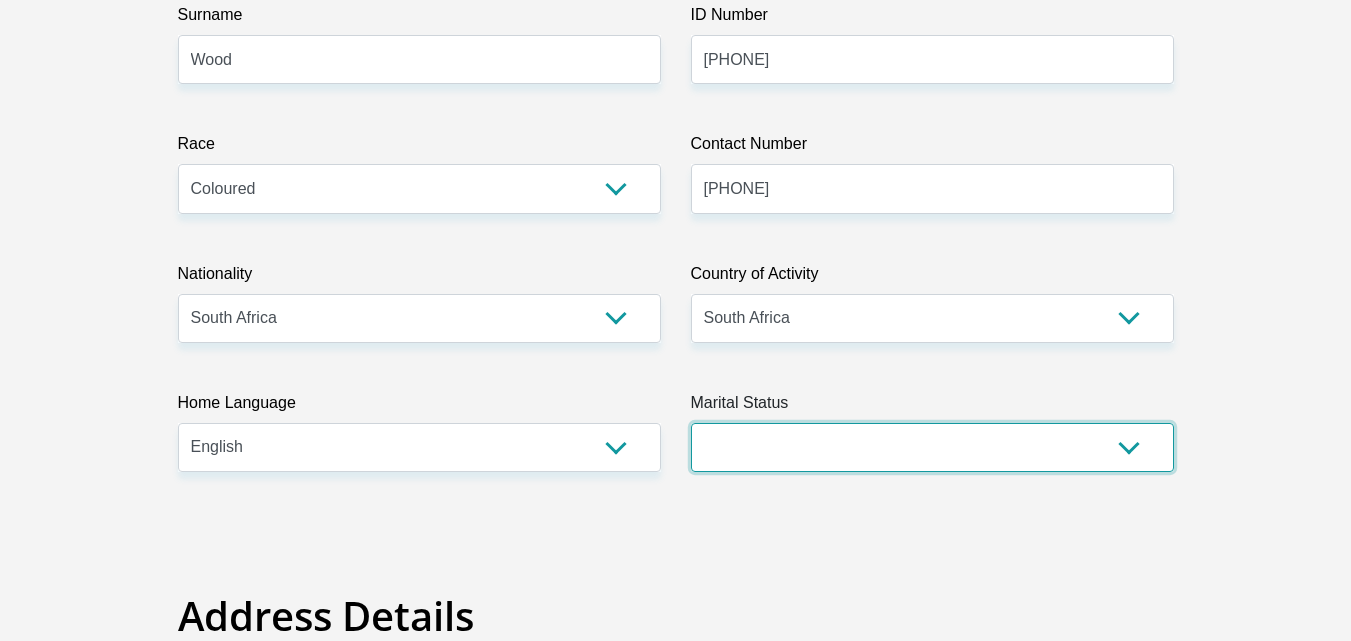 click on "Married ANC
Single
Divorced
Widowed
Married COP or Customary Law" at bounding box center [932, 447] 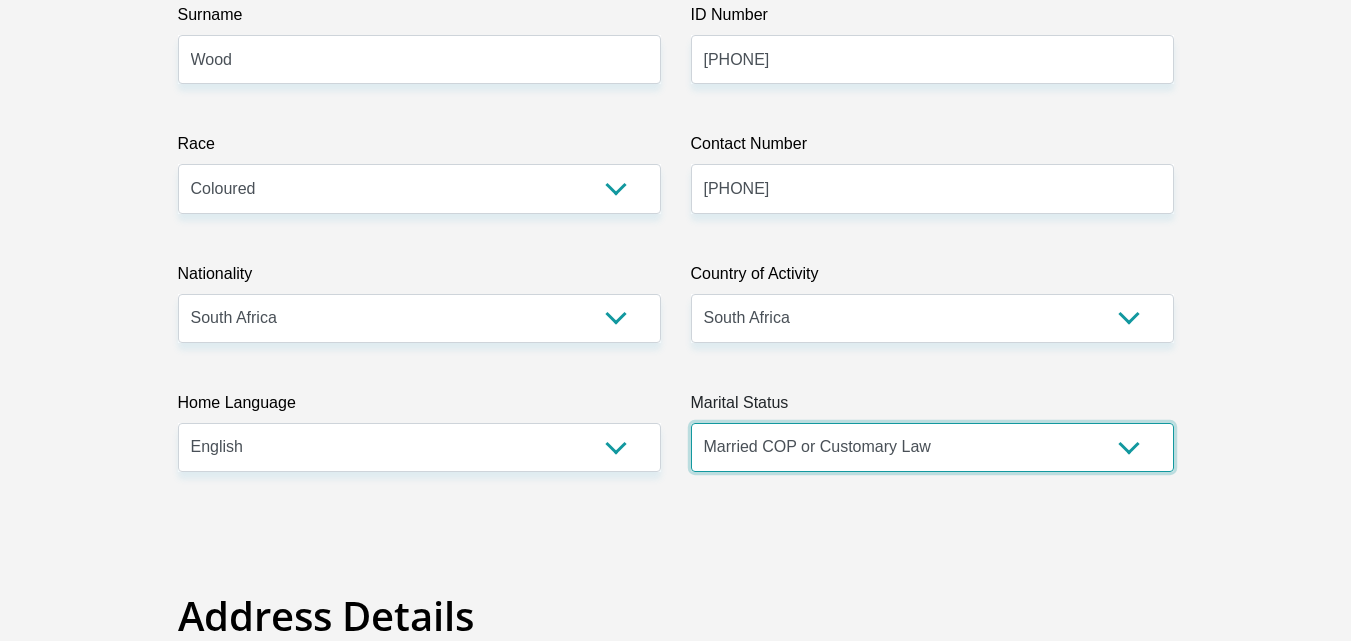 click on "Married ANC
Single
Divorced
Widowed
Married COP or Customary Law" at bounding box center (932, 447) 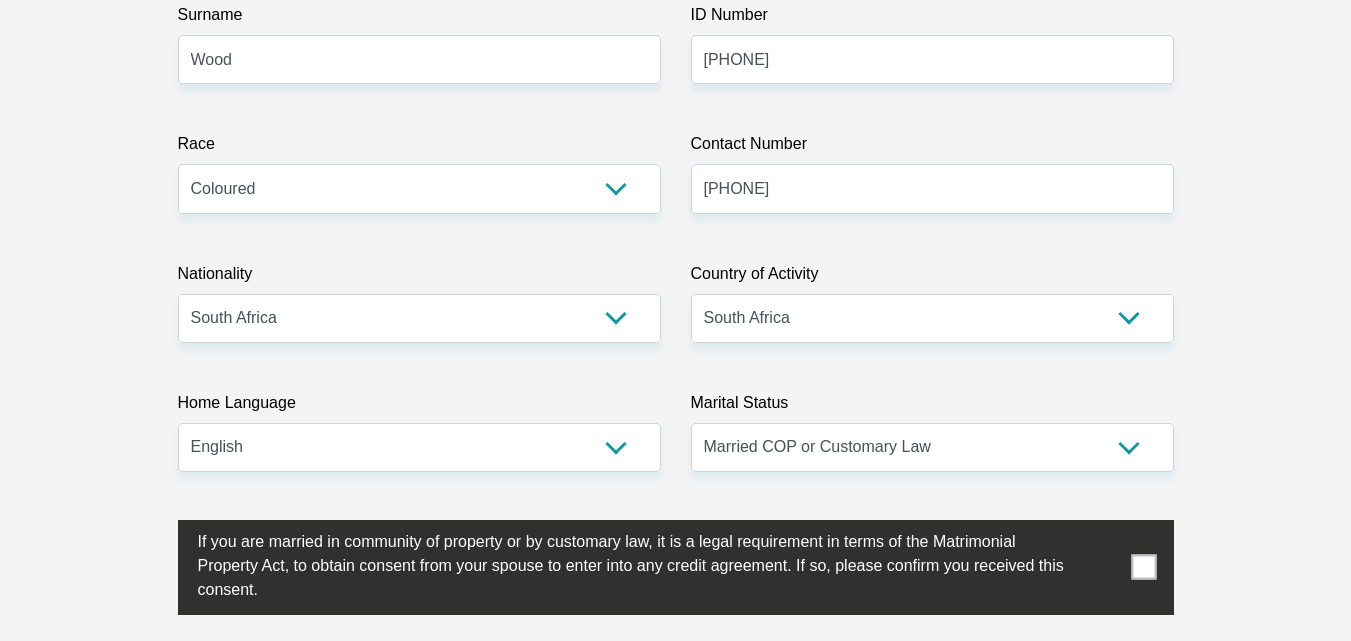 click at bounding box center (1143, 567) 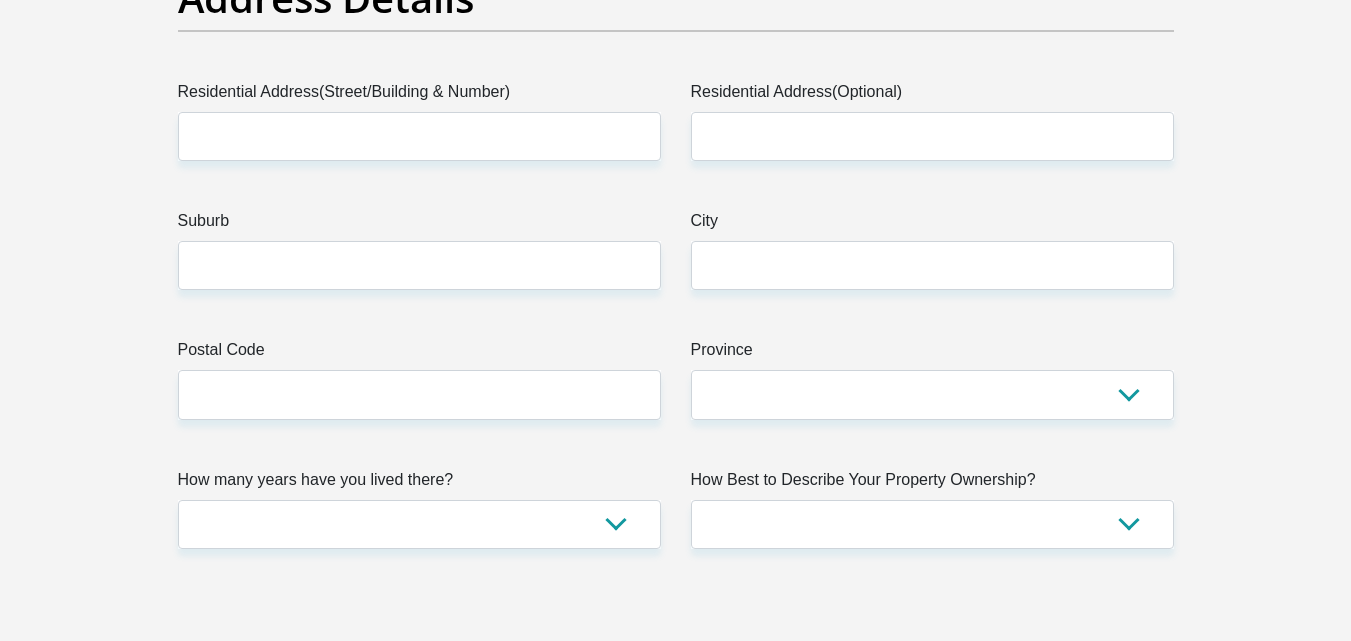 scroll, scrollTop: 1160, scrollLeft: 0, axis: vertical 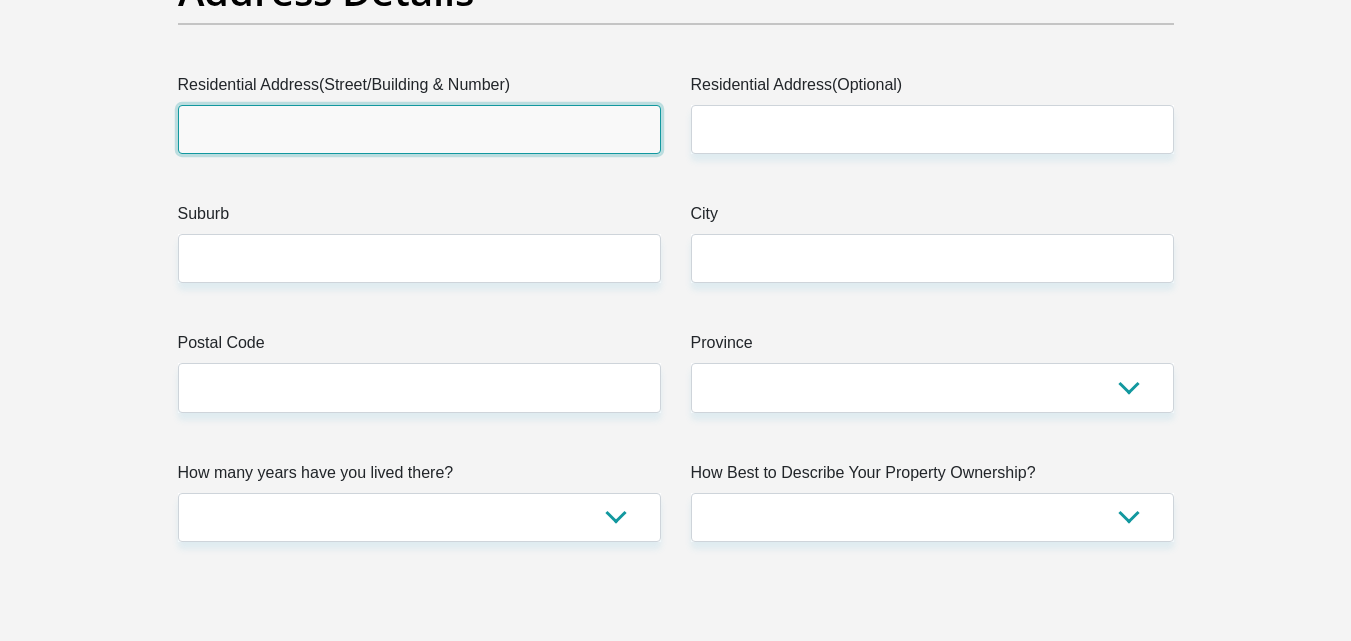 click on "Residential Address(Street/Building & Number)" at bounding box center [419, 129] 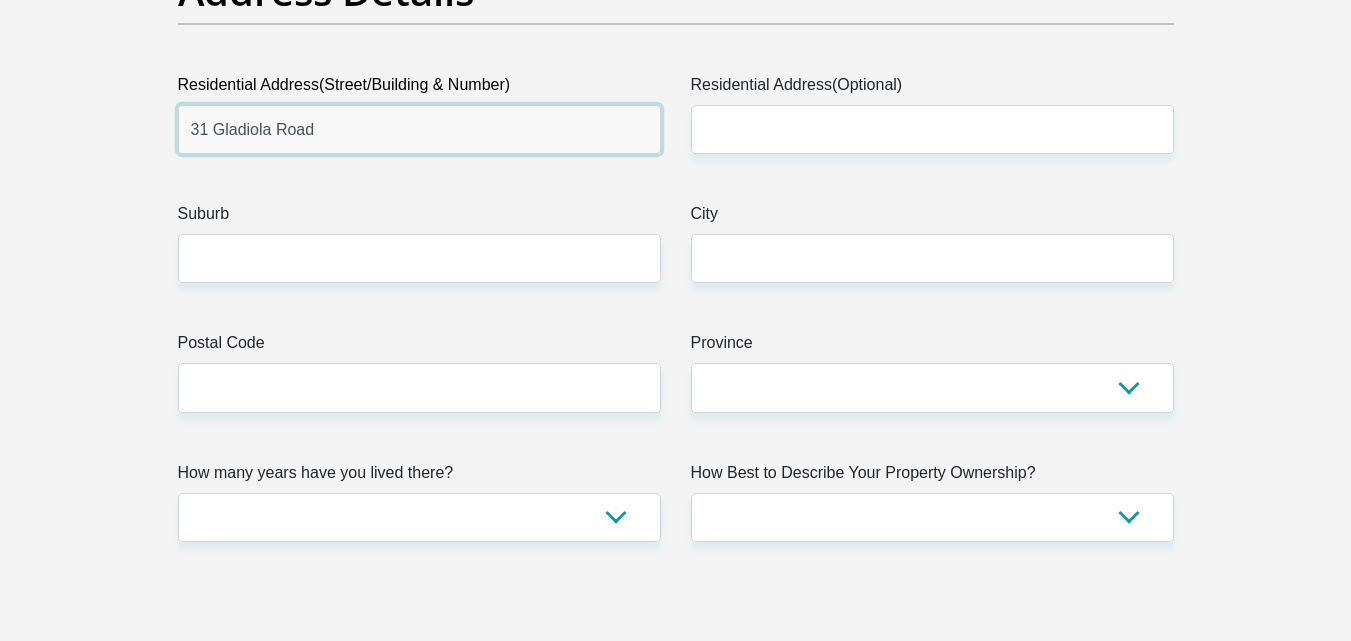 type on "31 Gladiola Road" 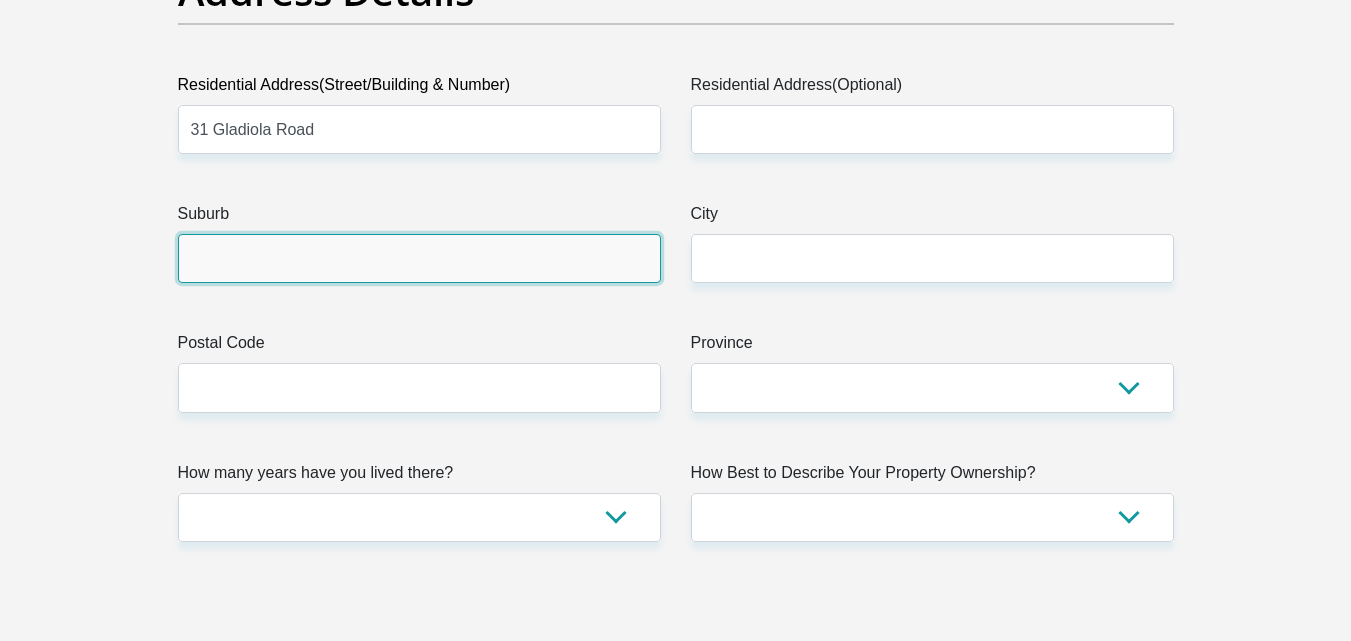 click on "Suburb" at bounding box center [419, 258] 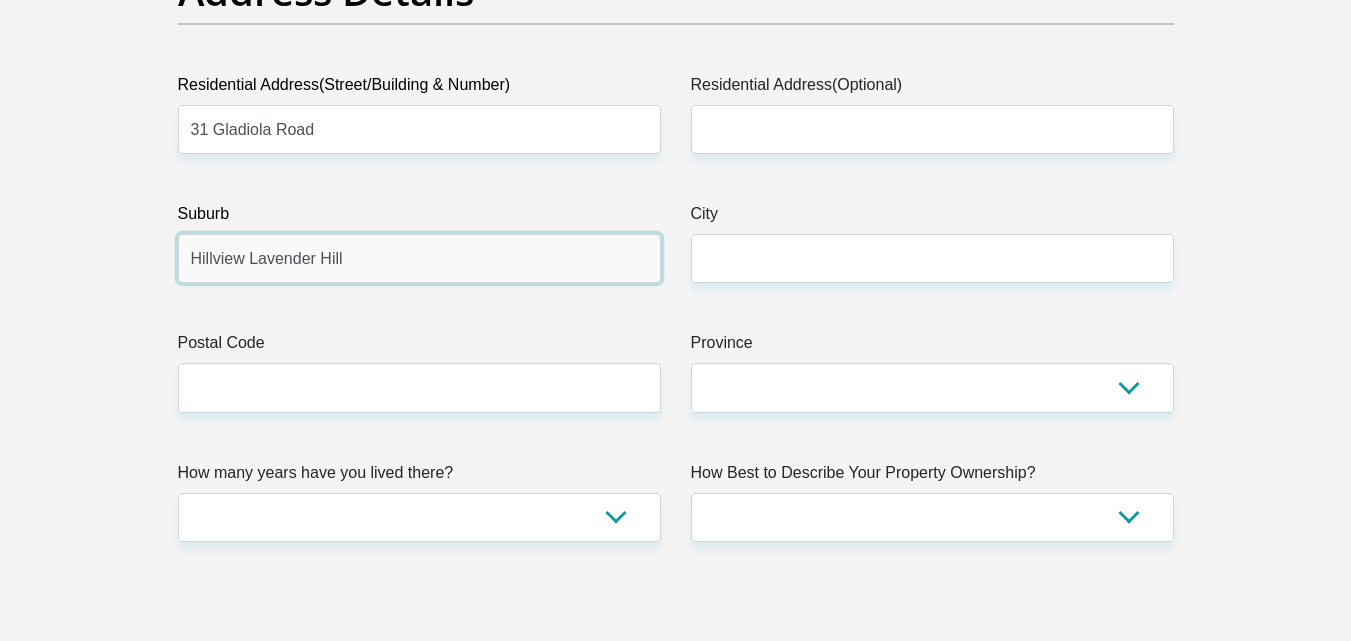 type on "Hillview Lavender Hill" 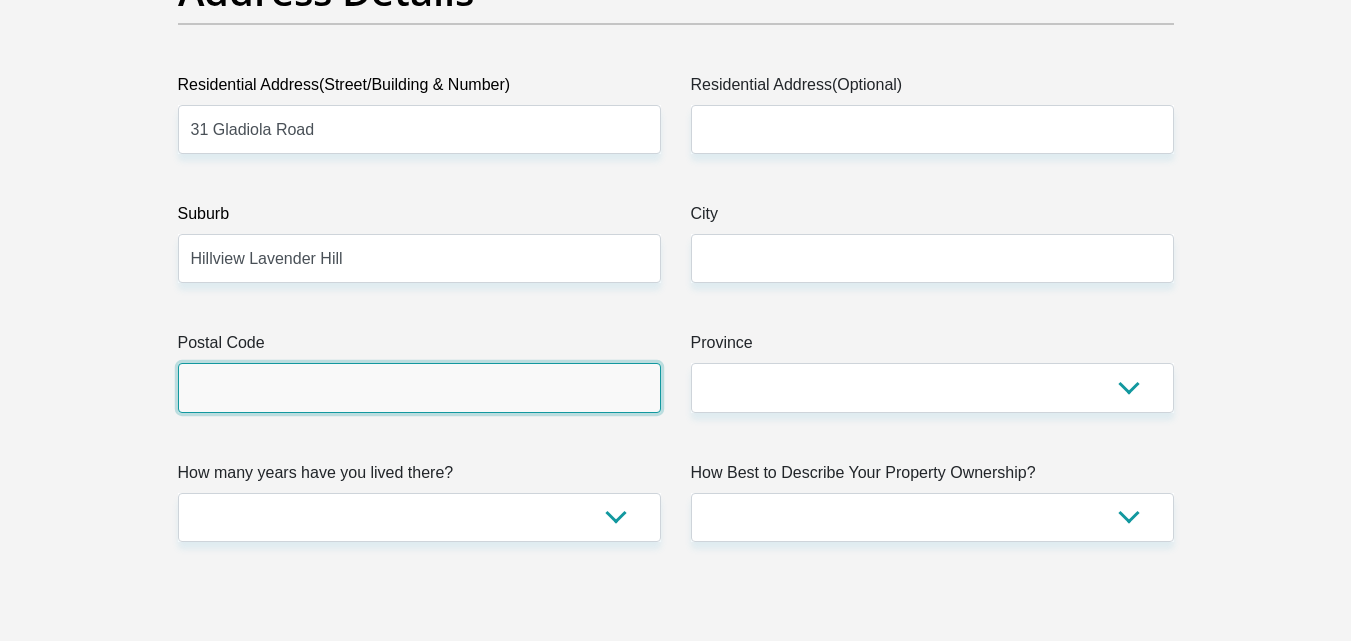 click on "Postal Code" at bounding box center (419, 387) 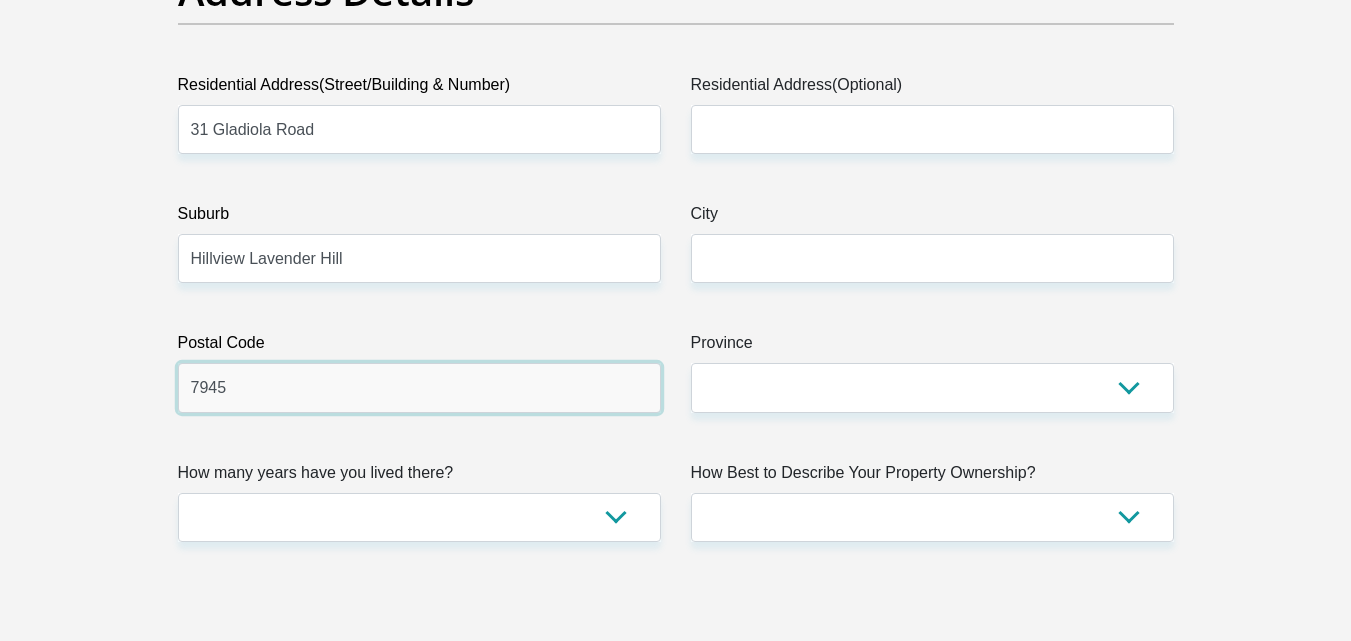 type on "7945" 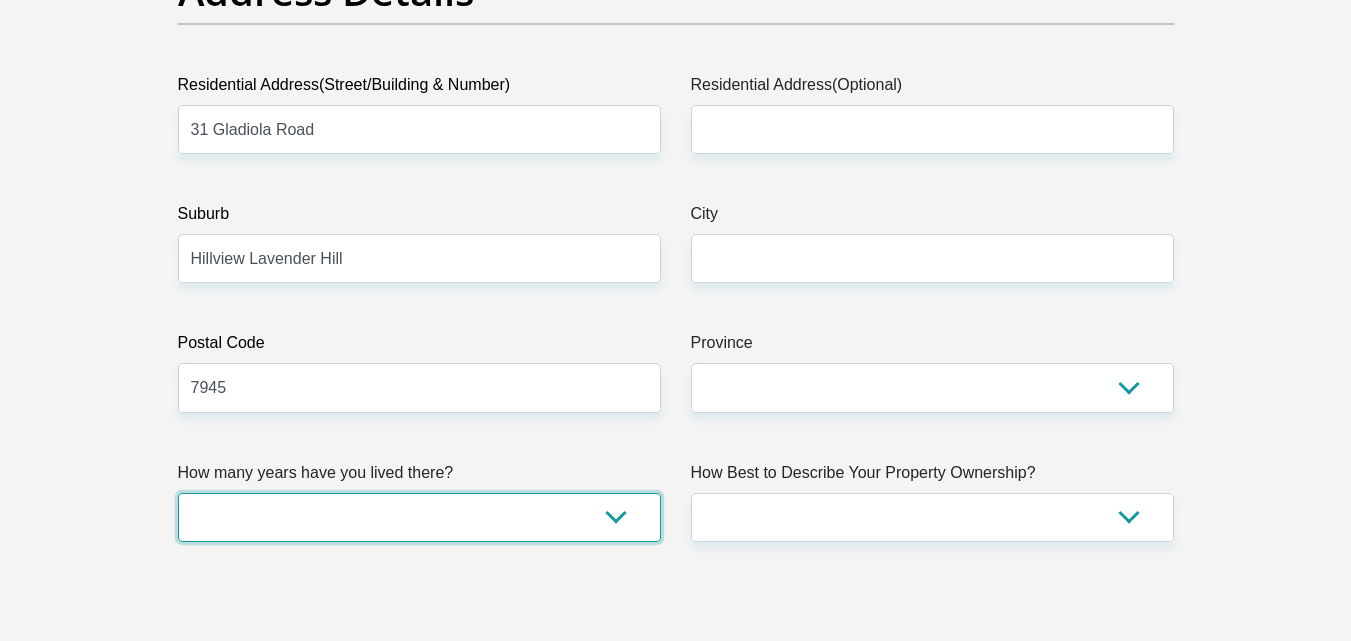 click on "less than 1 year
1-3 years
3-5 years
5+ years" at bounding box center (419, 517) 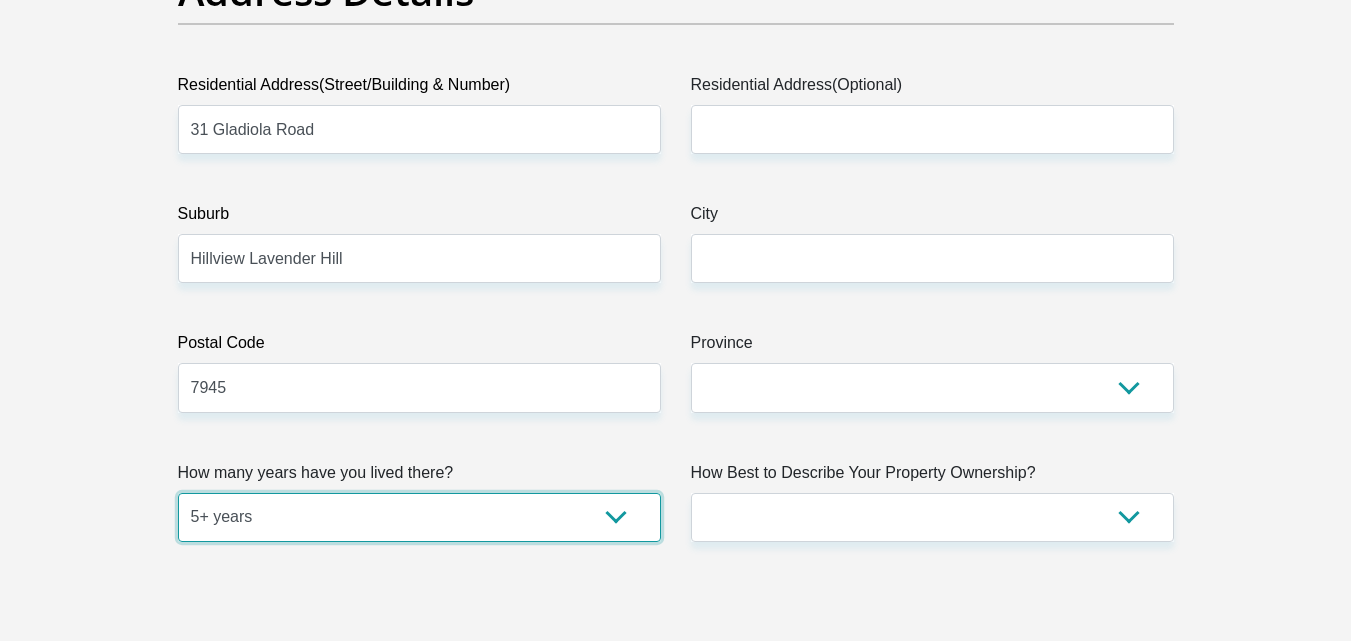 click on "less than 1 year
1-3 years
3-5 years
5+ years" at bounding box center (419, 517) 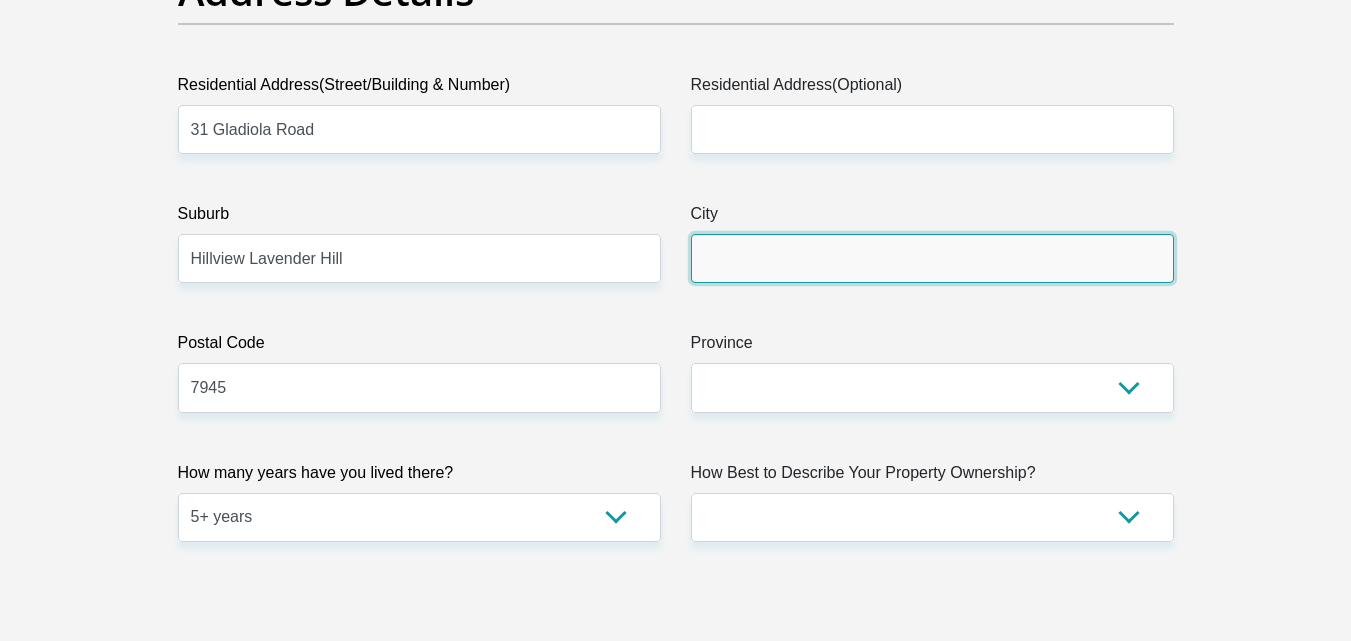 click on "City" at bounding box center [932, 258] 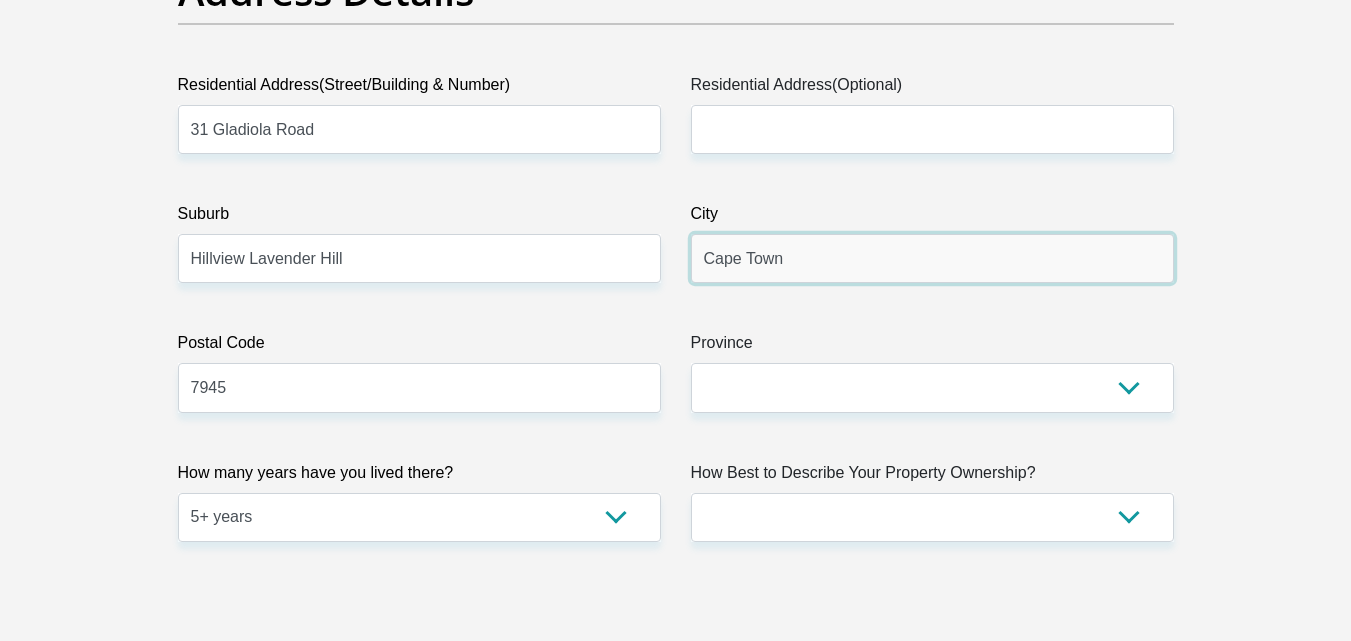 type on "Cape Town" 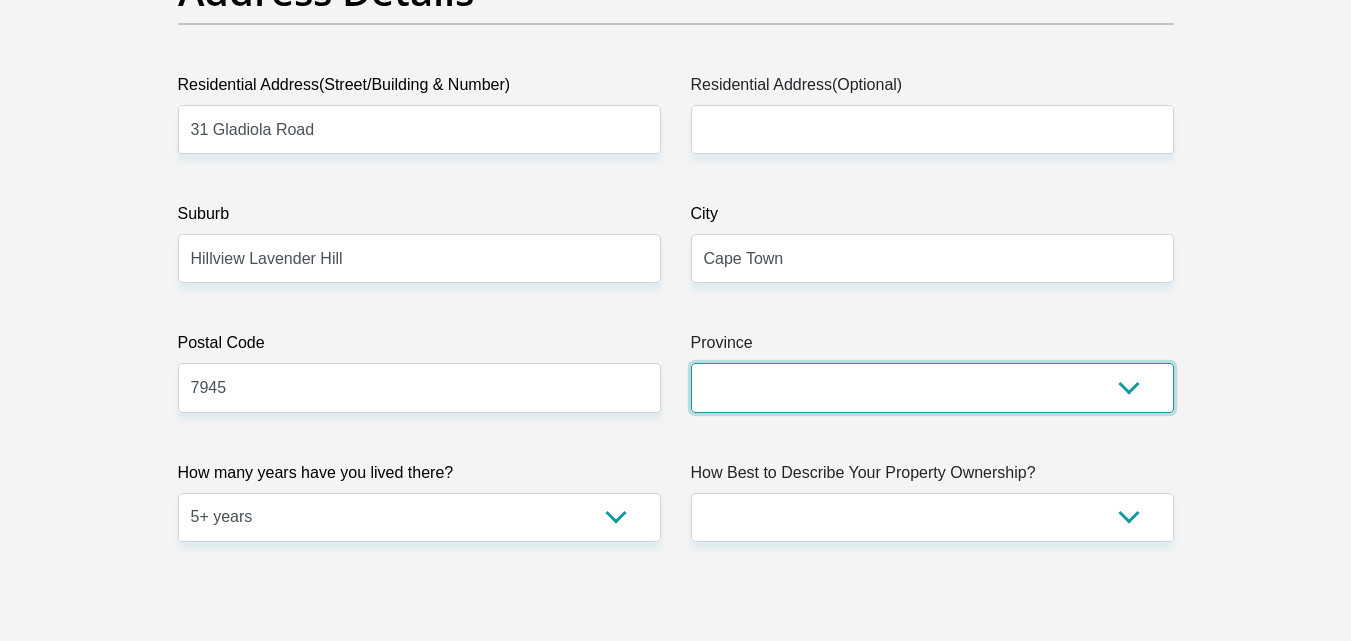 click on "Eastern Cape
Free State
Gauteng
KwaZulu-Natal
Limpopo
Mpumalanga
Northern Cape
North West
Western Cape" at bounding box center [932, 387] 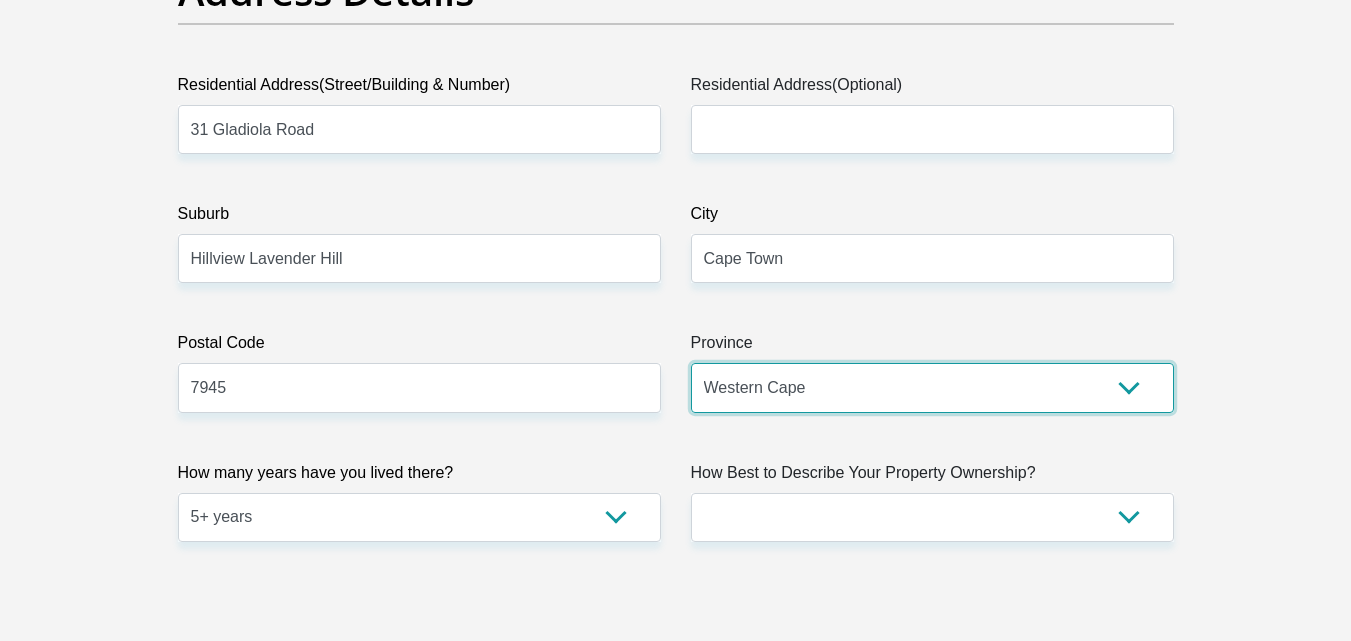 click on "Eastern Cape
Free State
Gauteng
KwaZulu-Natal
Limpopo
Mpumalanga
Northern Cape
North West
Western Cape" at bounding box center [932, 387] 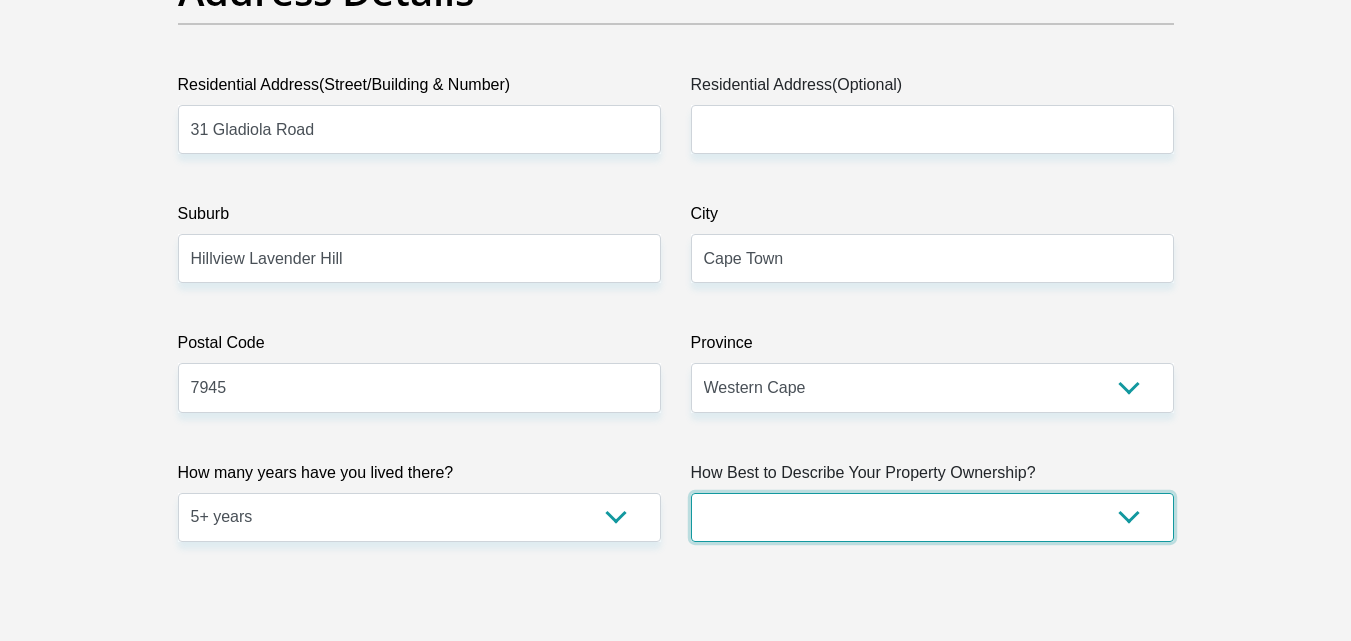 click on "Owned
Rented
Family Owned
Company Dwelling" at bounding box center [932, 517] 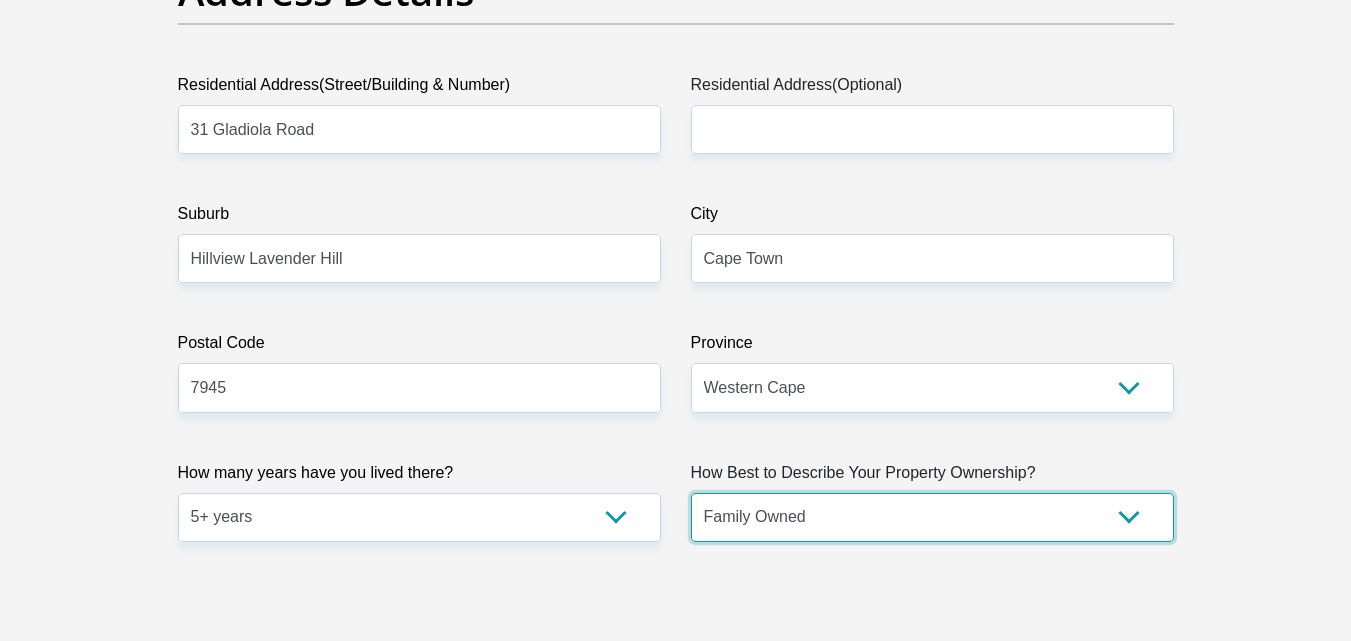 click on "Owned
Rented
Family Owned
Company Dwelling" at bounding box center [932, 517] 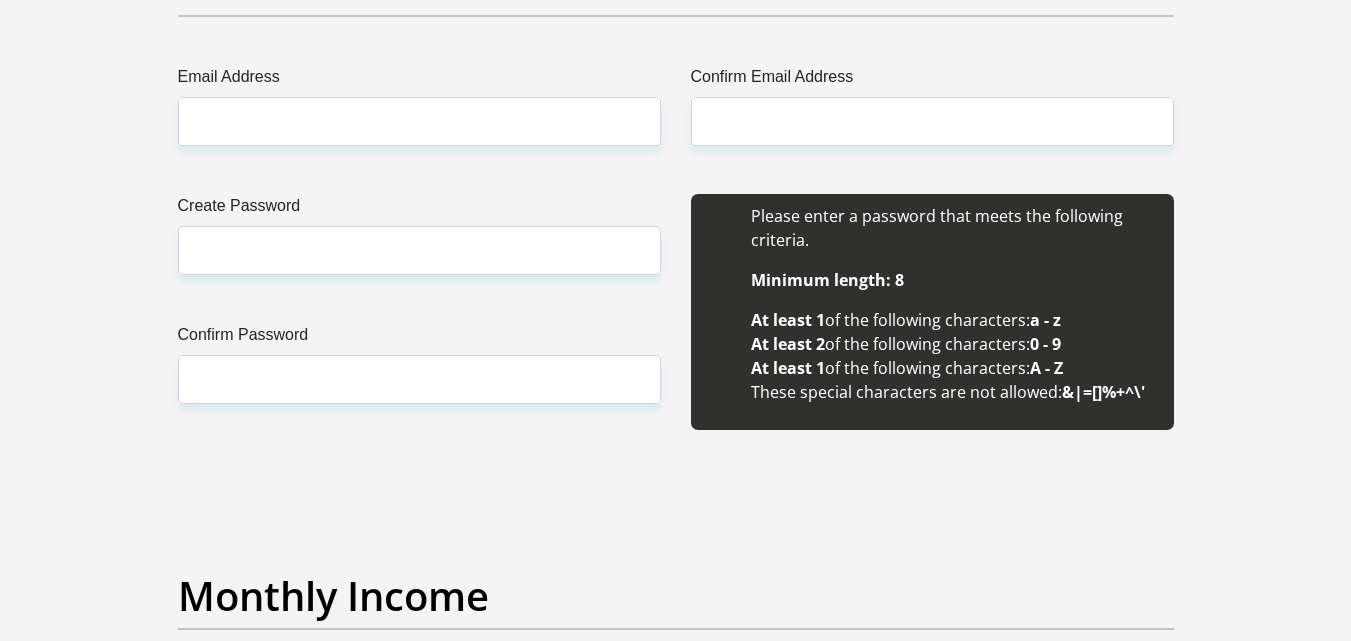 scroll, scrollTop: 1880, scrollLeft: 0, axis: vertical 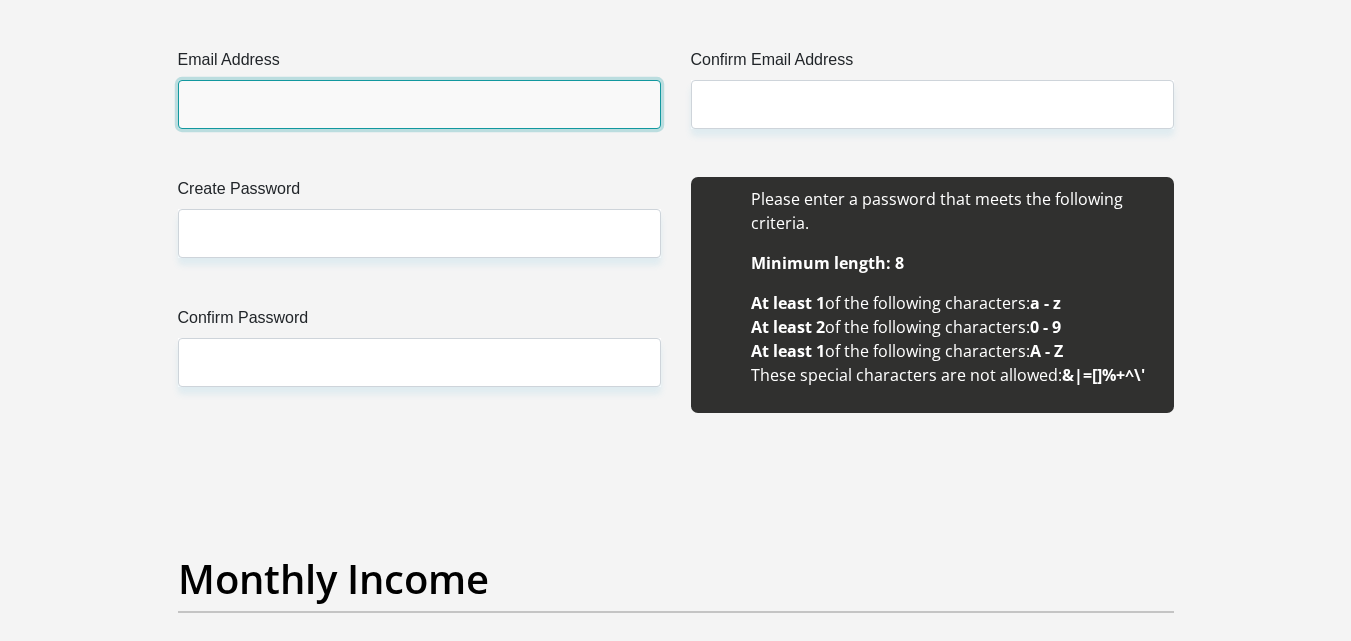 click on "Email Address" at bounding box center (419, 104) 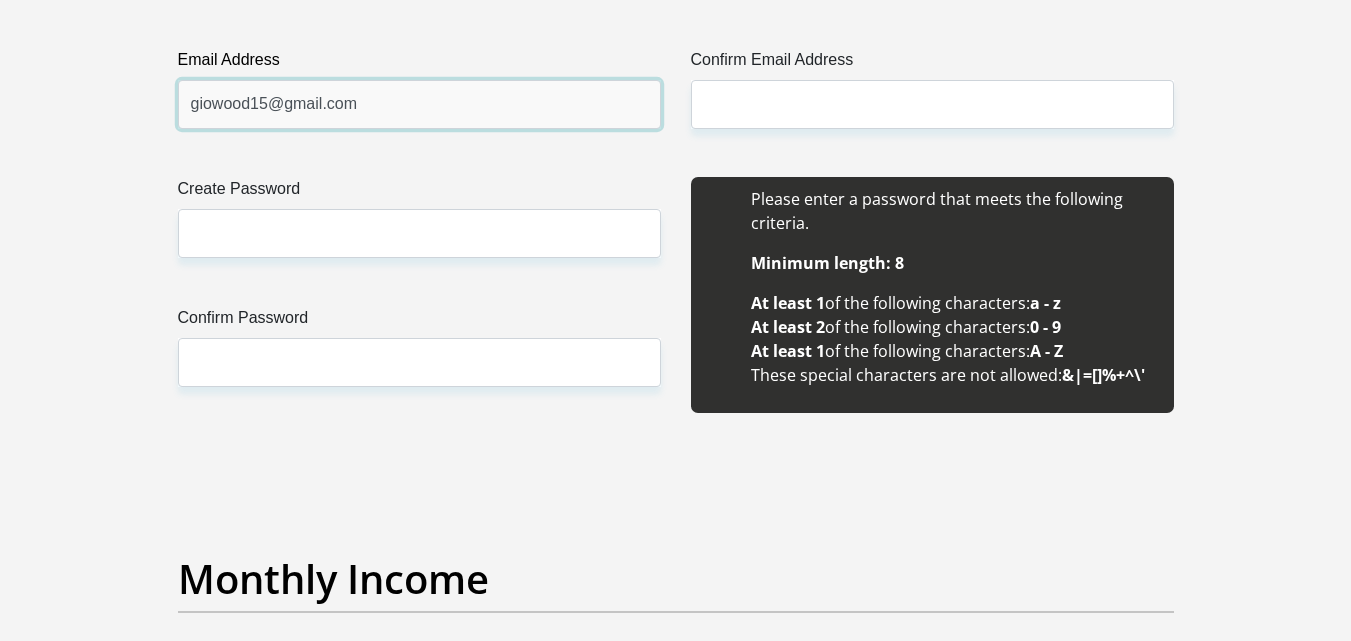 type on "giowood15@gmail.com" 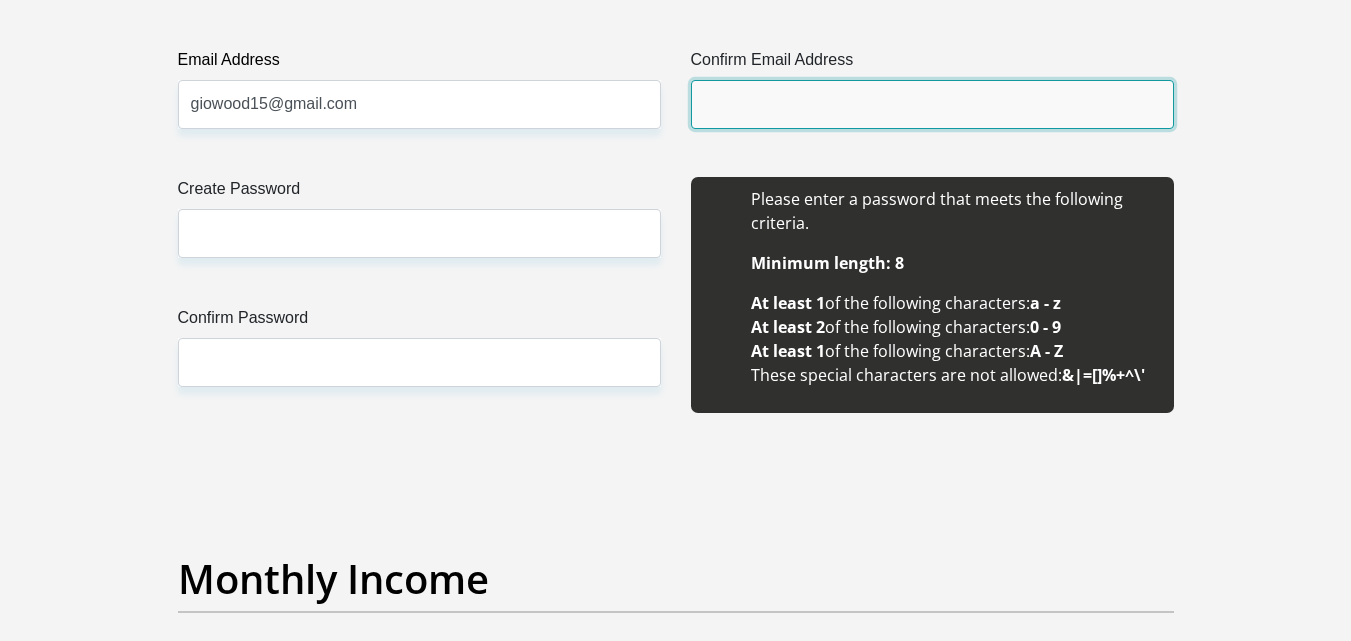 click on "Confirm Email Address" at bounding box center (932, 104) 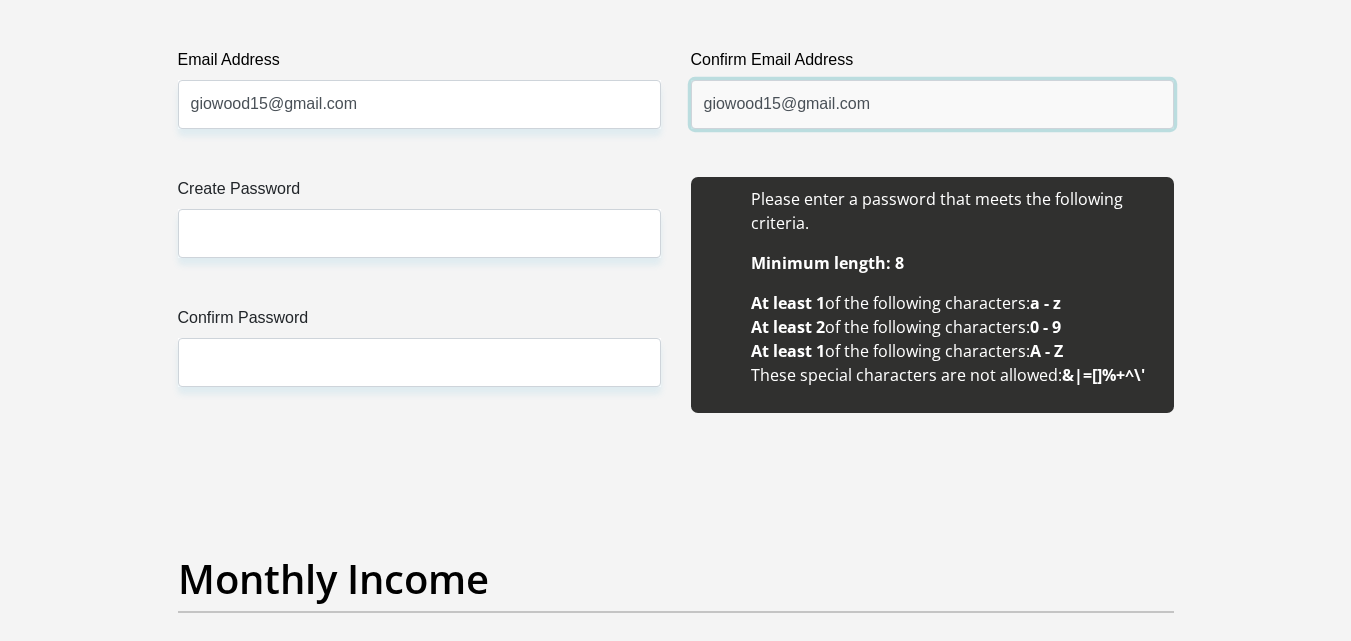 type on "giowood15@gmail.com" 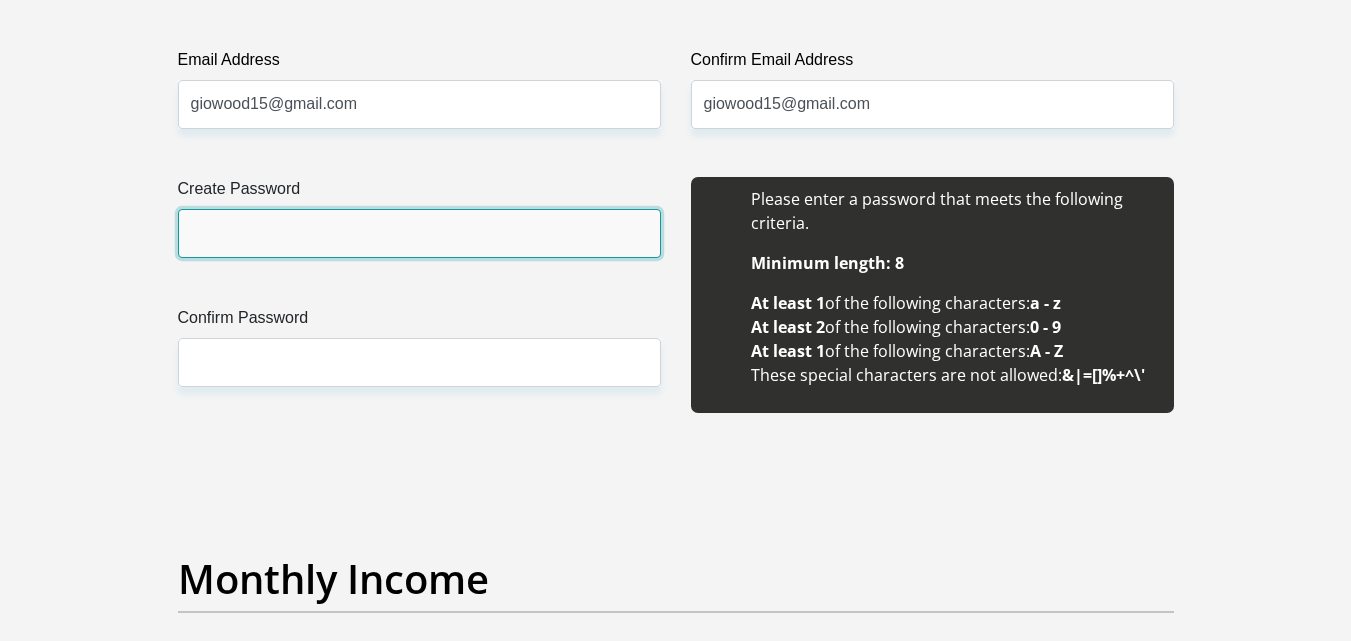 click on "Create Password" at bounding box center [419, 233] 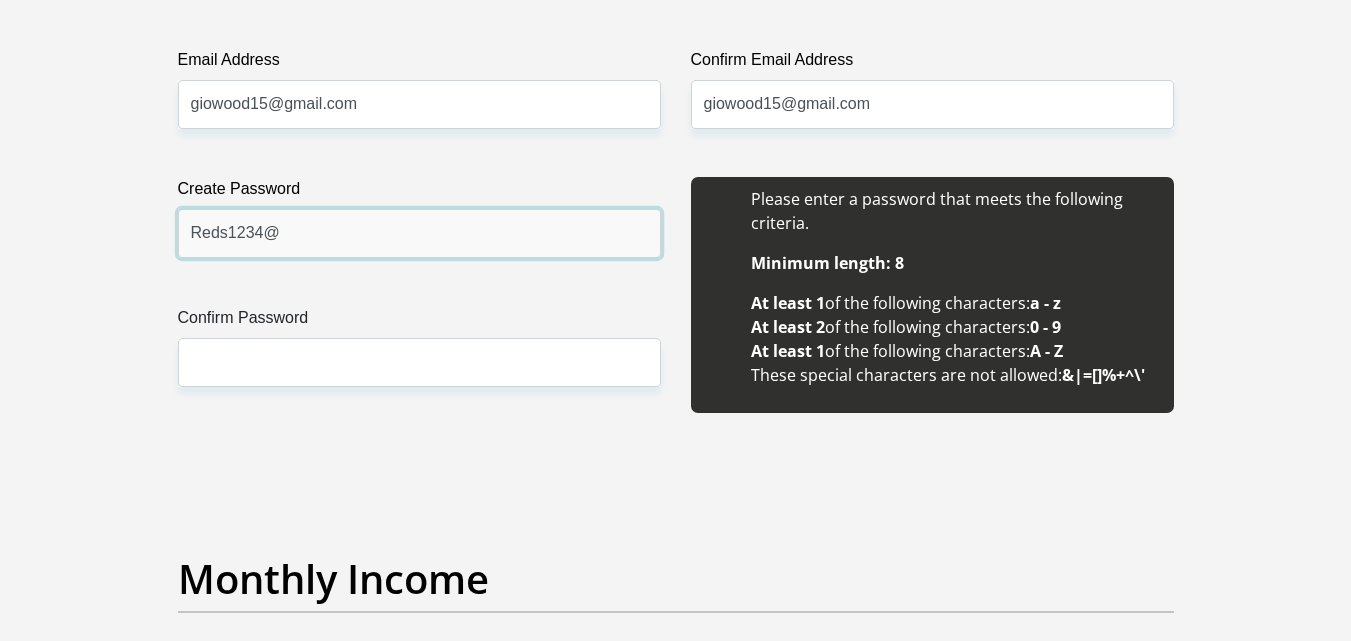 type on "Reds1234@" 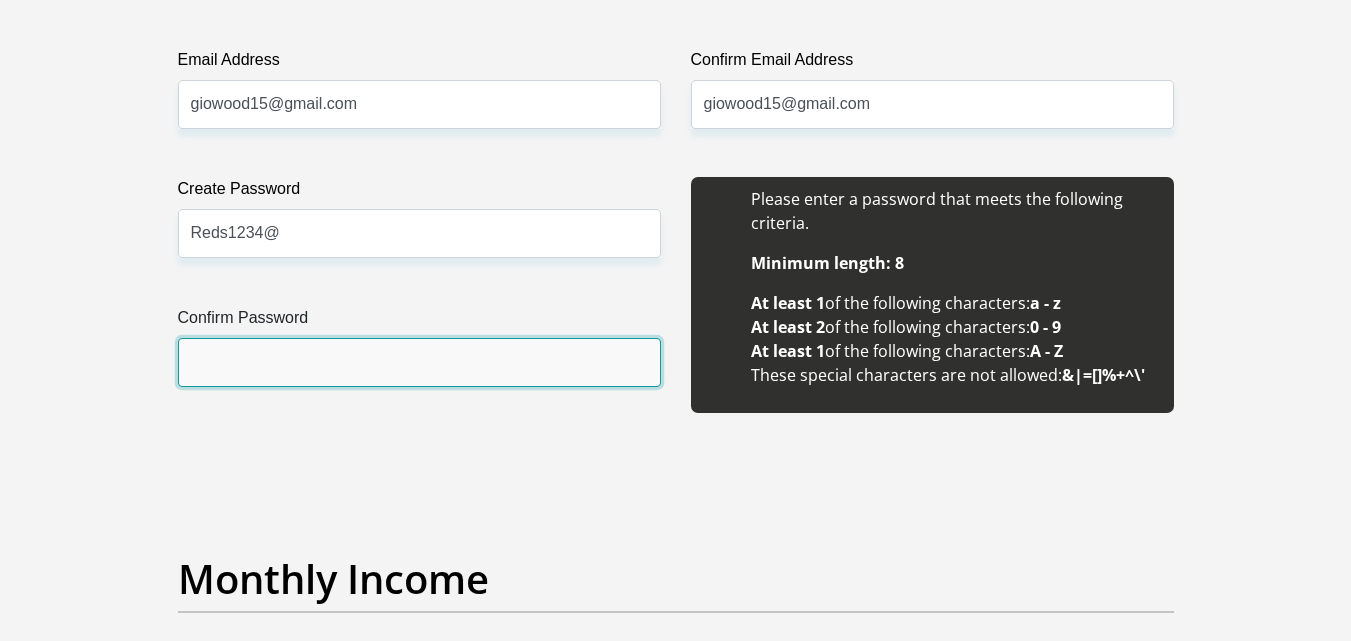 click on "Confirm Password" at bounding box center (419, 362) 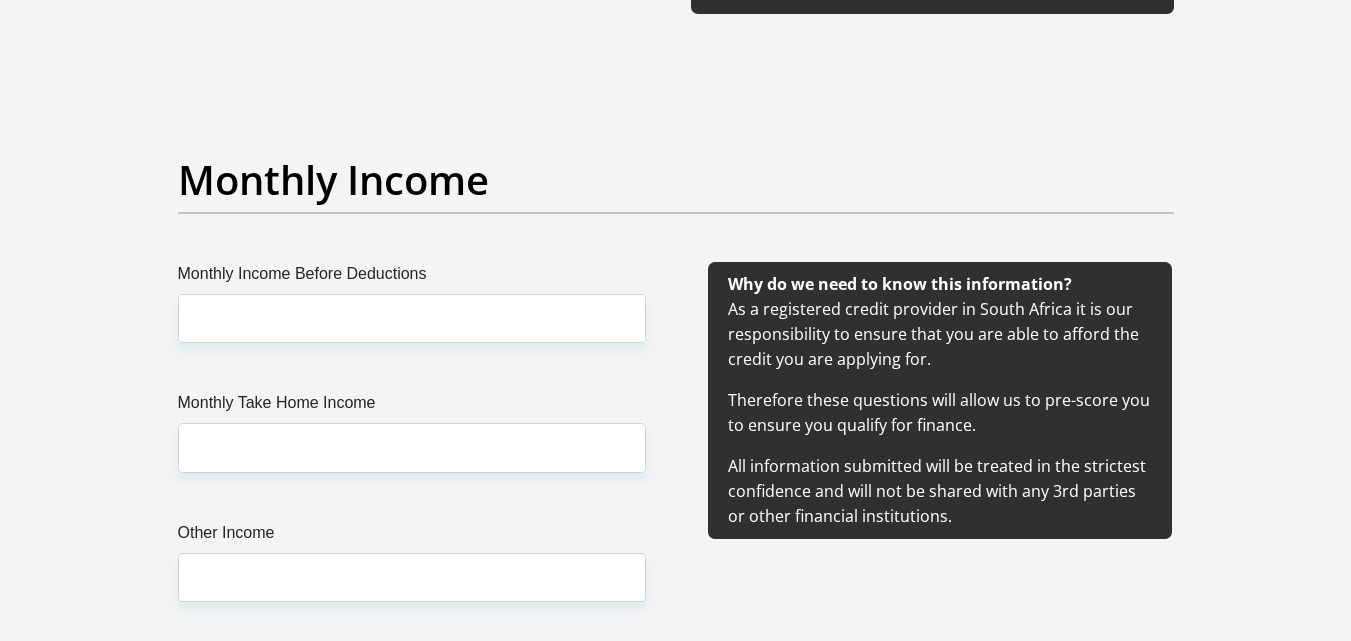 scroll, scrollTop: 2320, scrollLeft: 0, axis: vertical 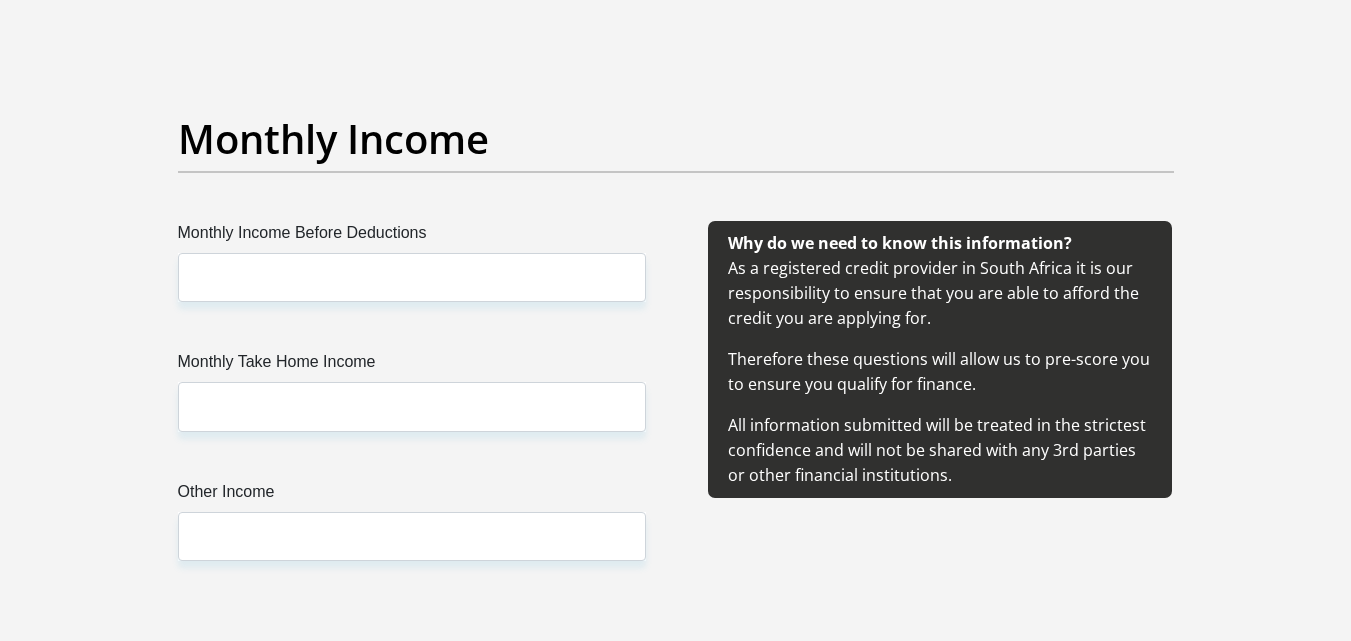type on "Reds1234@" 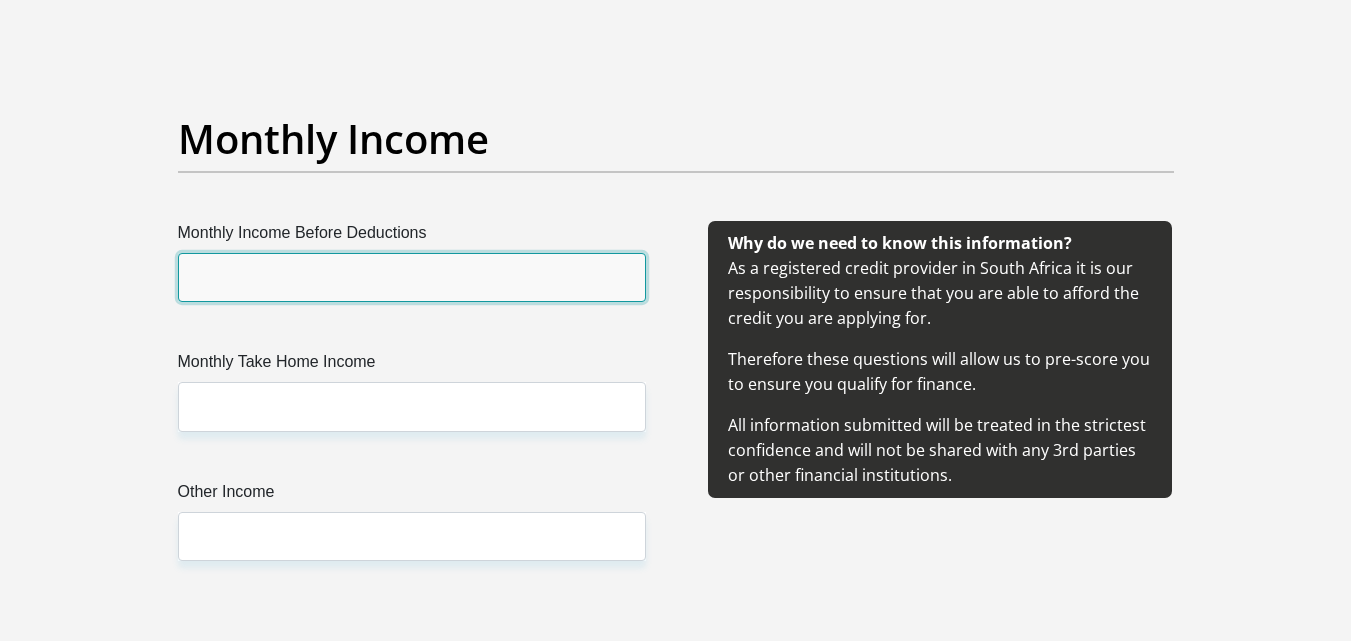 click on "Monthly Income Before Deductions" at bounding box center [412, 277] 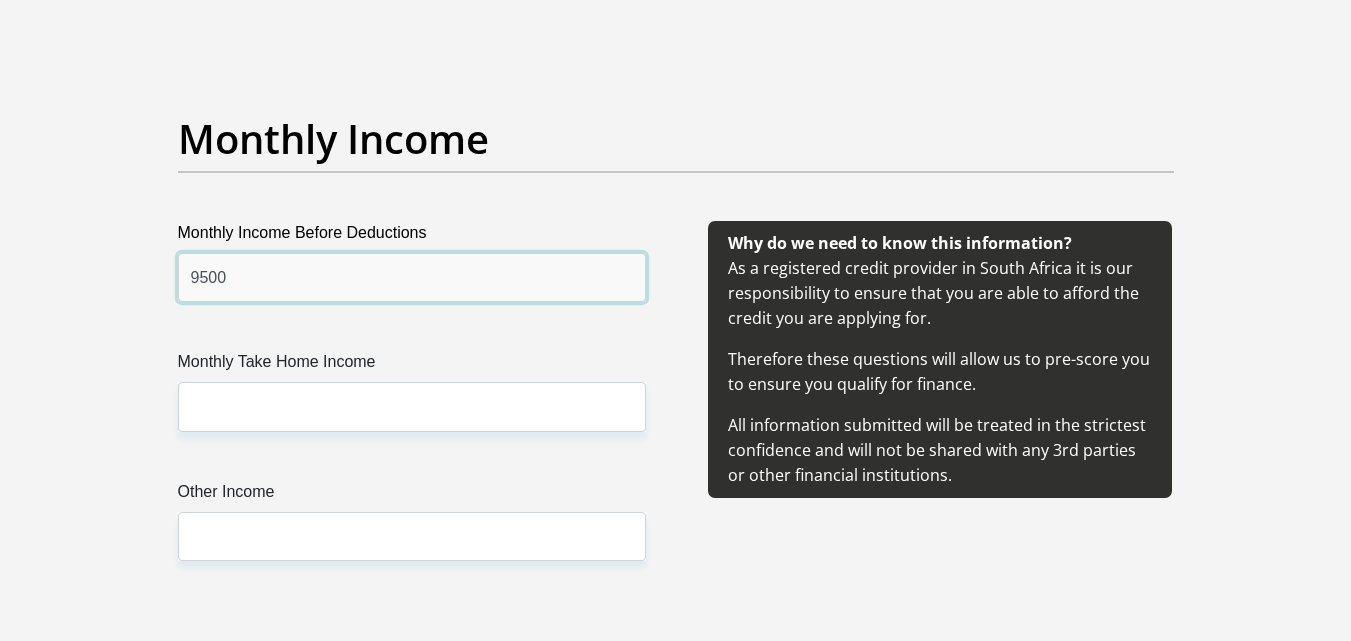 type on "9500" 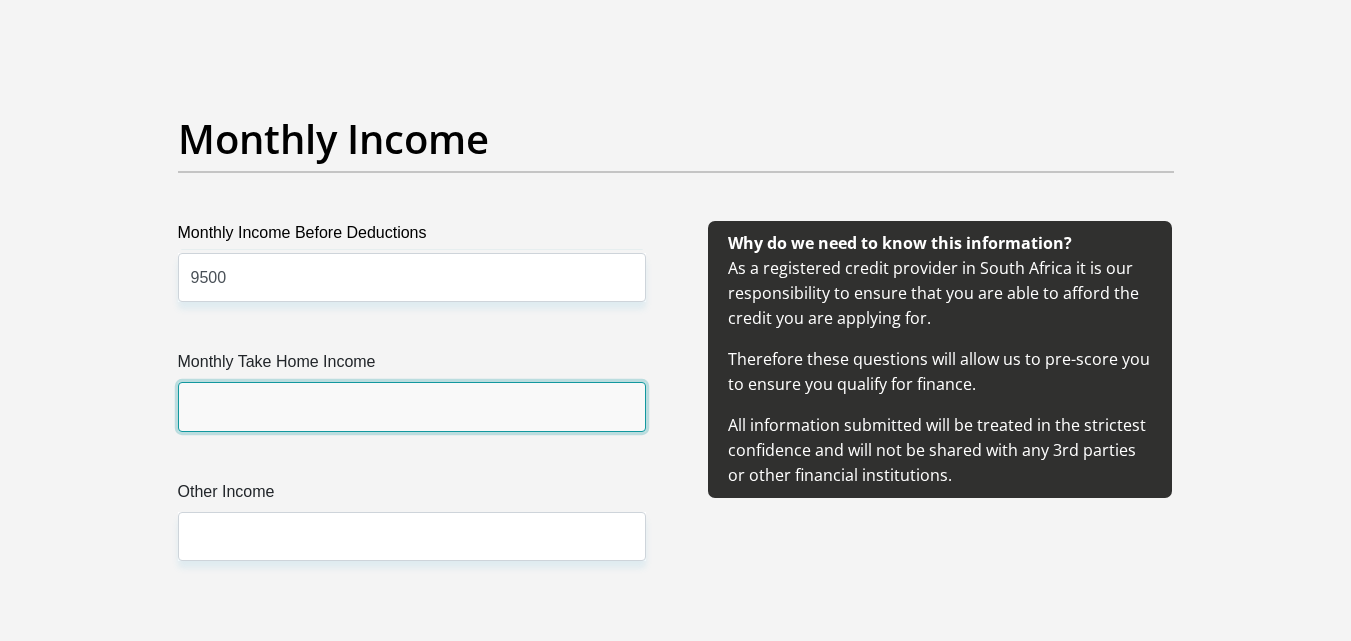 click on "Monthly Take Home Income" at bounding box center (412, 406) 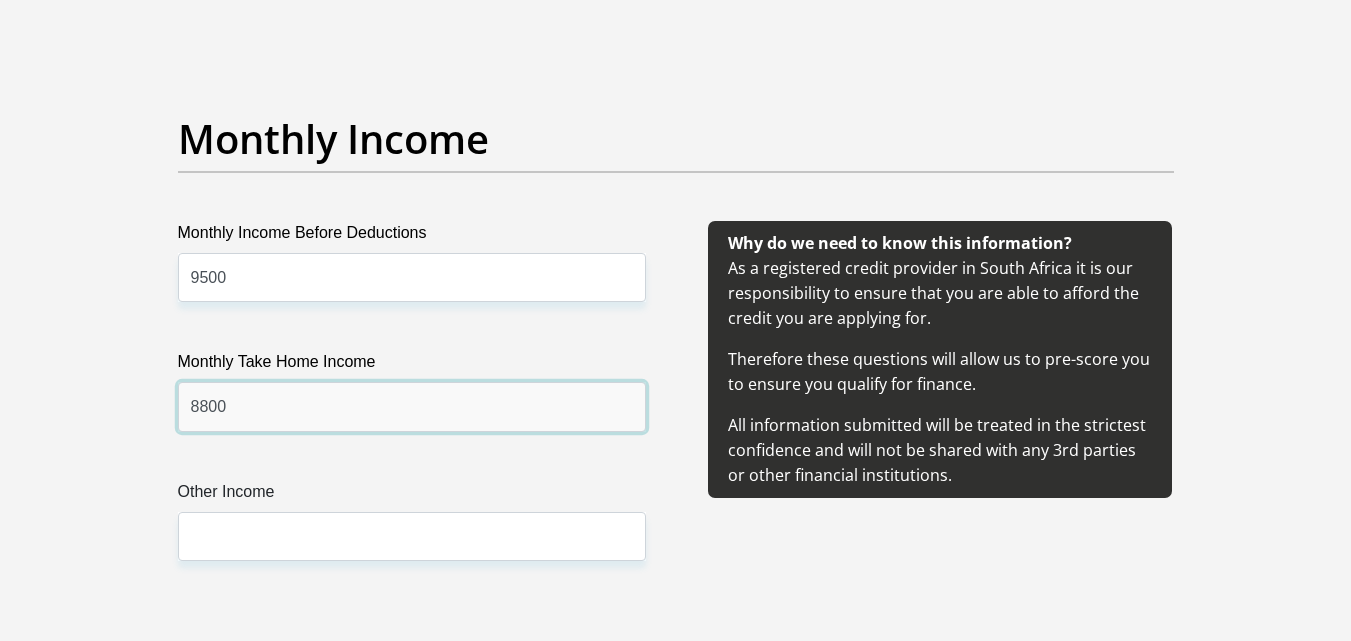 type on "8800" 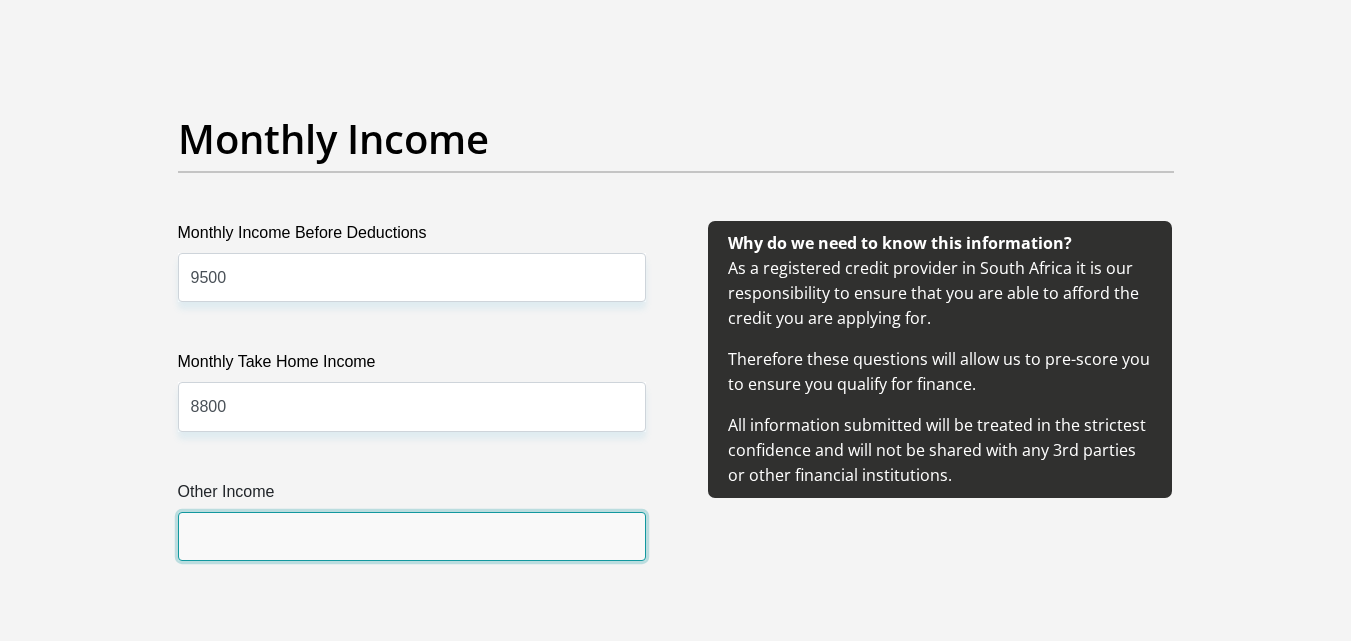click on "Other Income" at bounding box center [412, 536] 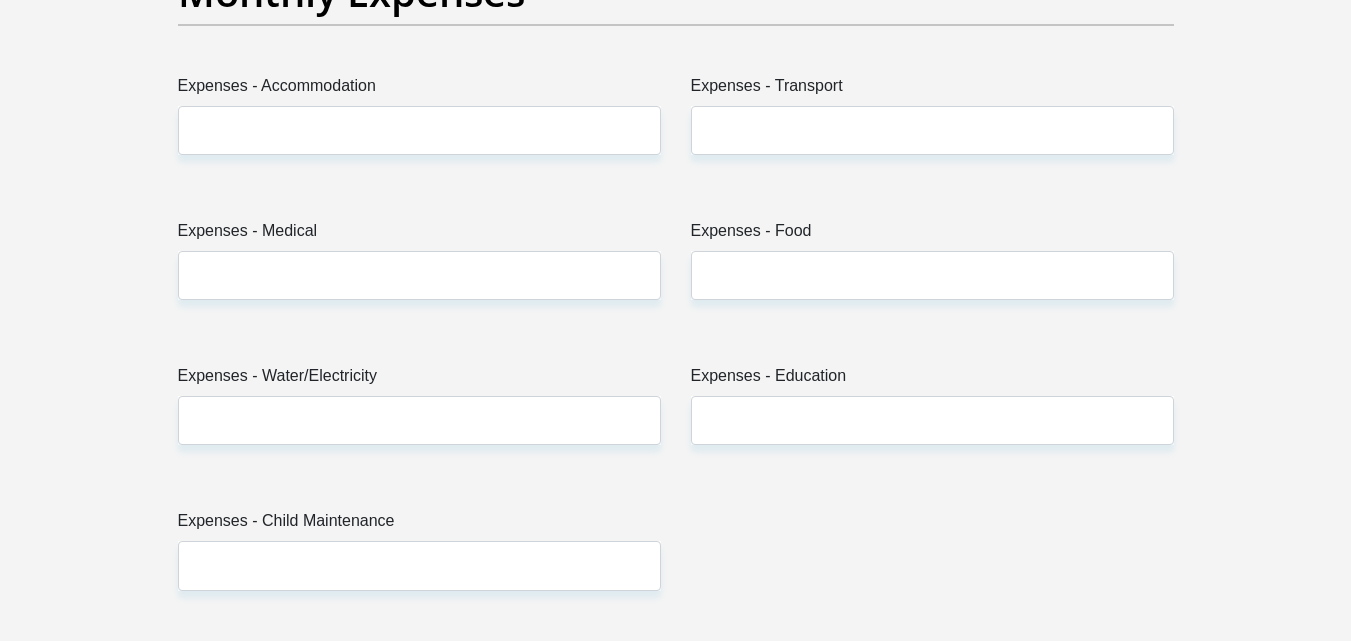 scroll, scrollTop: 3080, scrollLeft: 0, axis: vertical 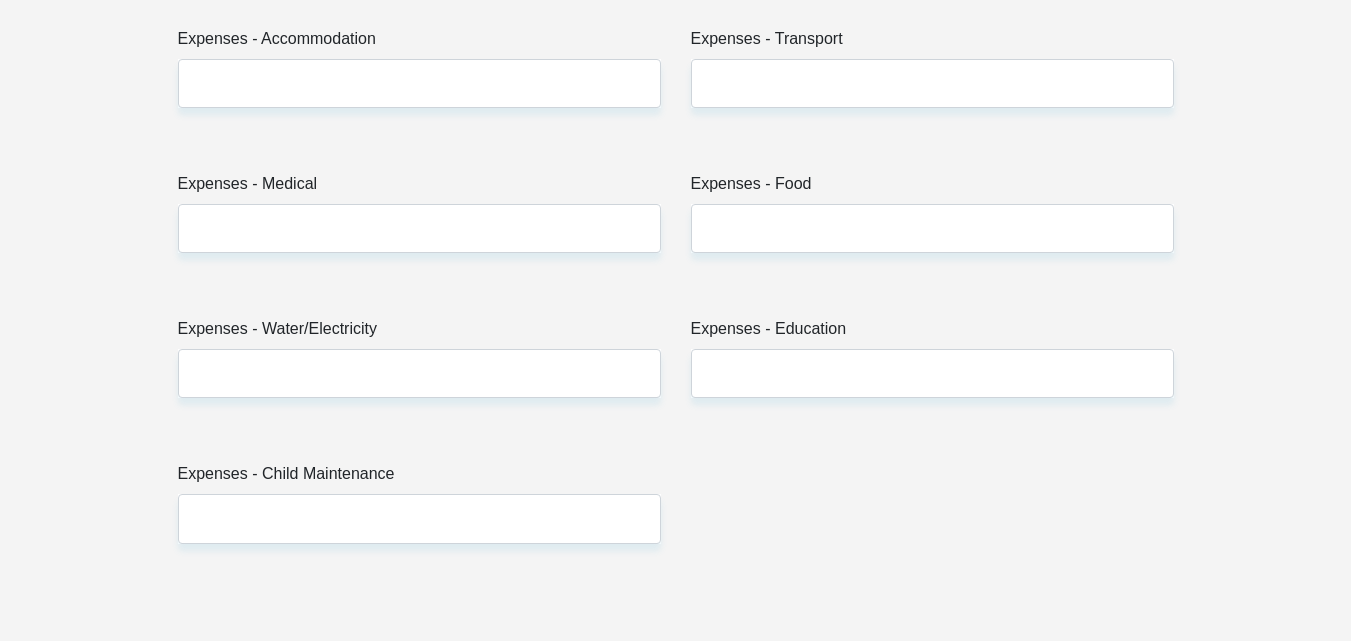 type on "0" 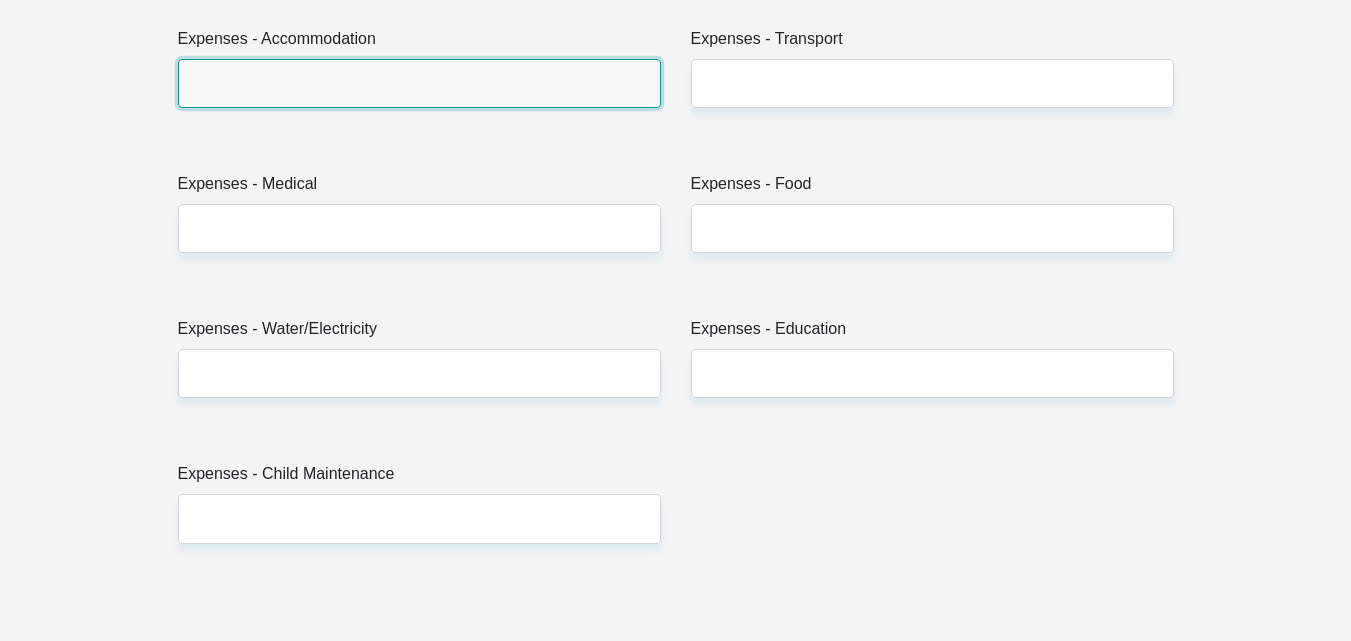 click on "Expenses - Accommodation" at bounding box center [419, 83] 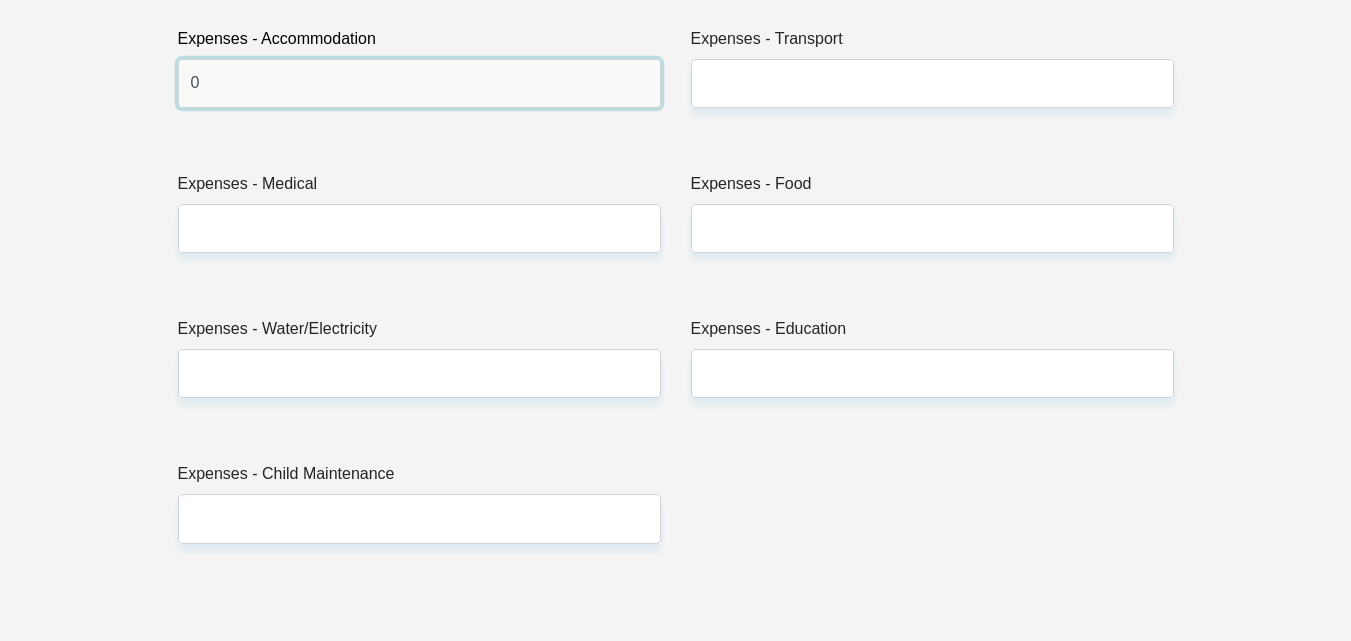 type on "0" 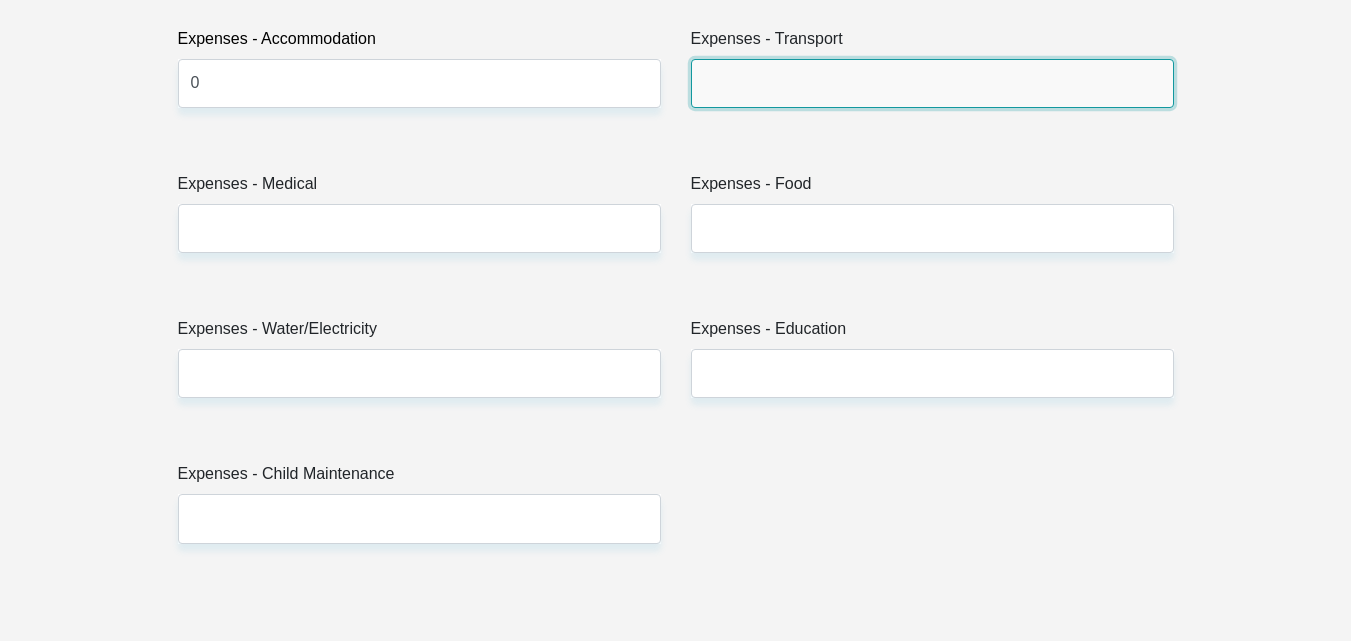 click on "Expenses - Transport" at bounding box center [932, 83] 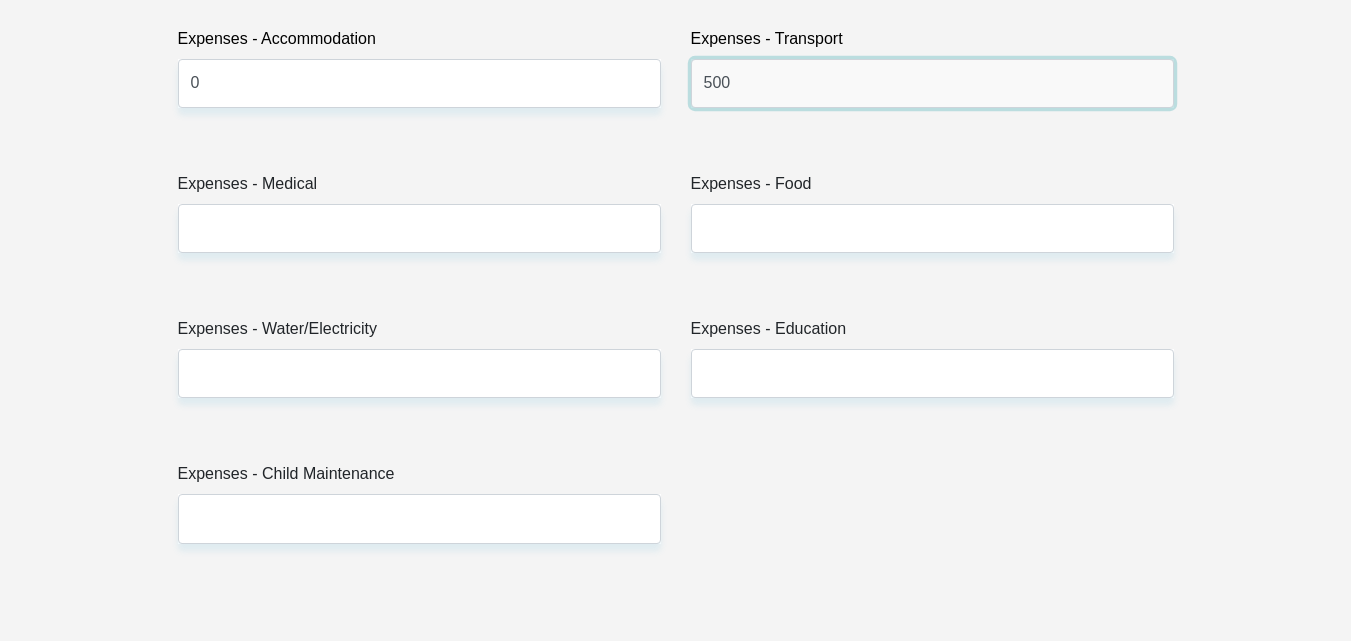 type on "500" 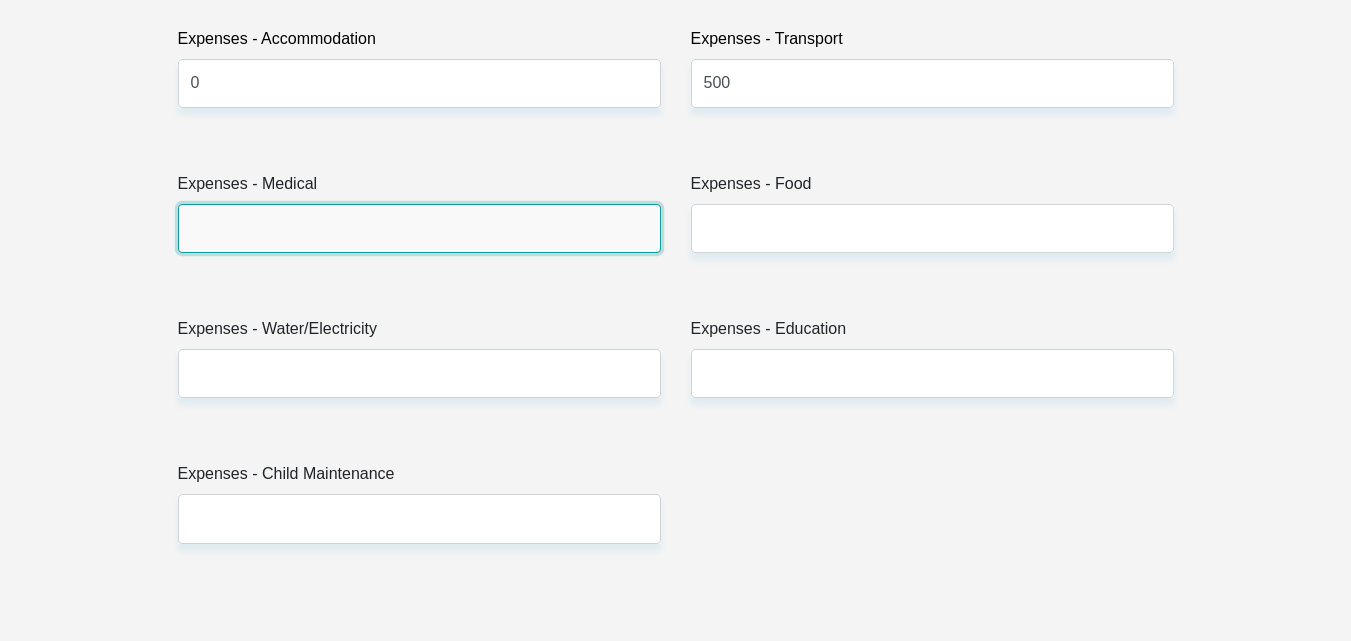 click on "Expenses - Medical" at bounding box center (419, 228) 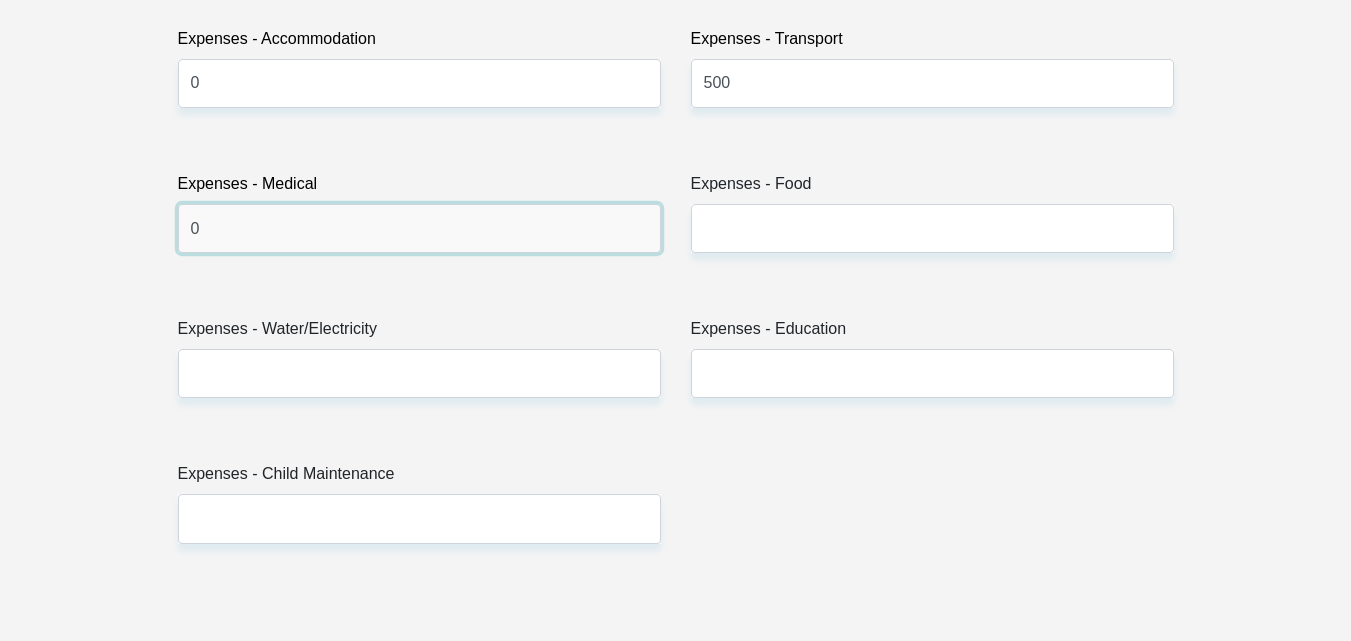type on "0" 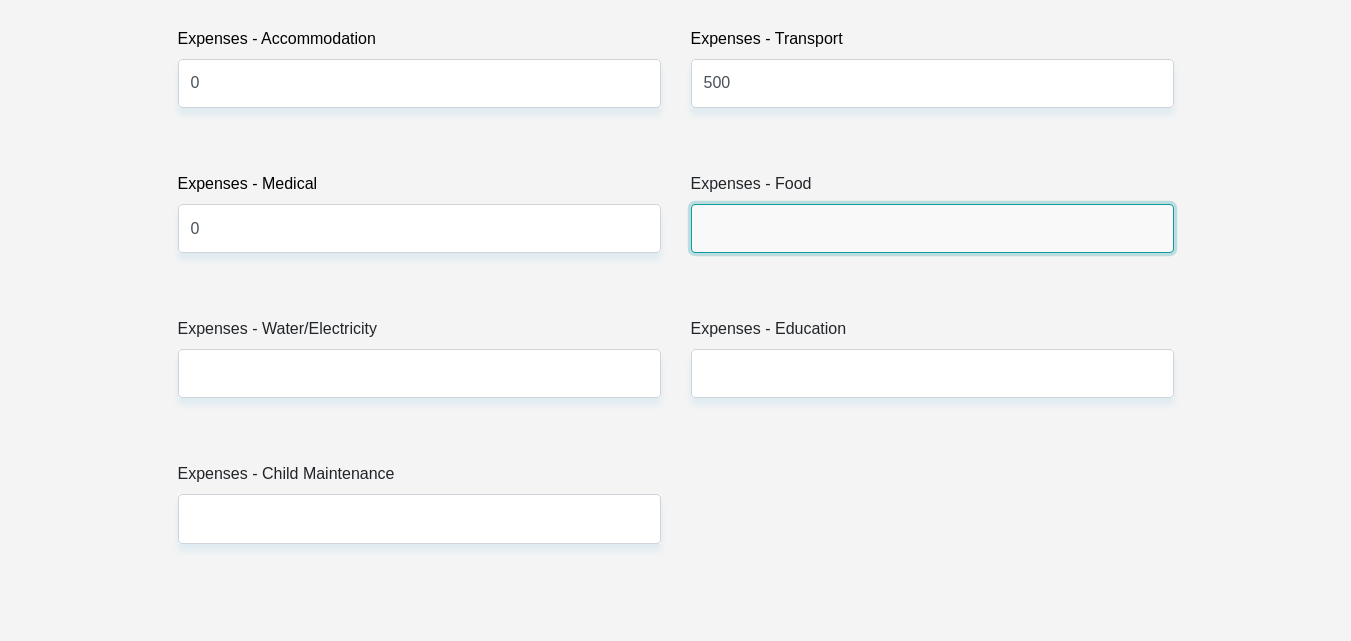 click on "Expenses - Food" at bounding box center [932, 228] 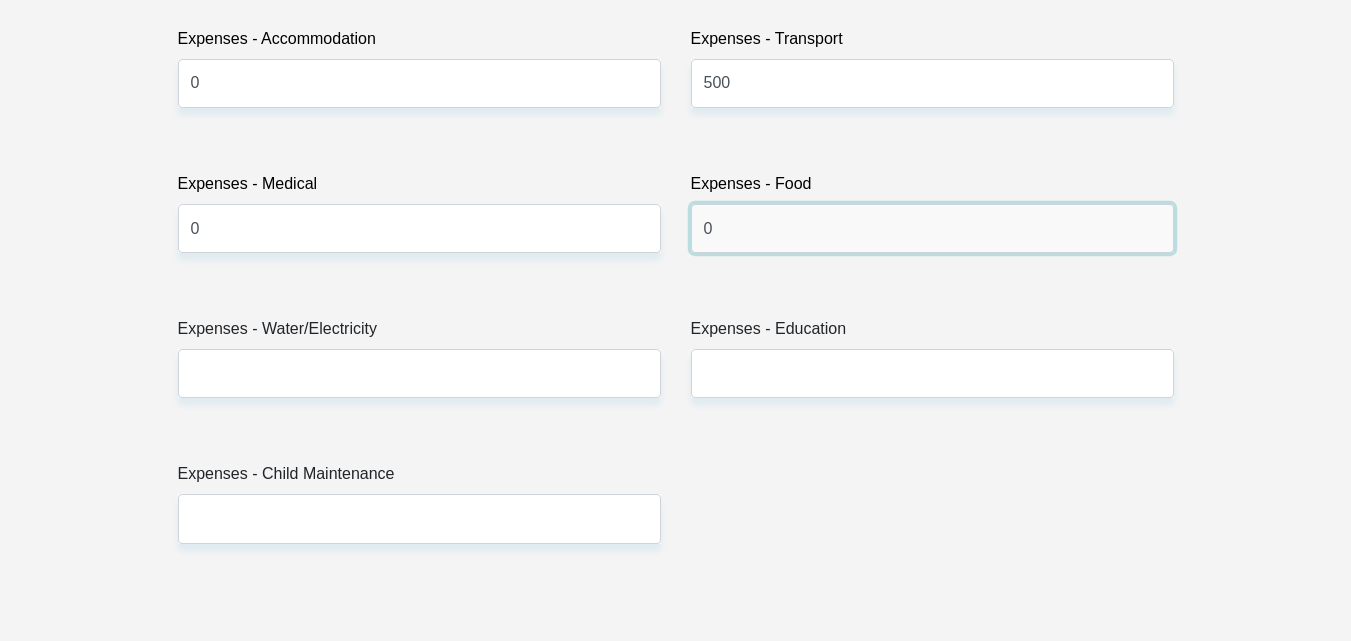 type on "0" 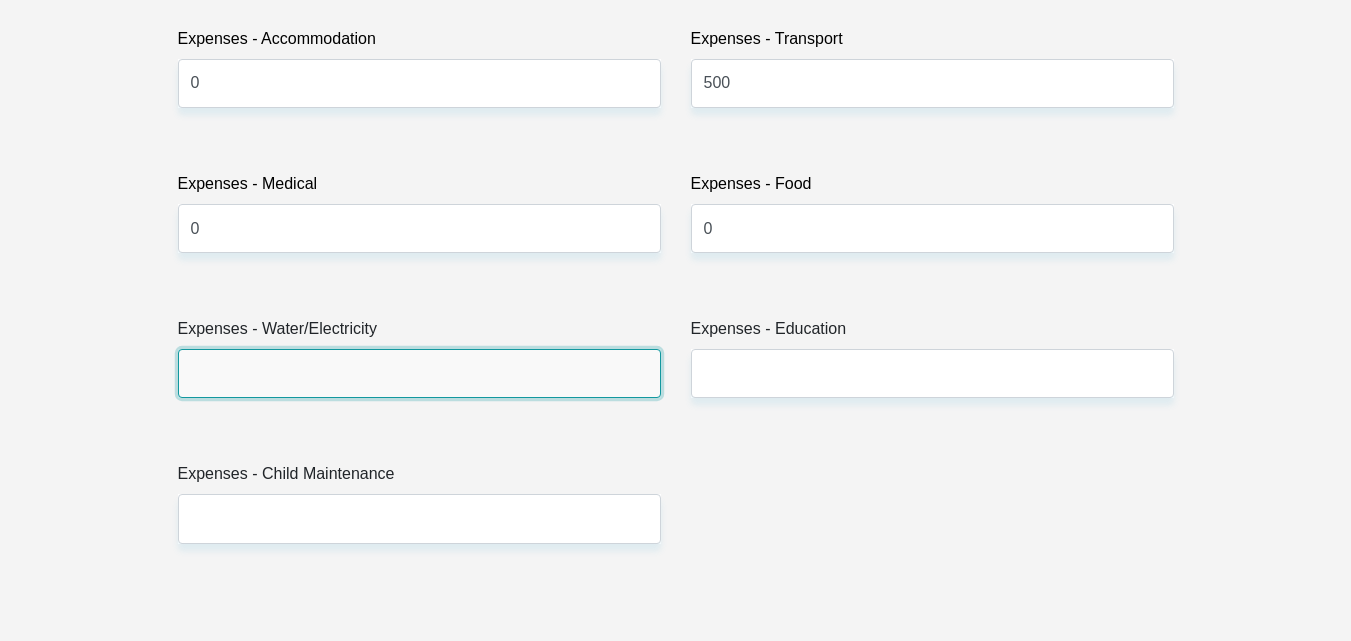 click on "Expenses - Water/Electricity" at bounding box center (419, 373) 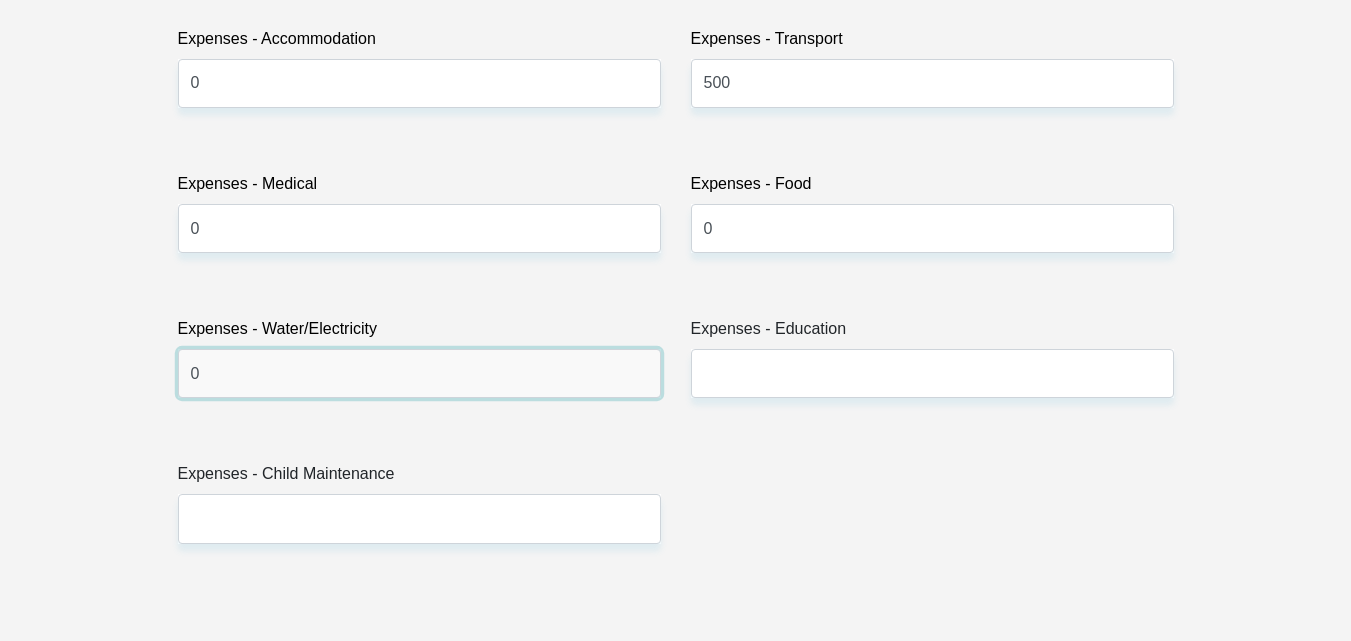 type on "0" 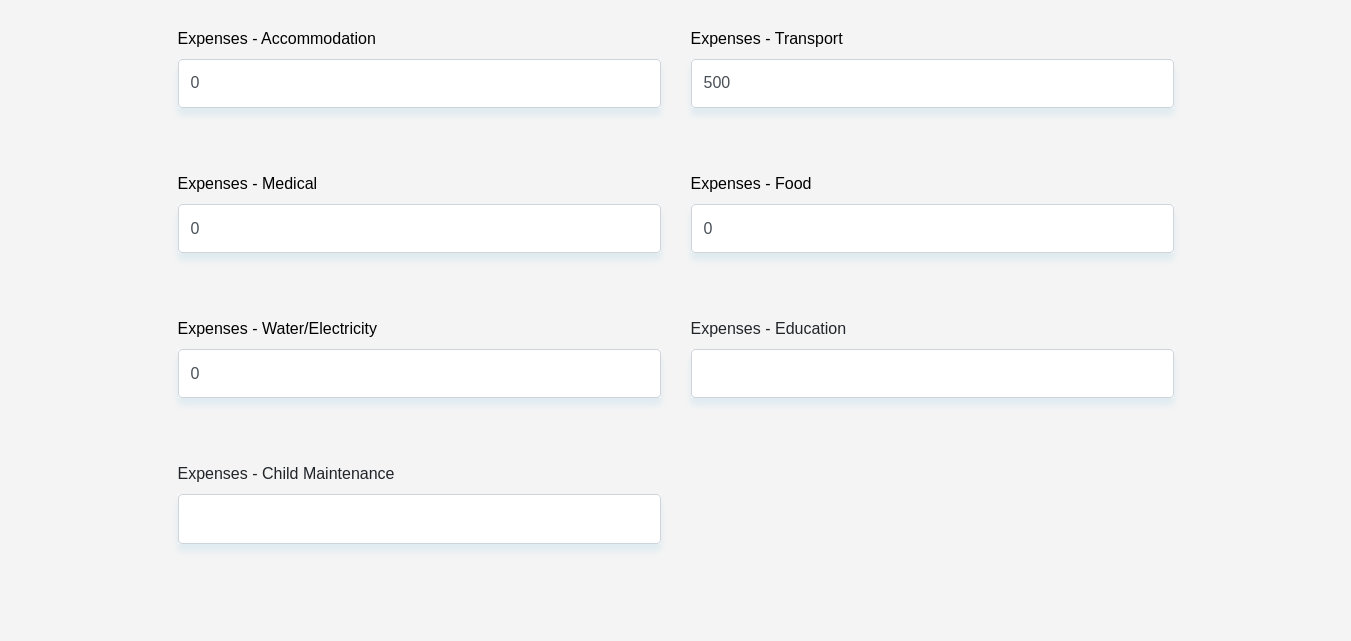 click on "Expenses - Education" at bounding box center (932, 333) 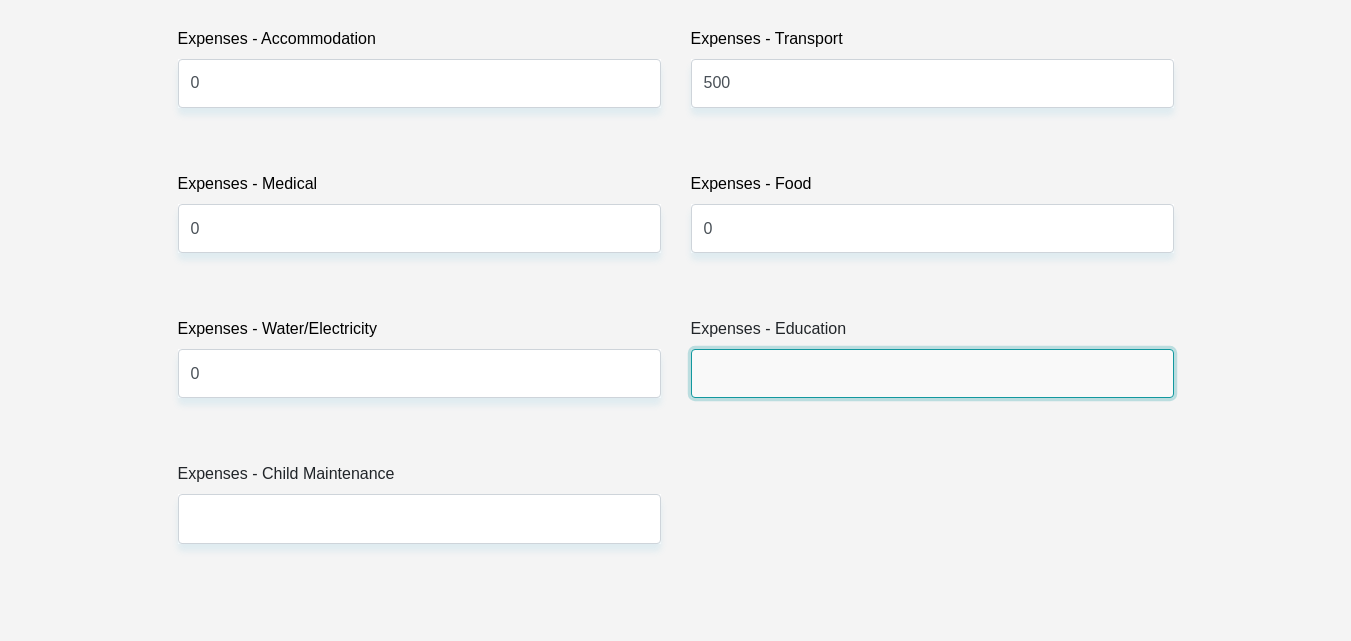 click on "Expenses - Education" at bounding box center (932, 373) 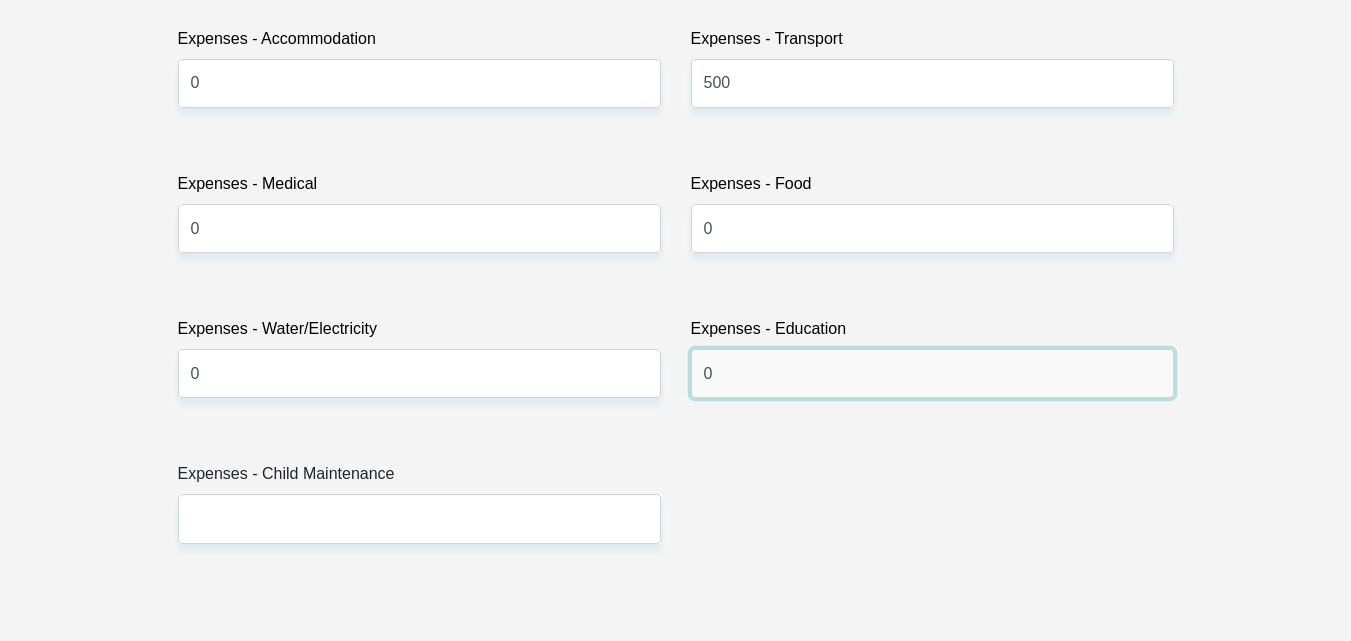 type on "0" 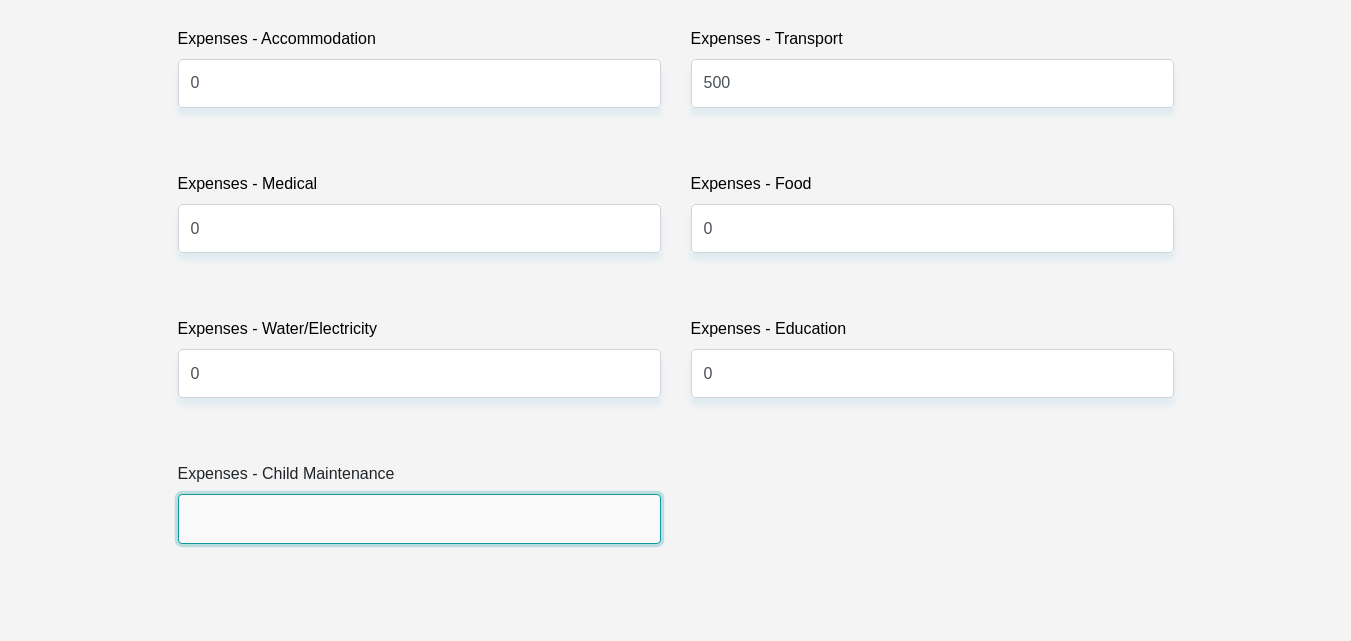 click on "Expenses - Child Maintenance" at bounding box center [419, 518] 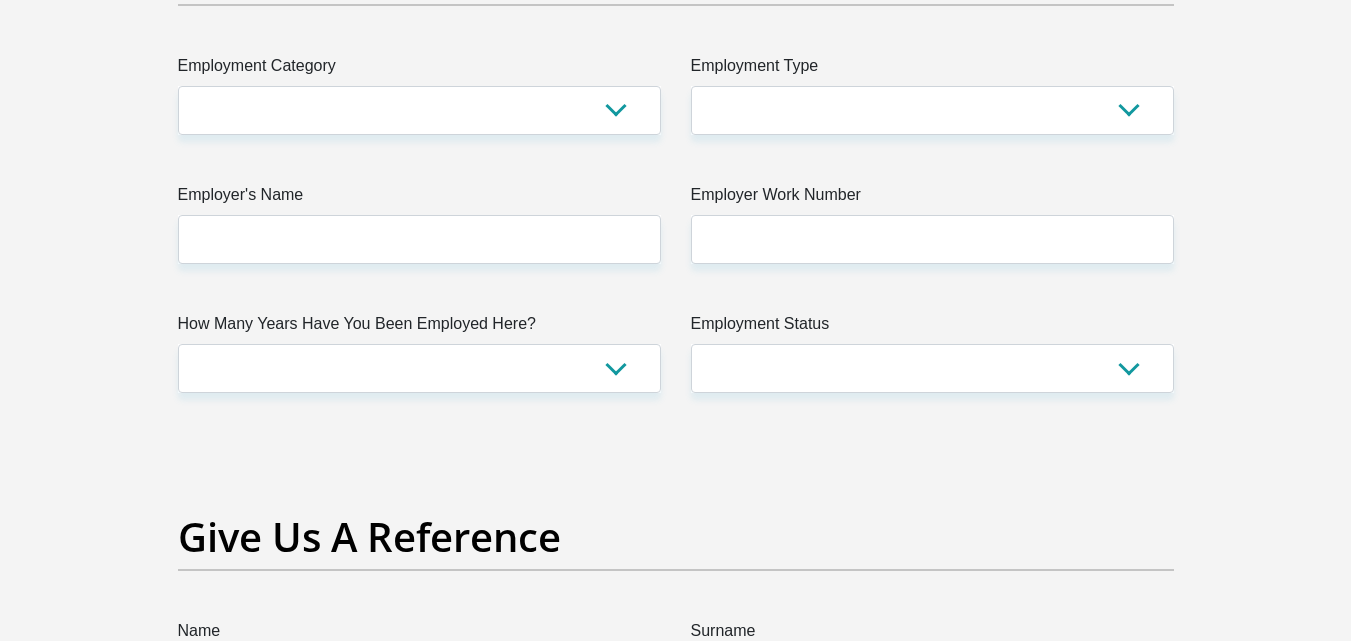 scroll, scrollTop: 3800, scrollLeft: 0, axis: vertical 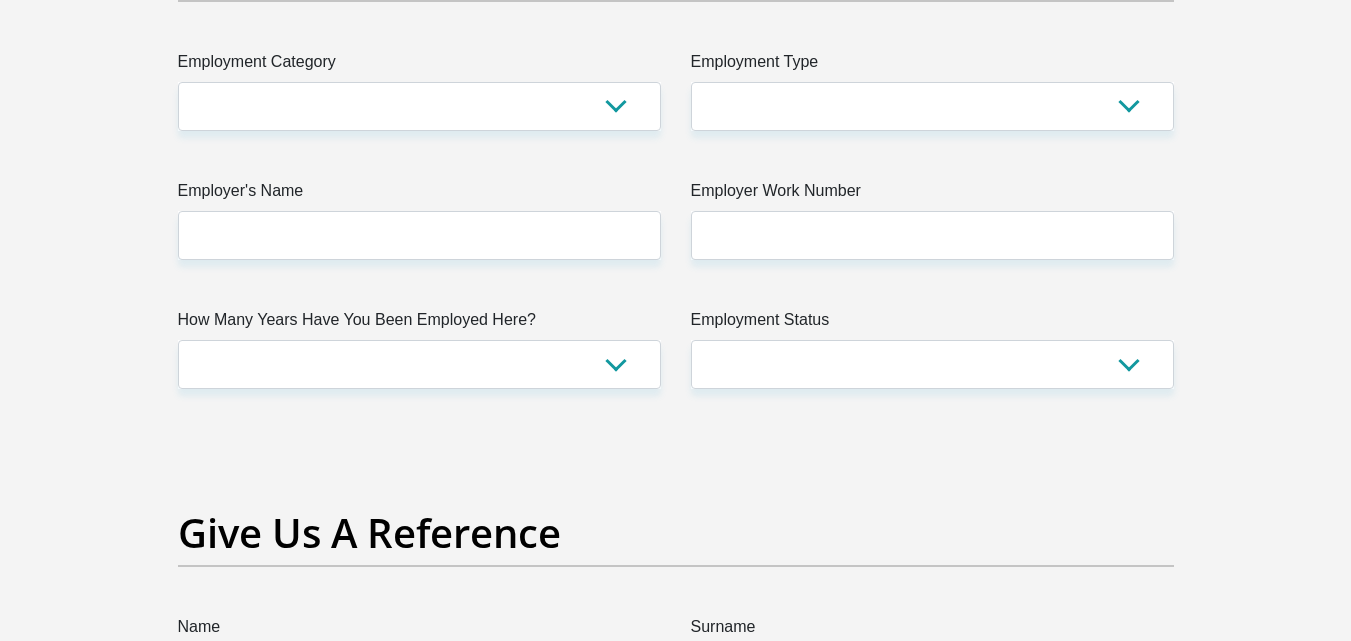 type on "1000" 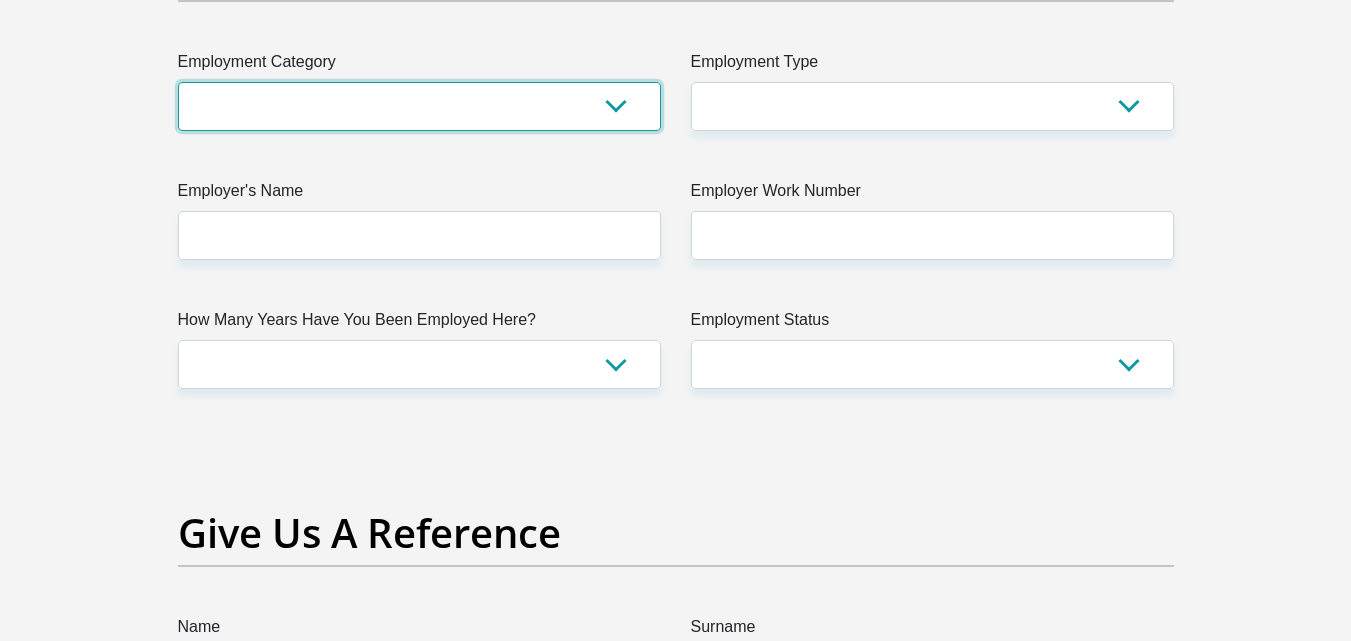 click on "AGRICULTURE
ALCOHOL & TOBACCO
CONSTRUCTION MATERIALS
METALLURGY
EQUIPMENT FOR RENEWABLE ENERGY
SPECIALIZED CONTRACTORS
CAR
GAMING (INCL. INTERNET
OTHER WHOLESALE
UNLICENSED PHARMACEUTICALS
CURRENCY EXCHANGE HOUSES
OTHER FINANCIAL INSTITUTIONS & INSURANCE
REAL ESTATE AGENTS
OIL & GAS
OTHER MATERIALS (E.G. IRON ORE)
PRECIOUS STONES & PRECIOUS METALS
POLITICAL ORGANIZATIONS
RELIGIOUS ORGANIZATIONS(NOT SECTS)
ACTI. HAVING BUSINESS DEAL WITH PUBLIC ADMINISTRATION
LAUNDROMATS" at bounding box center [419, 106] 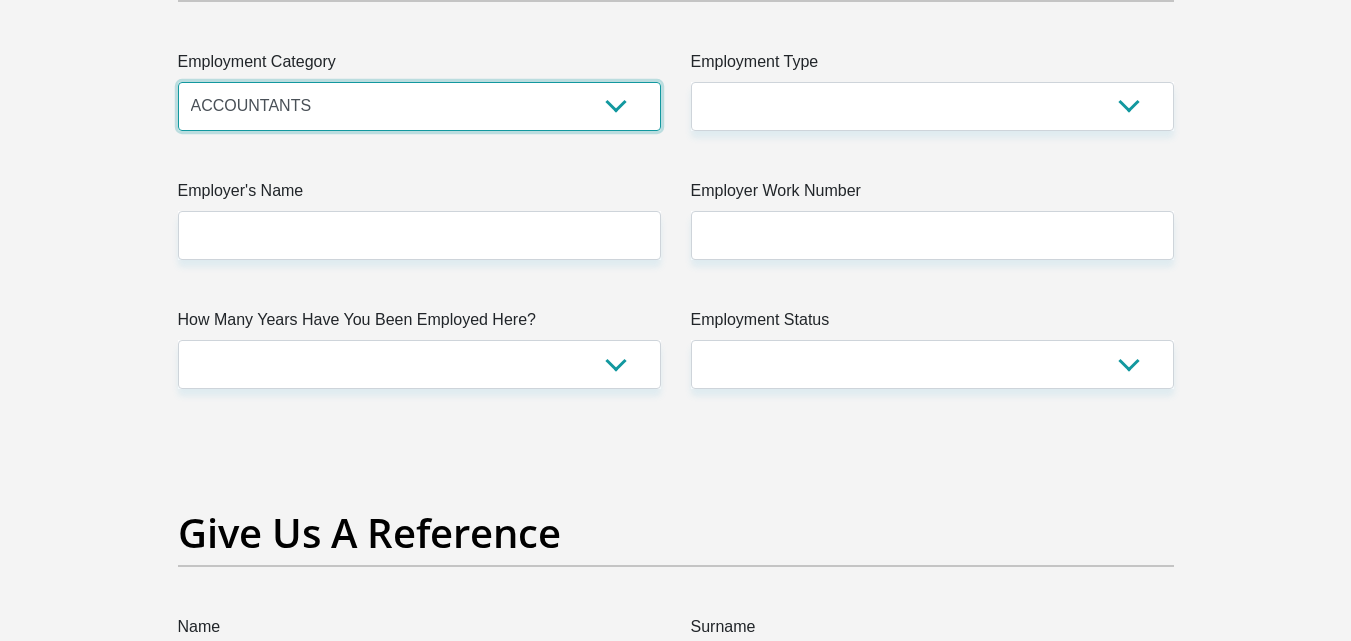 click on "AGRICULTURE
ALCOHOL & TOBACCO
CONSTRUCTION MATERIALS
METALLURGY
EQUIPMENT FOR RENEWABLE ENERGY
SPECIALIZED CONTRACTORS
CAR
GAMING (INCL. INTERNET
OTHER WHOLESALE
UNLICENSED PHARMACEUTICALS
CURRENCY EXCHANGE HOUSES
OTHER FINANCIAL INSTITUTIONS & INSURANCE
REAL ESTATE AGENTS
OIL & GAS
OTHER MATERIALS (E.G. IRON ORE)
PRECIOUS STONES & PRECIOUS METALS
POLITICAL ORGANIZATIONS
RELIGIOUS ORGANIZATIONS(NOT SECTS)
ACTI. HAVING BUSINESS DEAL WITH PUBLIC ADMINISTRATION
LAUNDROMATS" at bounding box center [419, 106] 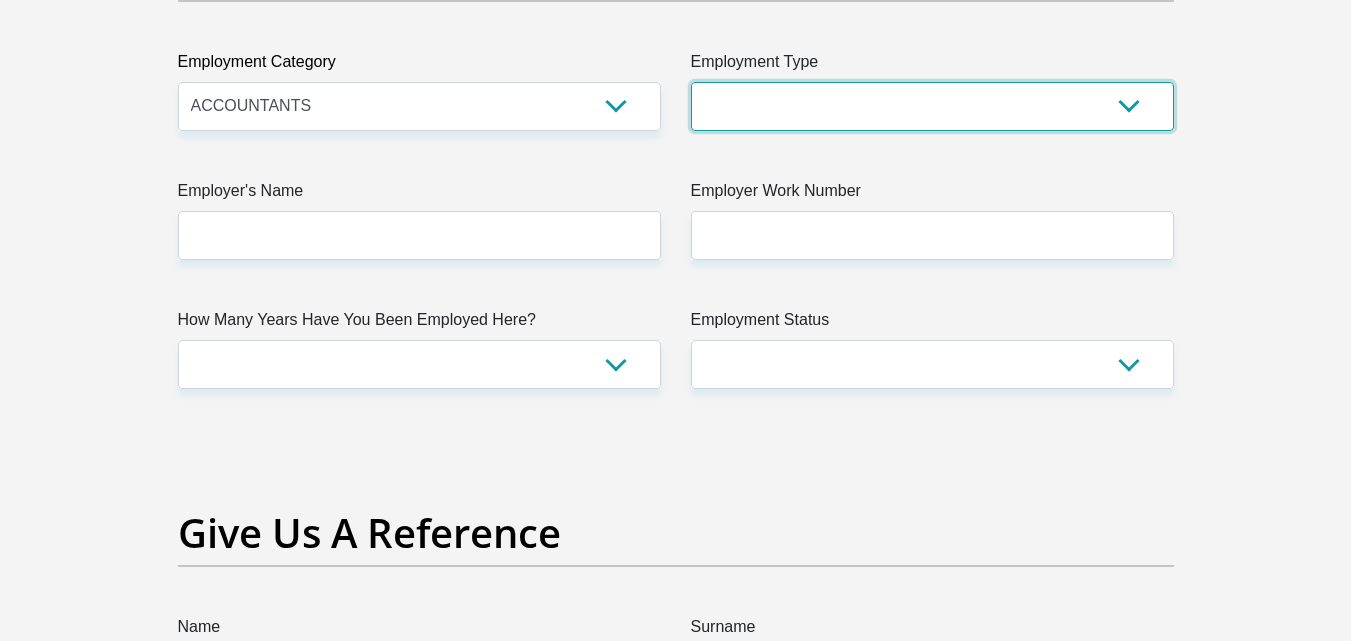 click on "College/Lecturer
Craft Seller
Creative
Driver
Executive
Farmer
Forces - Non Commissioned
Forces - Officer
Hawker
Housewife
Labourer
Licenced Professional
Manager
Miner
Non Licenced Professional
Office Staff/Clerk
Outside Worker
Pensioner
Permanent Teacher
Production/Manufacturing
Sales
Self-Employed
Semi-Professional Worker
Service Industry  Social Worker  Student" at bounding box center (932, 106) 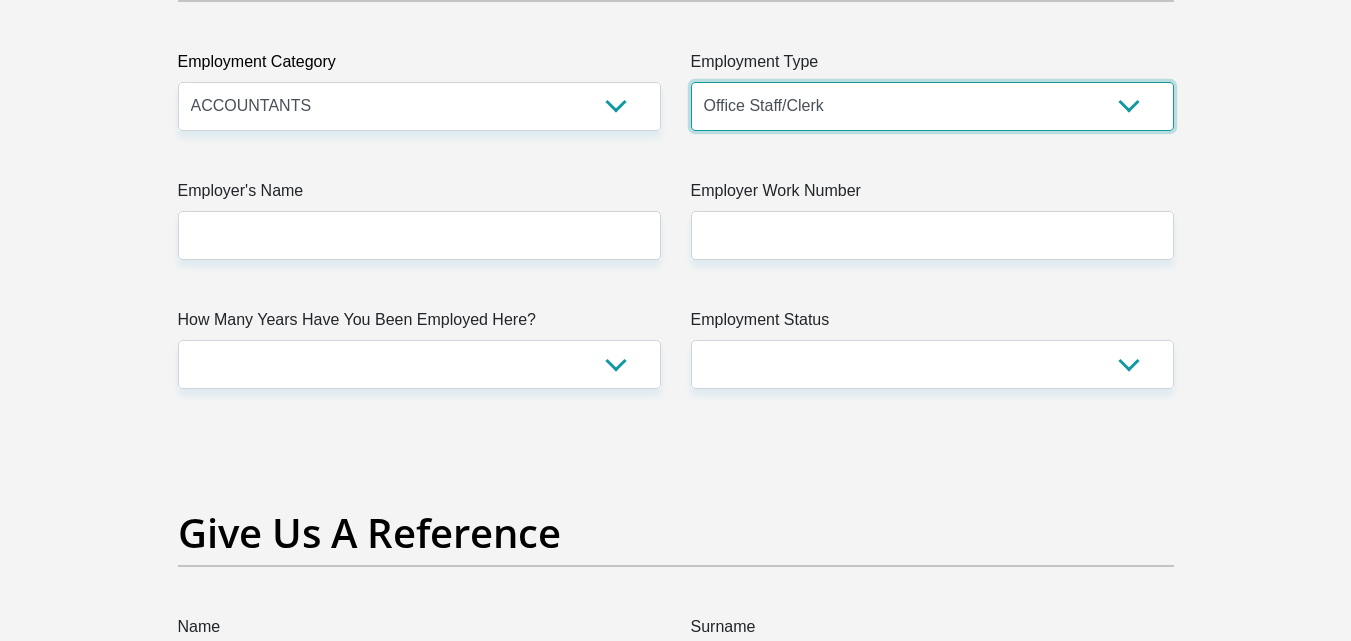 click on "College/Lecturer
Craft Seller
Creative
Driver
Executive
Farmer
Forces - Non Commissioned
Forces - Officer
Hawker
Housewife
Labourer
Licenced Professional
Manager
Miner
Non Licenced Professional
Office Staff/Clerk
Outside Worker
Pensioner
Permanent Teacher
Production/Manufacturing
Sales
Self-Employed
Semi-Professional Worker
Service Industry  Social Worker  Student" at bounding box center [932, 106] 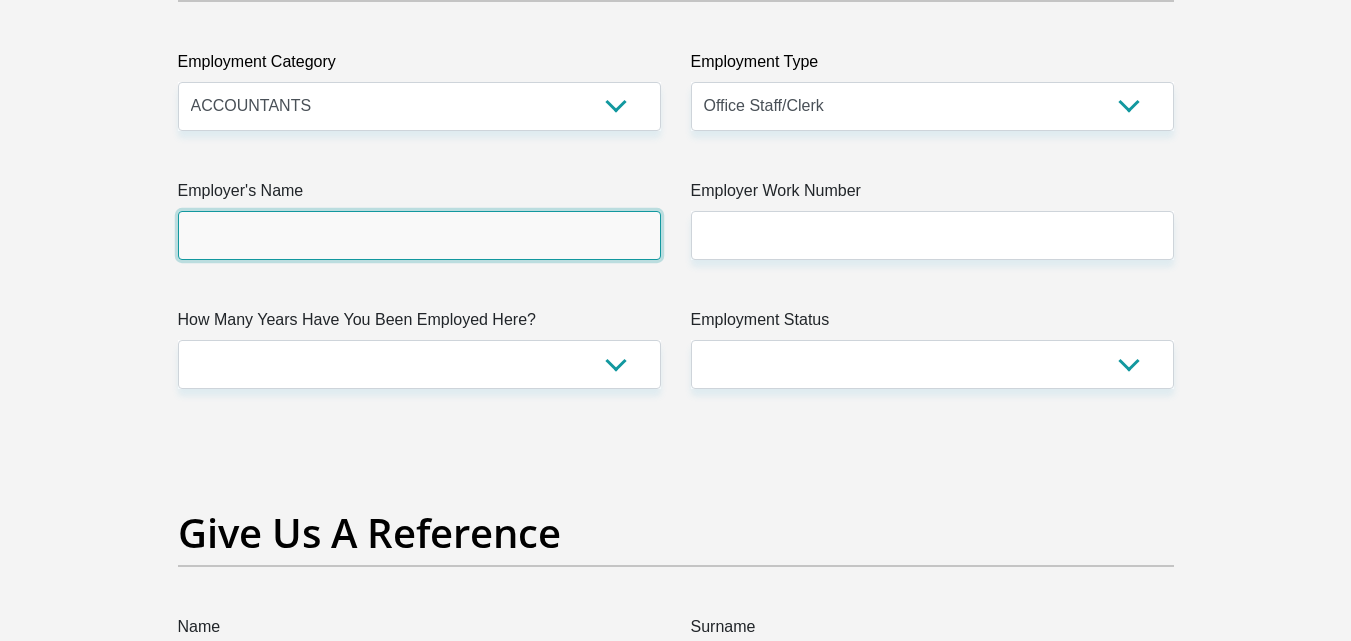 click on "Employer's Name" at bounding box center (419, 235) 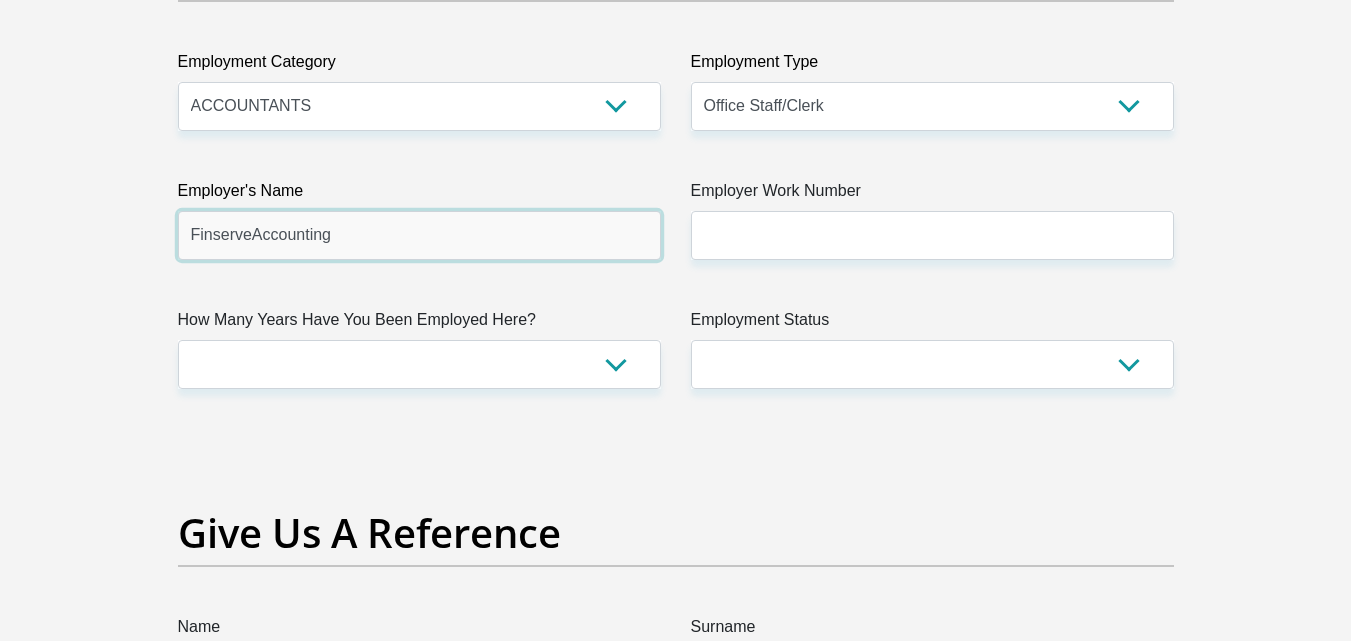 type on "FinserveAccounting" 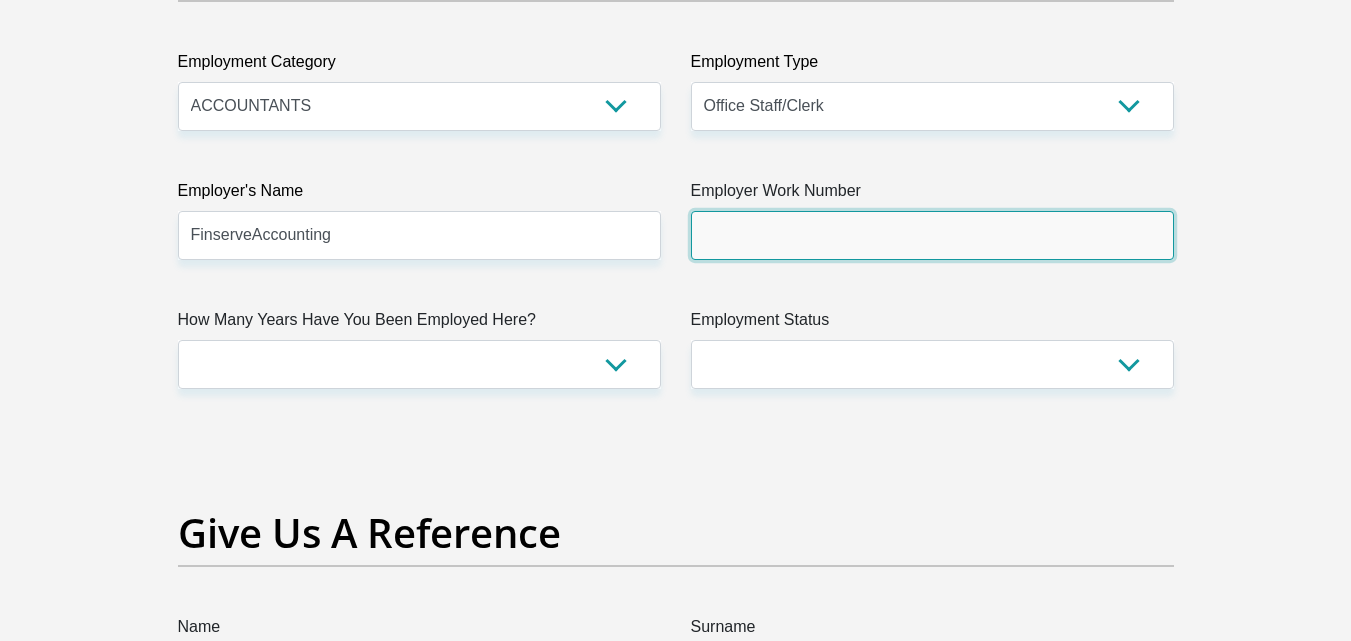 click on "Employer Work Number" at bounding box center [932, 235] 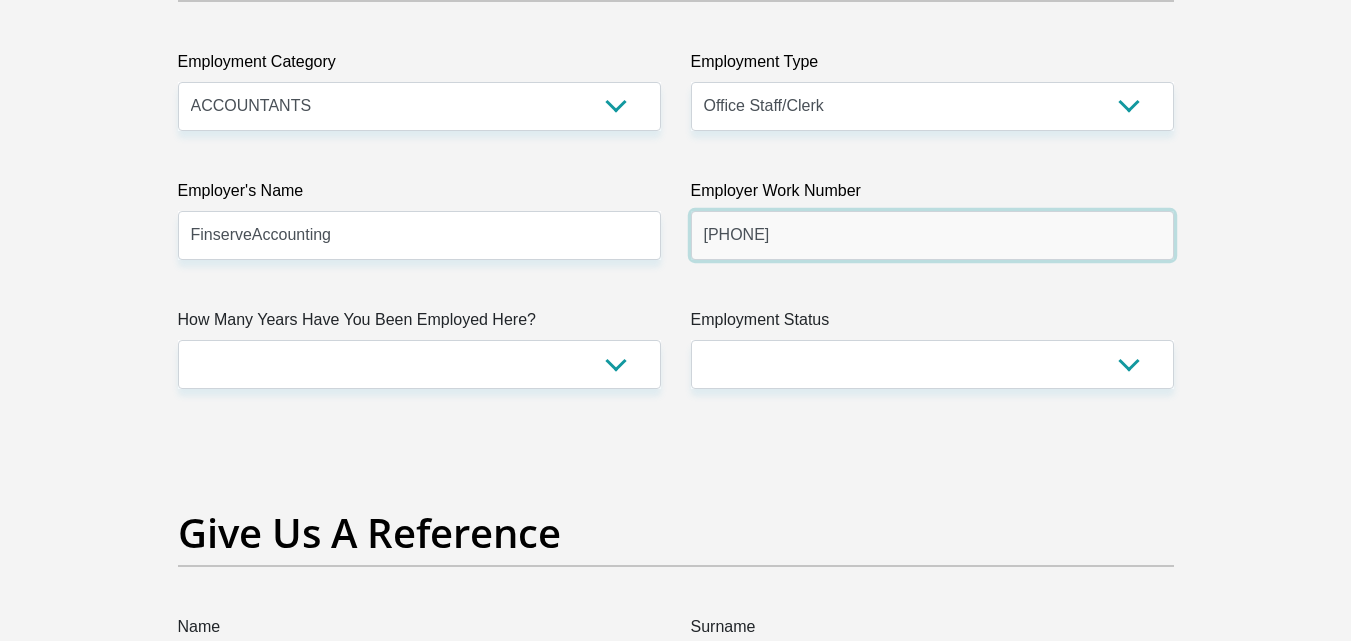 type on "0860994094" 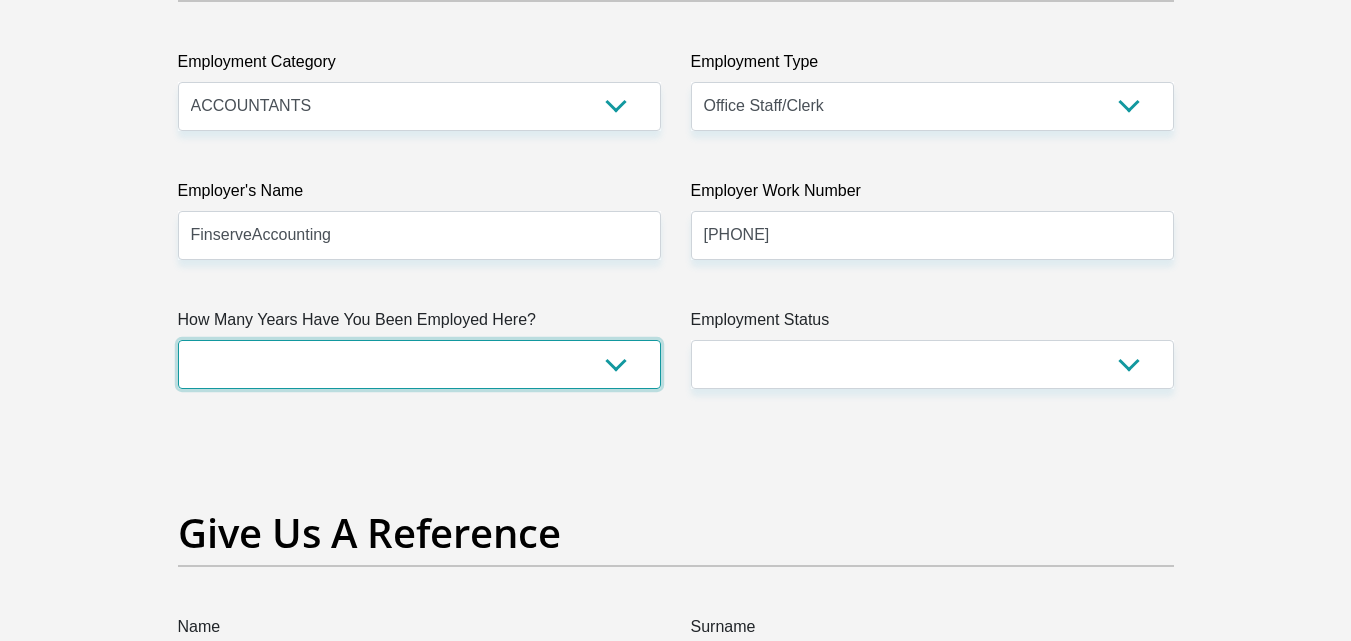 click on "less than 1 year
1-3 years
3-5 years
5+ years" at bounding box center (419, 364) 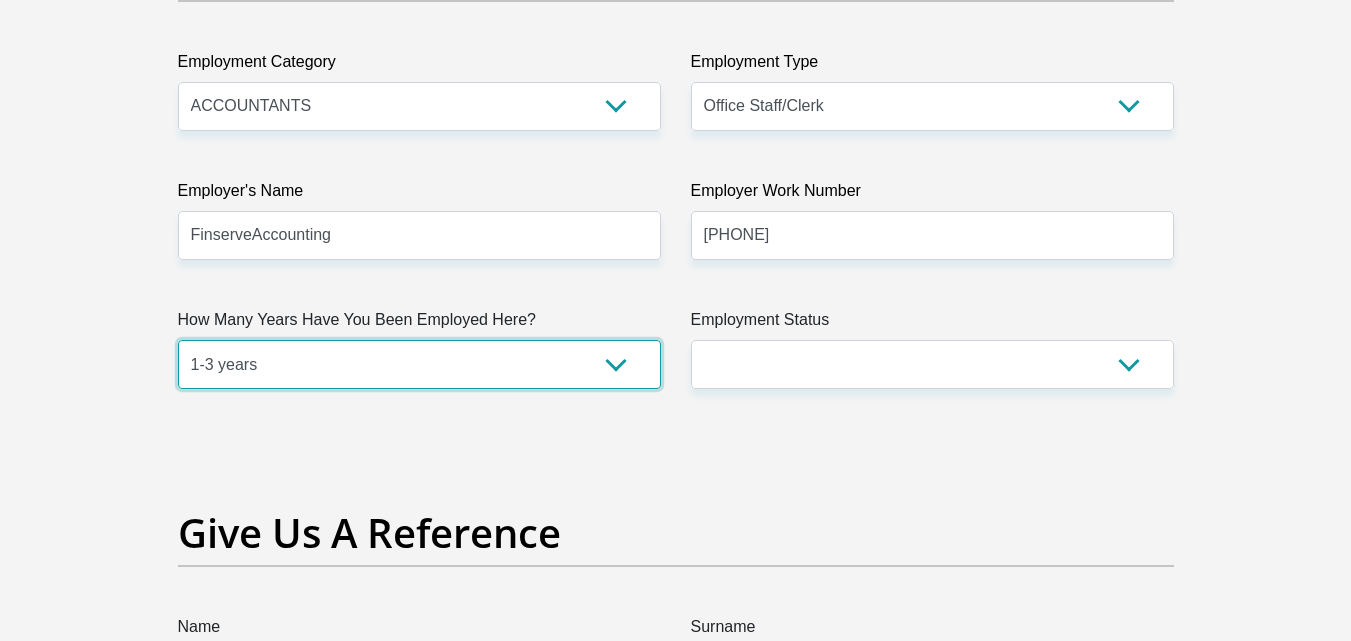 click on "less than 1 year
1-3 years
3-5 years
5+ years" at bounding box center (419, 364) 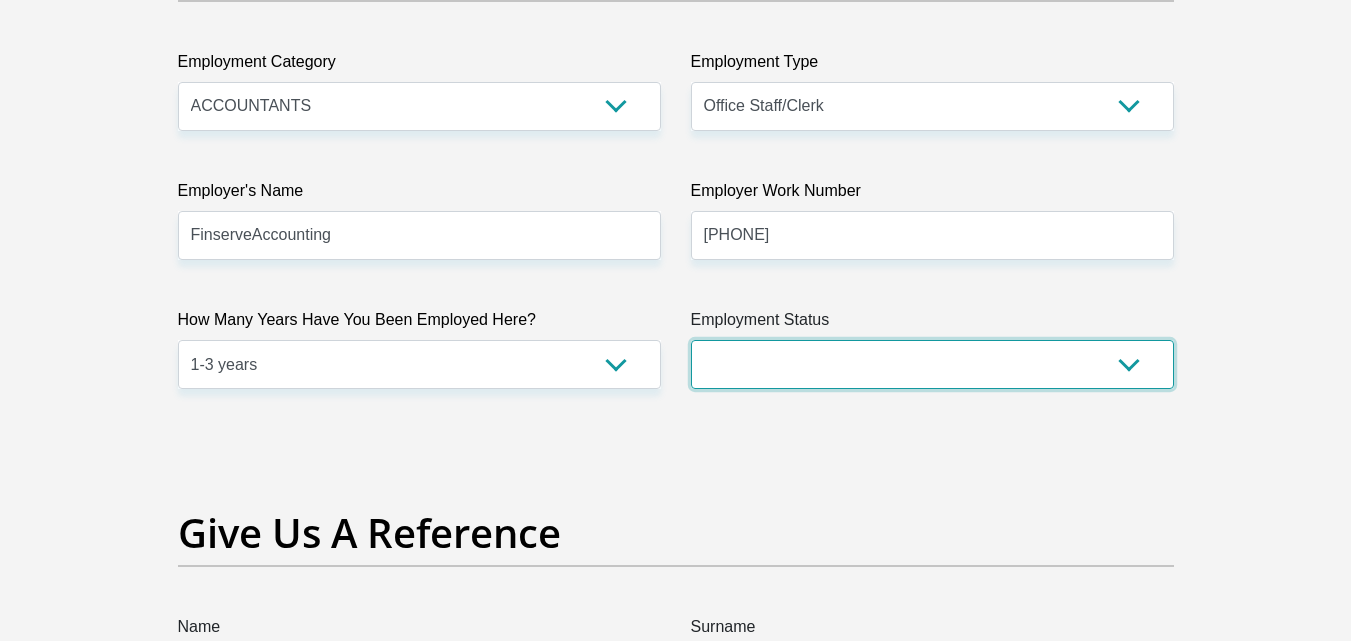 click on "Permanent/Full-time
Part-time/Casual
Contract Worker
Self-Employed
Housewife
Retired
Student
Medically Boarded
Disability
Unemployed" at bounding box center [932, 364] 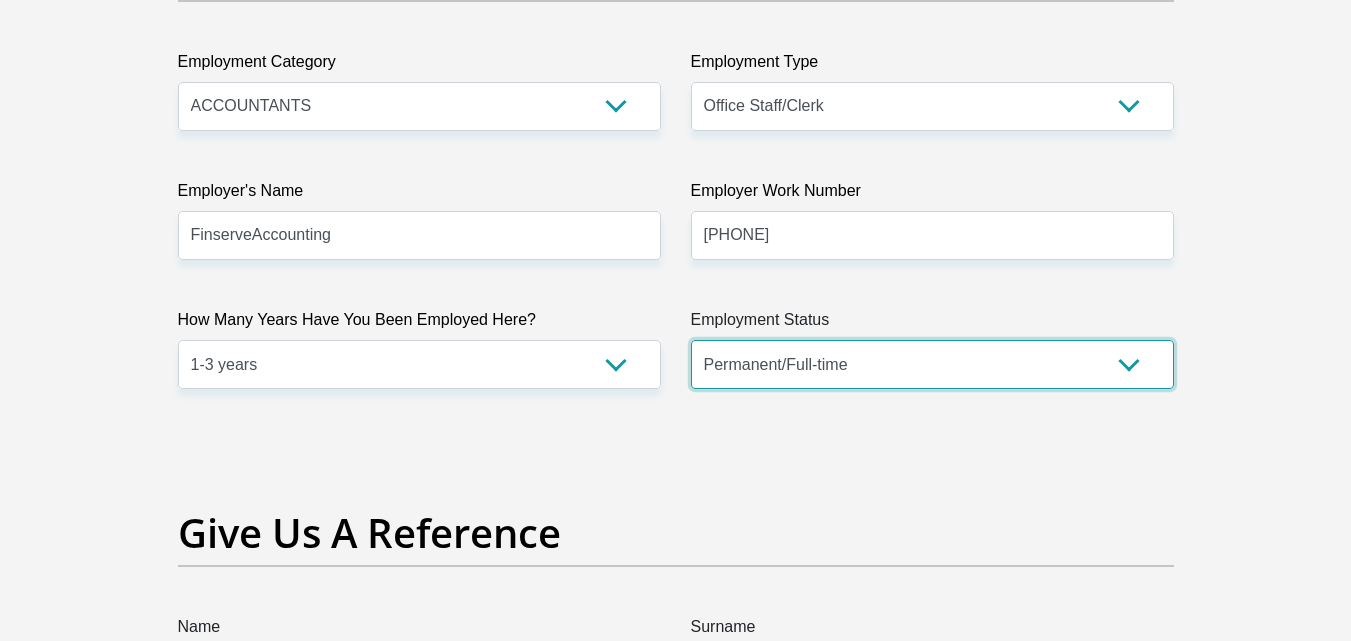 click on "Permanent/Full-time
Part-time/Casual
Contract Worker
Self-Employed
Housewife
Retired
Student
Medically Boarded
Disability
Unemployed" at bounding box center [932, 364] 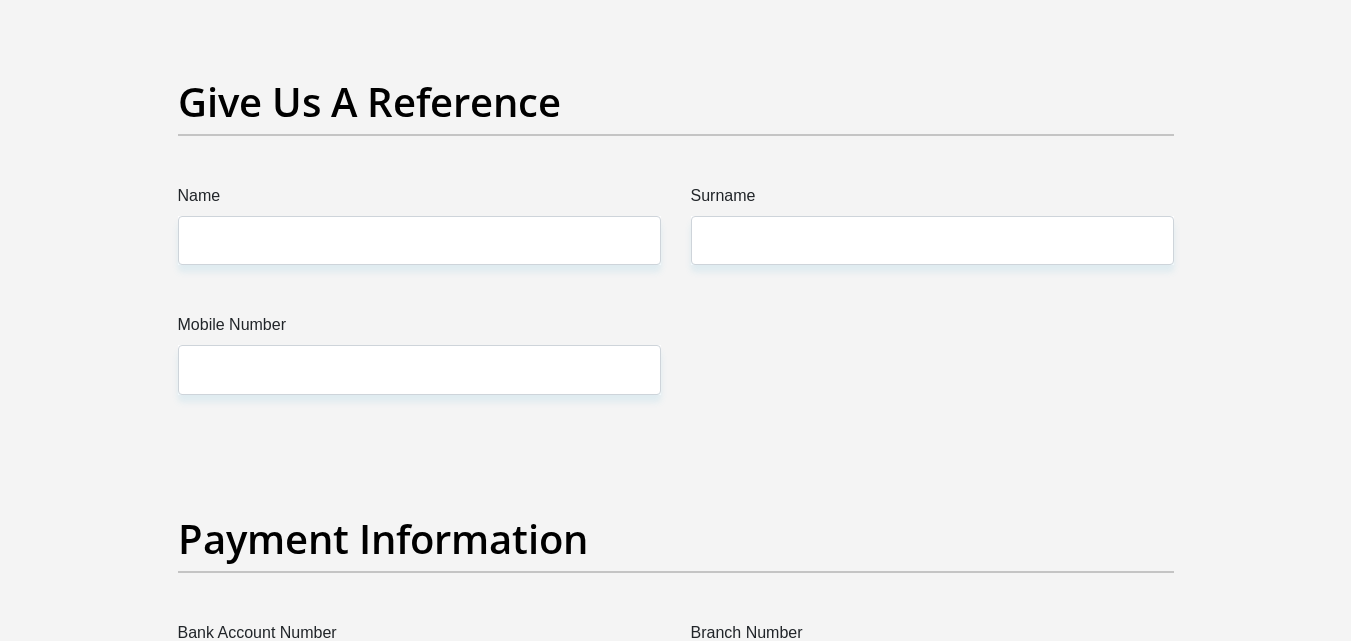 scroll, scrollTop: 4240, scrollLeft: 0, axis: vertical 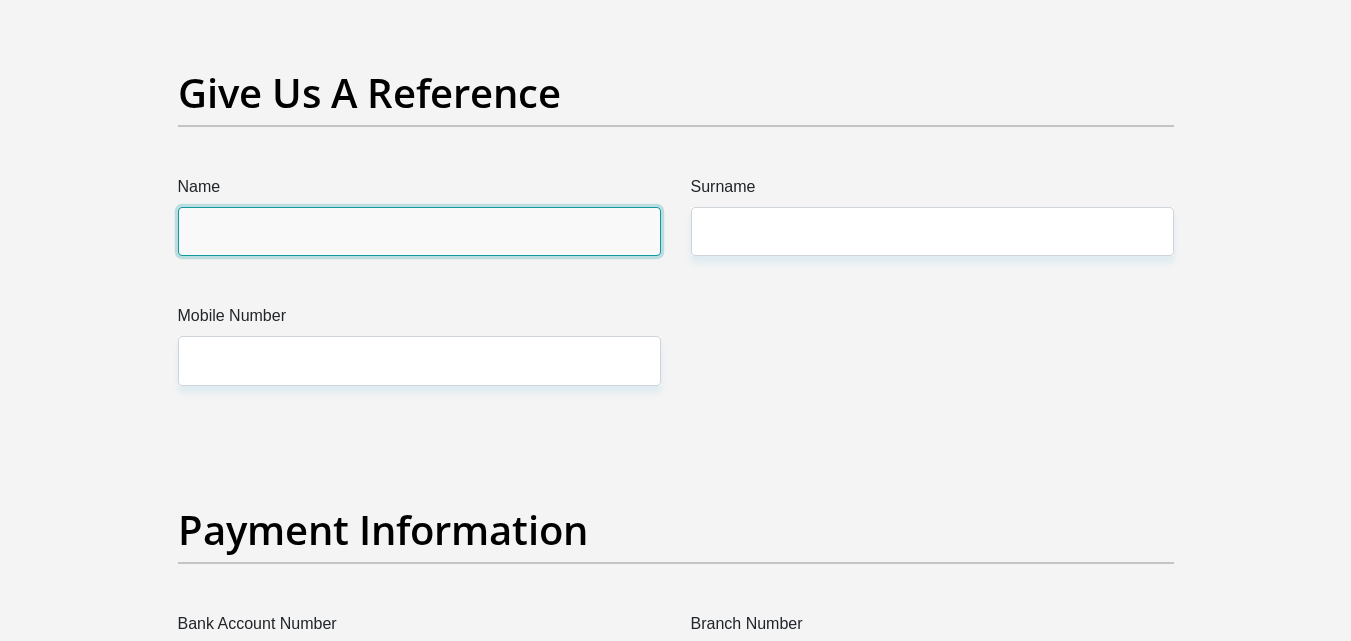 click on "Name" at bounding box center (419, 231) 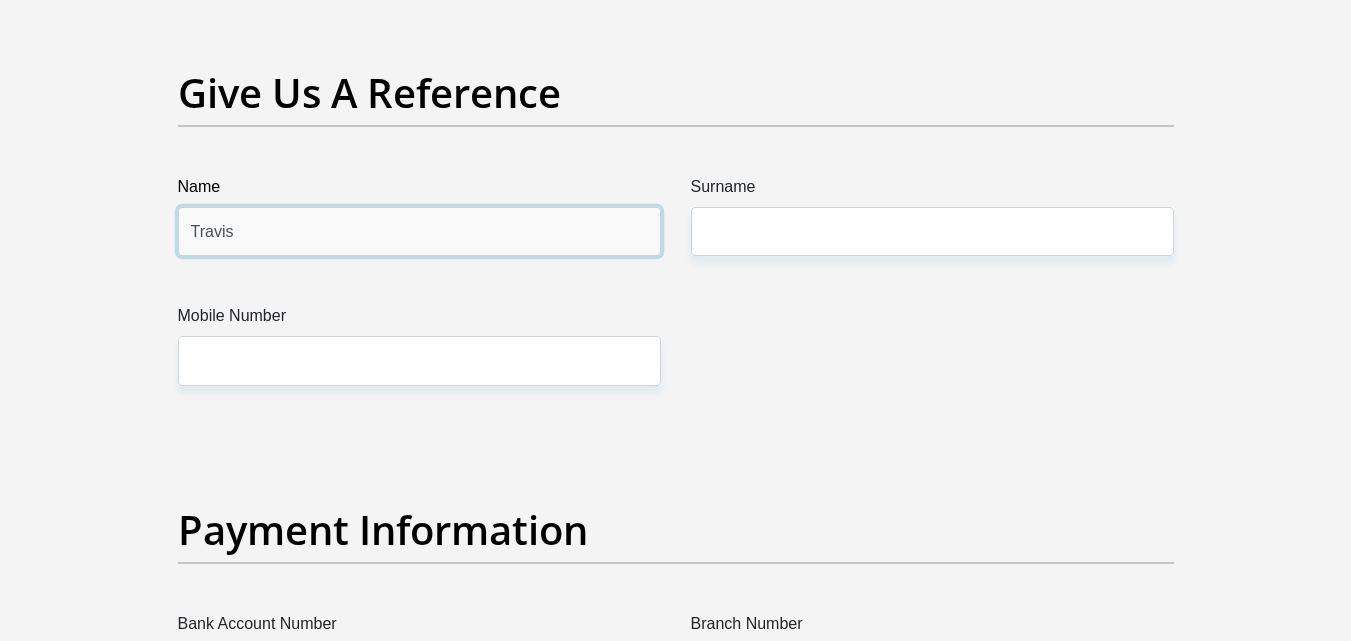 type on "Travis" 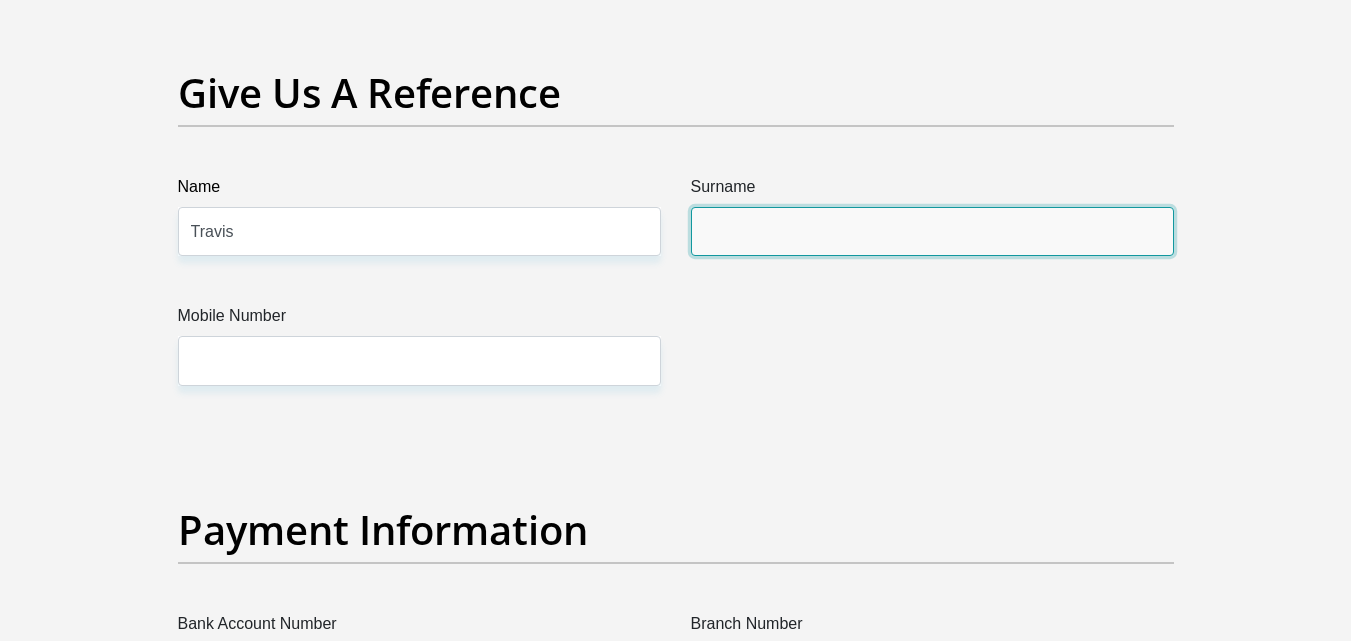 click on "Surname" at bounding box center [932, 231] 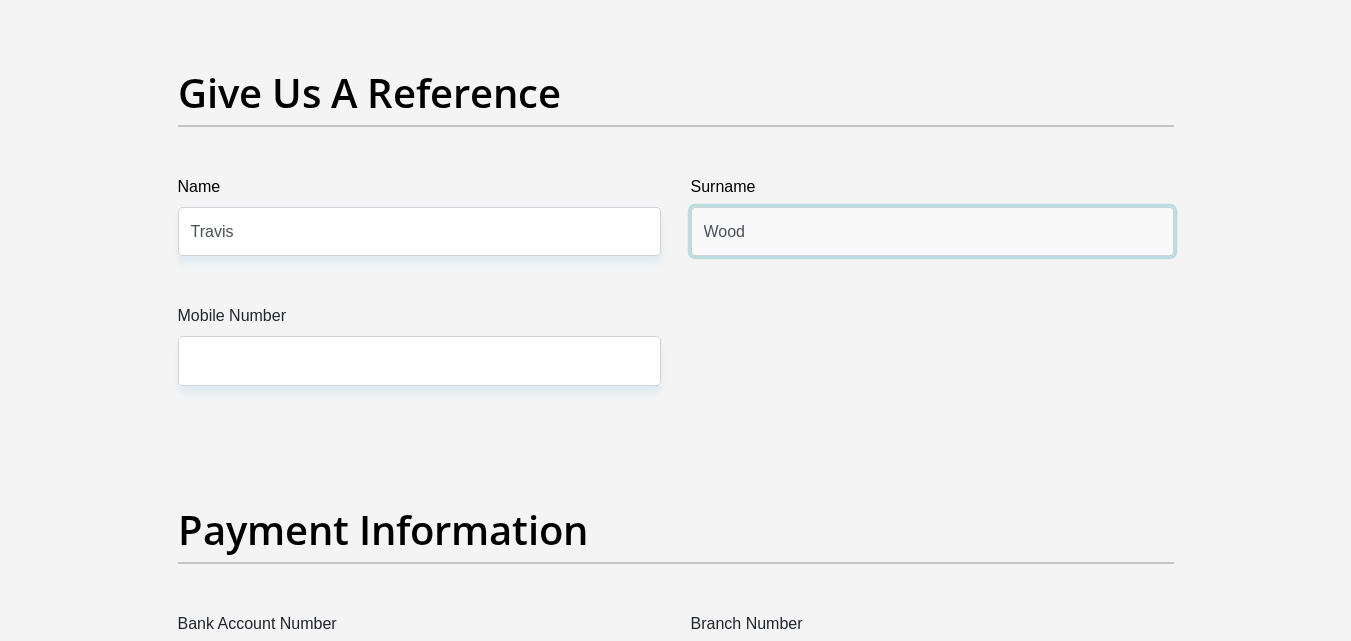type on "Wood" 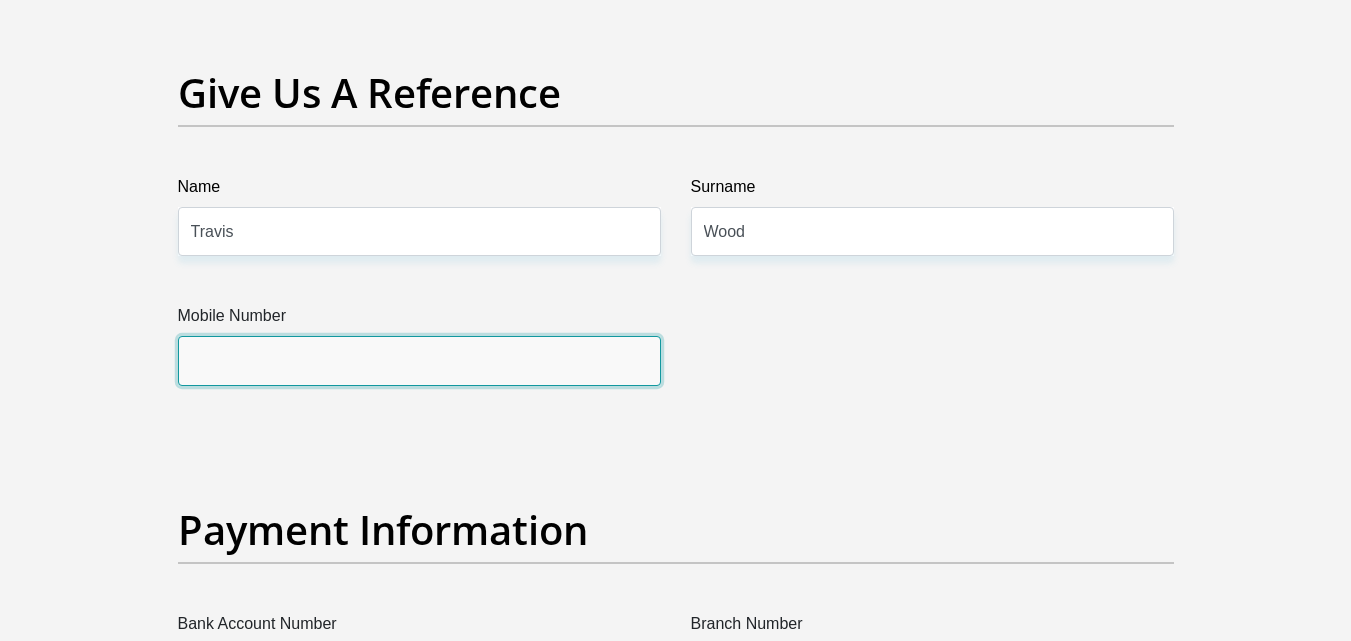 click on "Mobile Number" at bounding box center [419, 360] 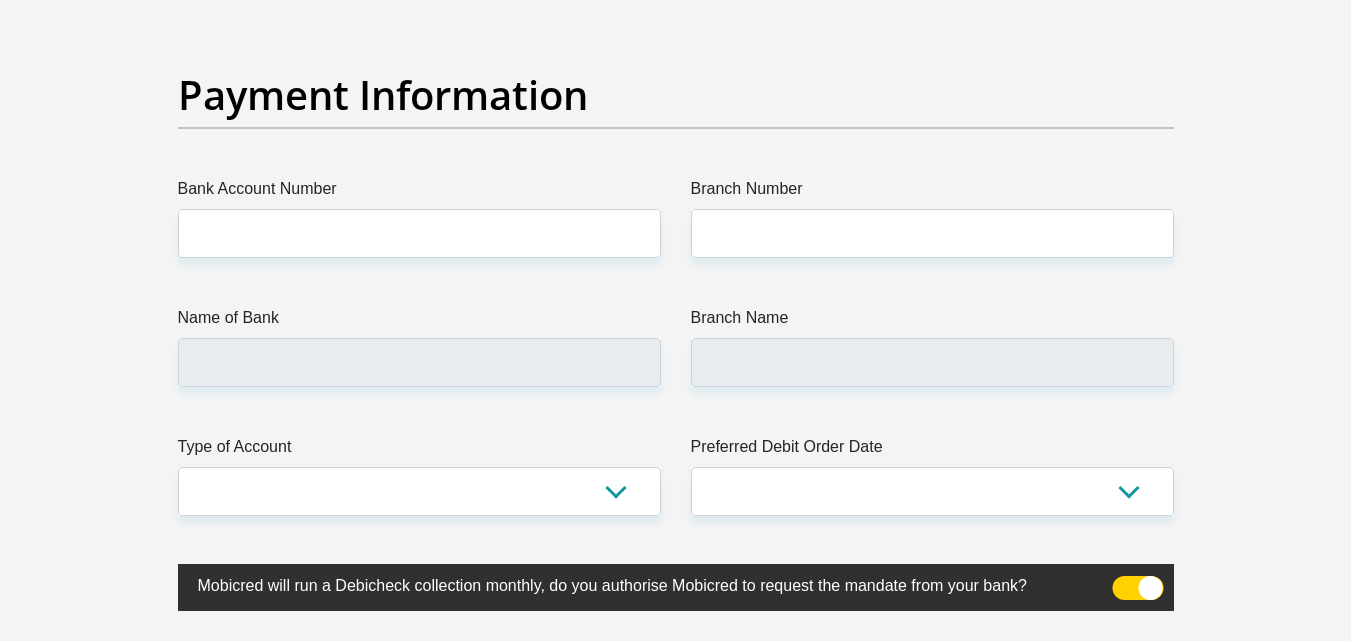 scroll, scrollTop: 4680, scrollLeft: 0, axis: vertical 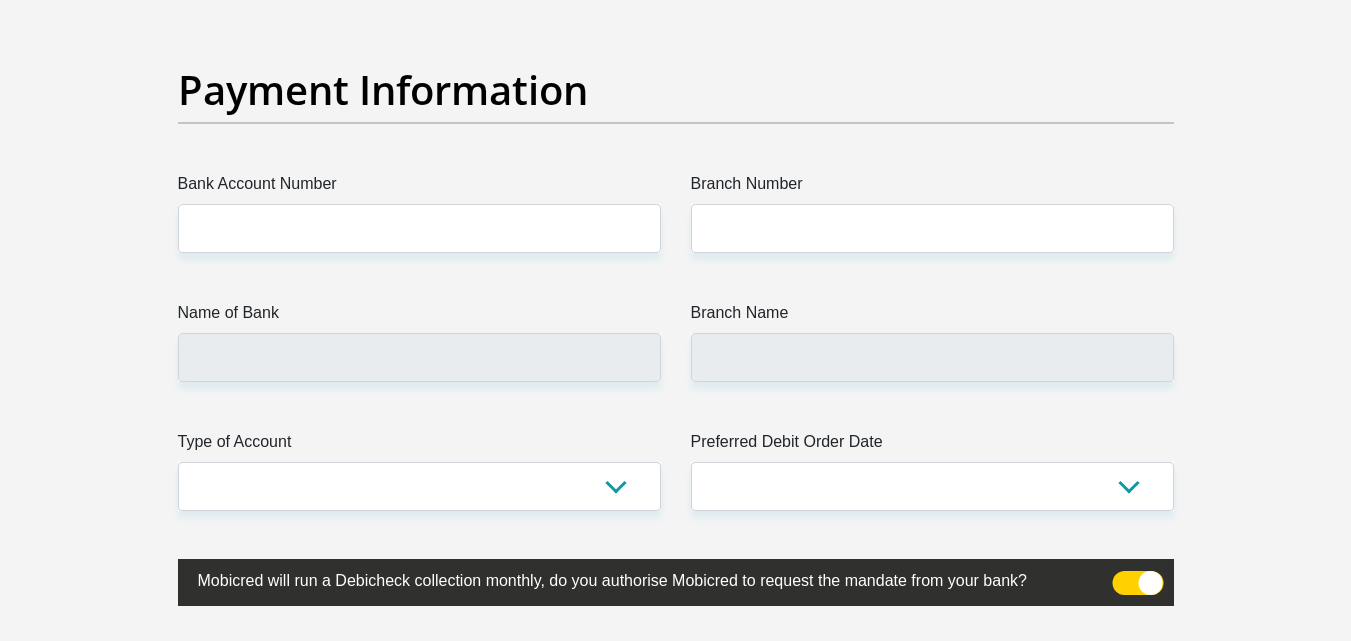 type on "0849656784" 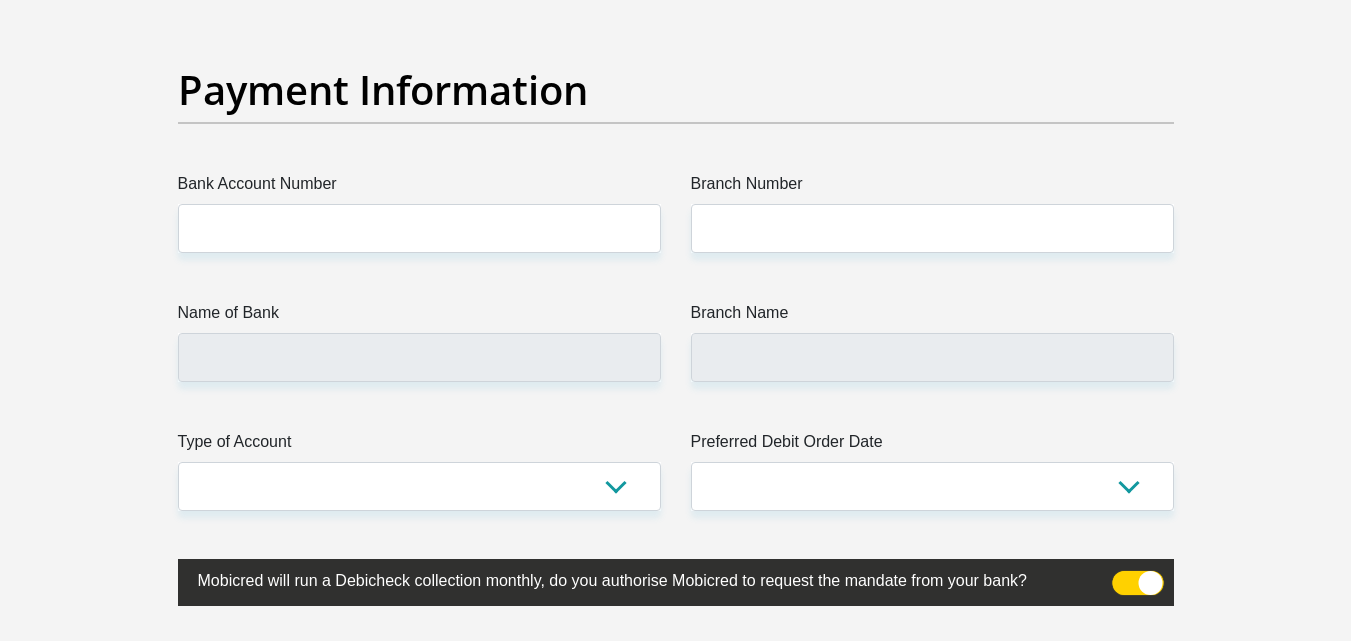 click at bounding box center (1124, 576) 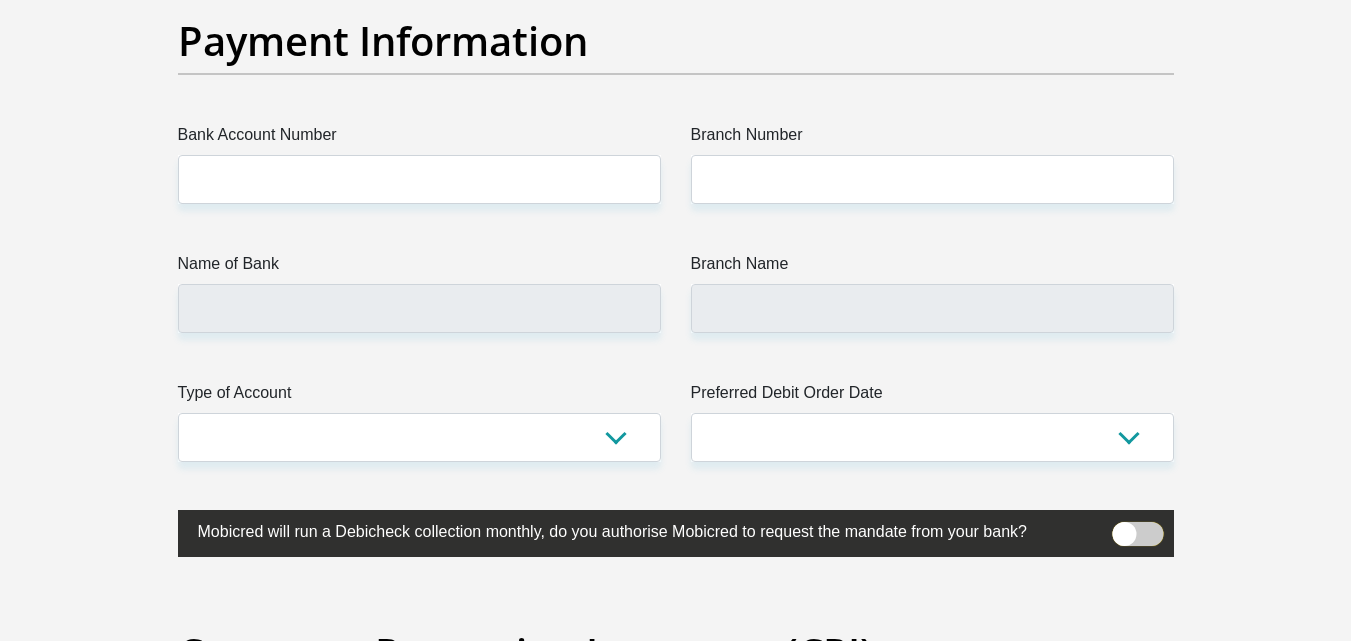 scroll, scrollTop: 4720, scrollLeft: 0, axis: vertical 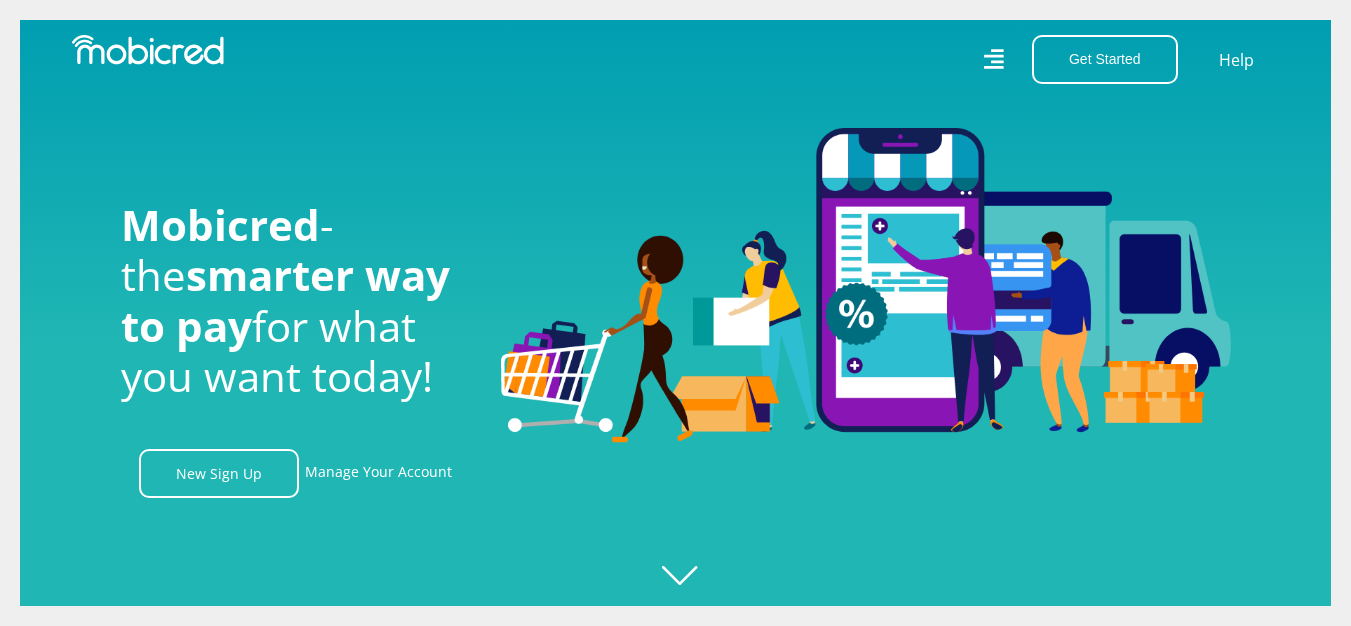 click 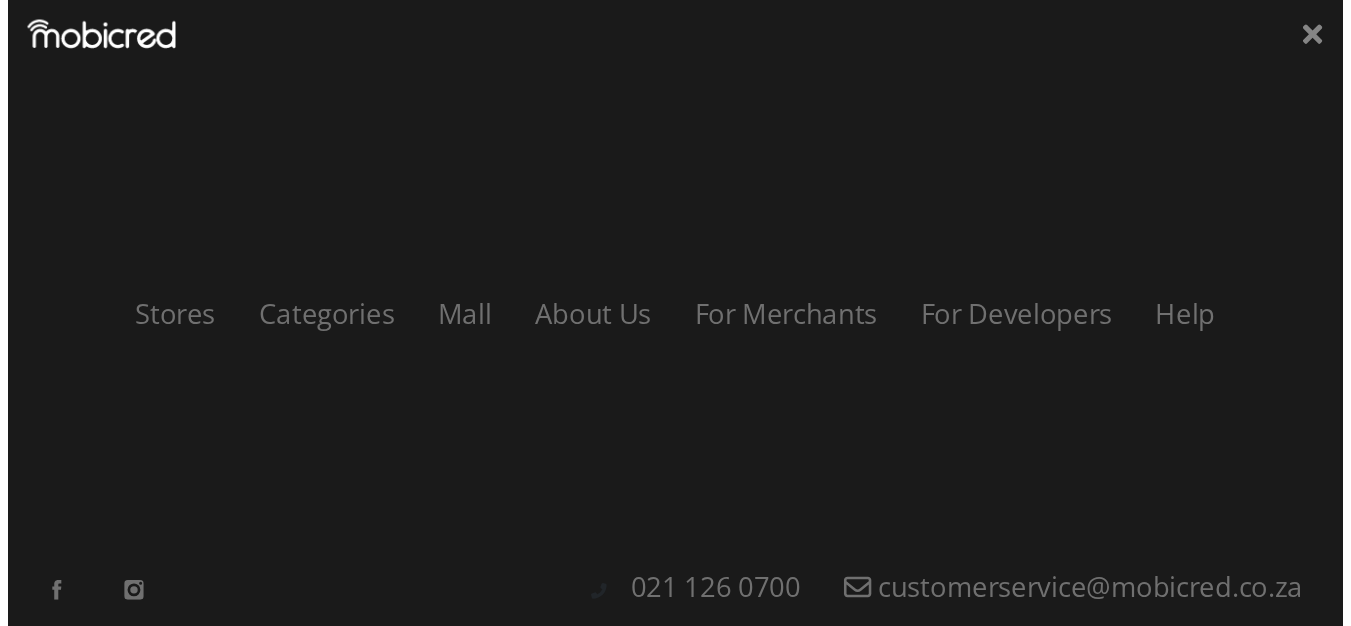 scroll, scrollTop: 0, scrollLeft: 2565, axis: horizontal 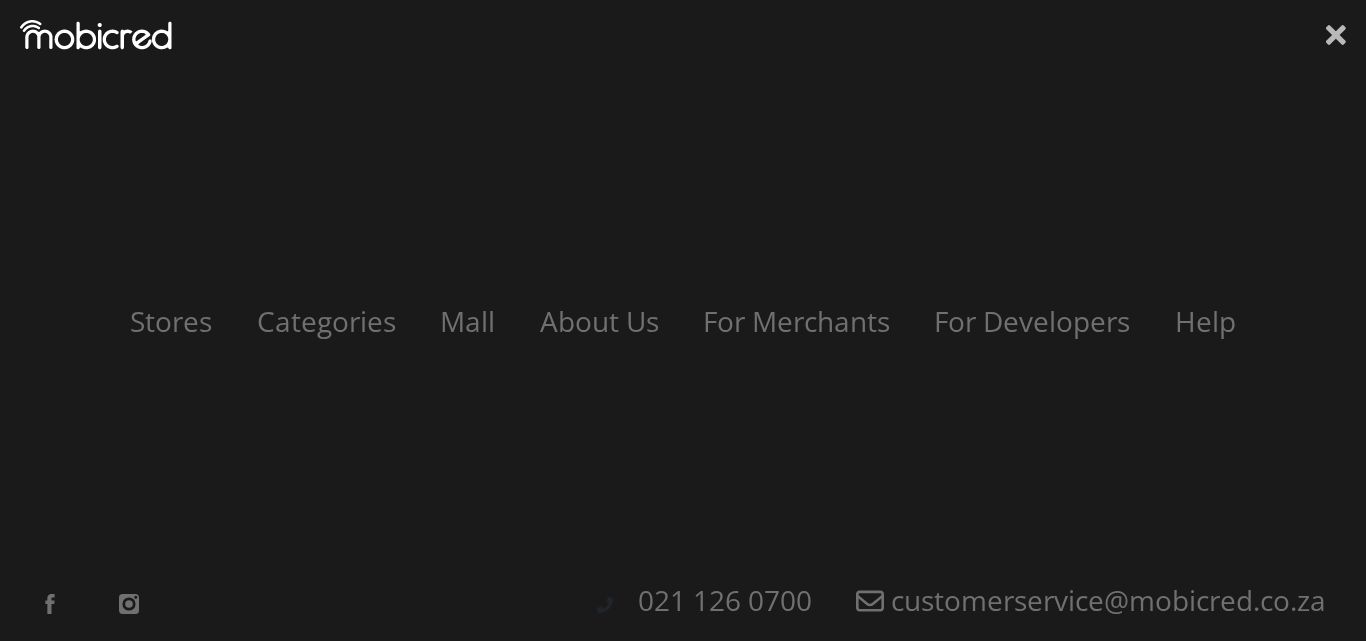 click 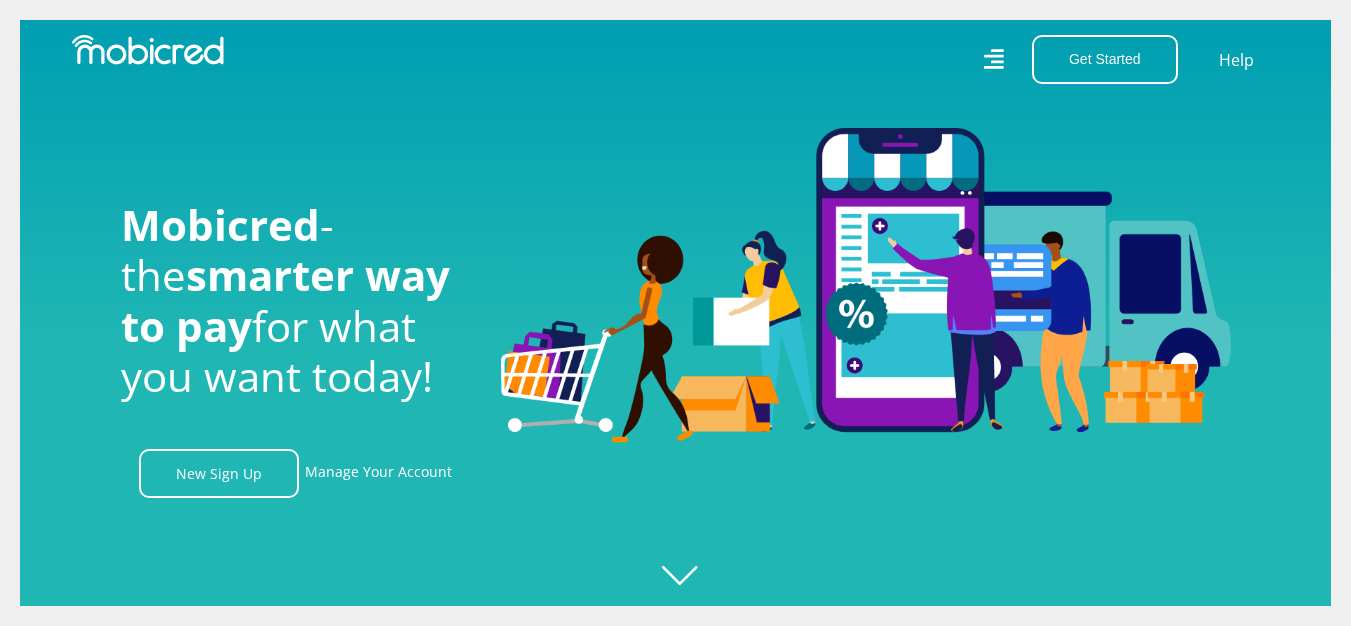 scroll, scrollTop: 0, scrollLeft: 3705, axis: horizontal 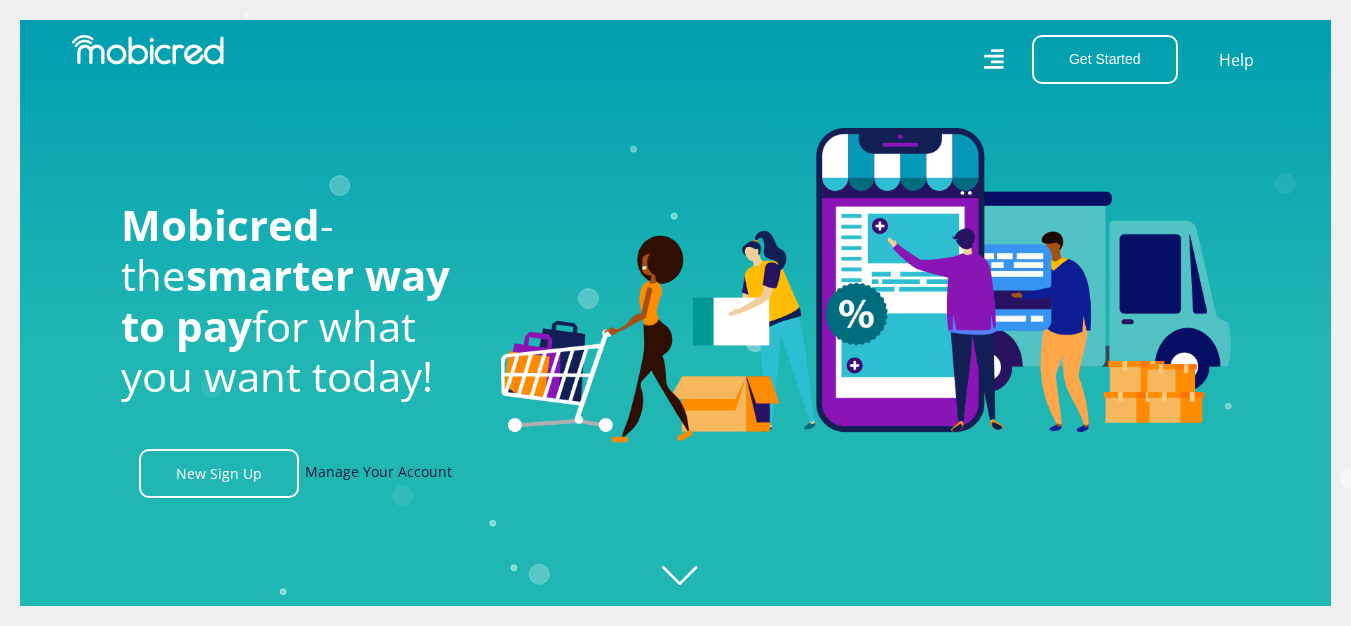 click on "Manage Your Account" at bounding box center [378, 473] 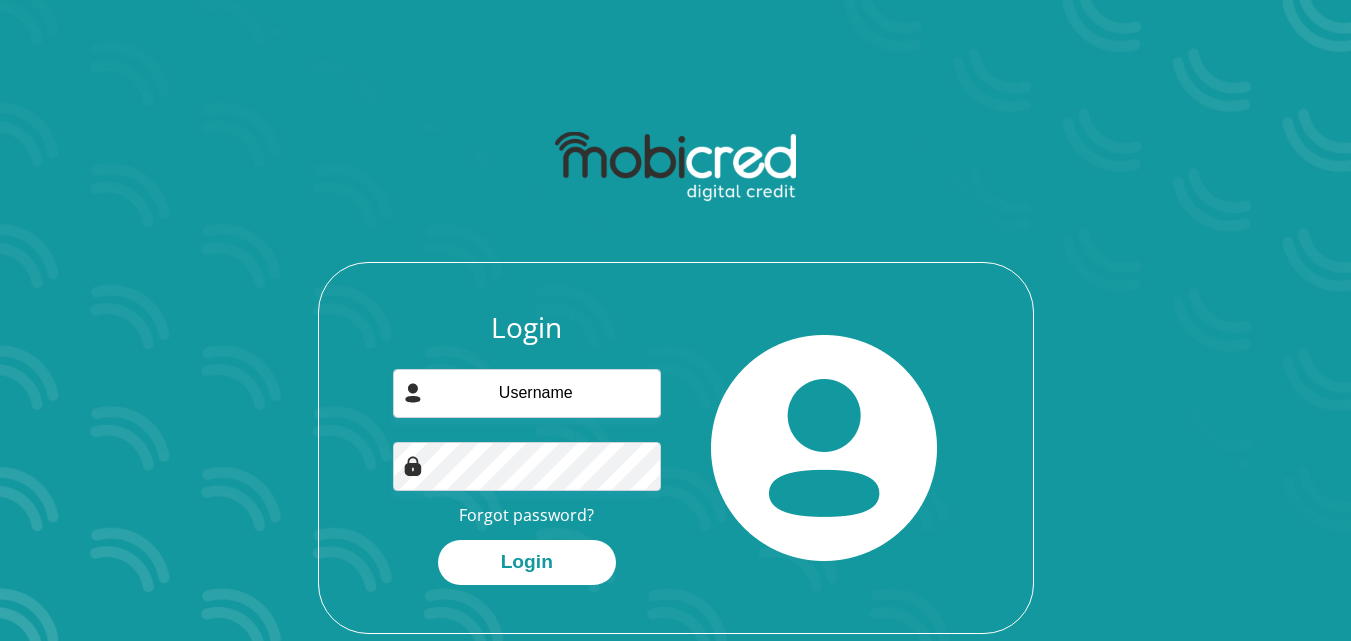 scroll, scrollTop: 0, scrollLeft: 0, axis: both 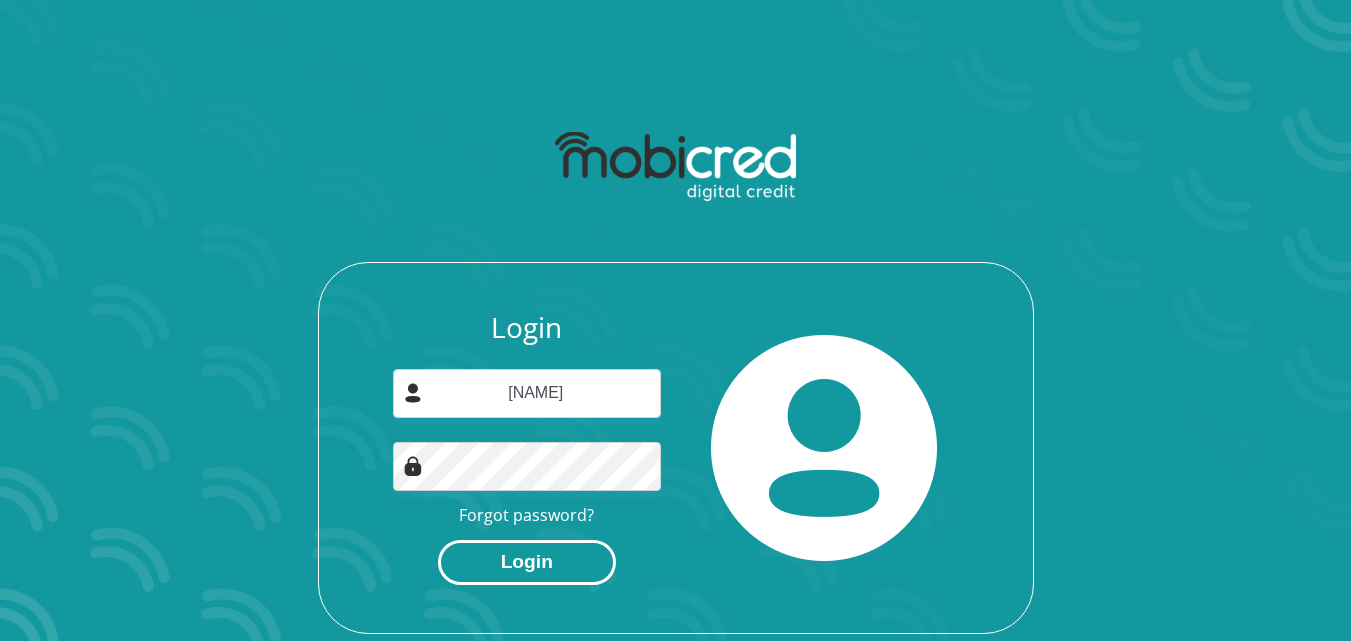click on "Login" at bounding box center [527, 562] 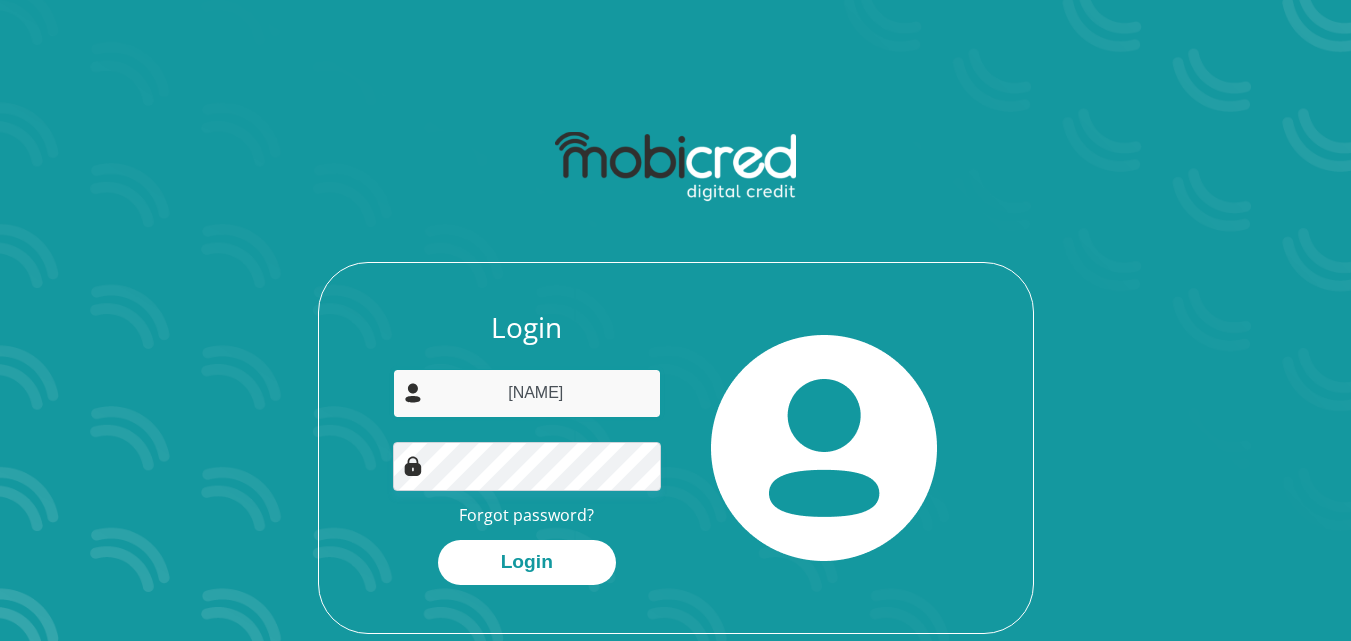 click on "Giovanna" at bounding box center (527, 393) 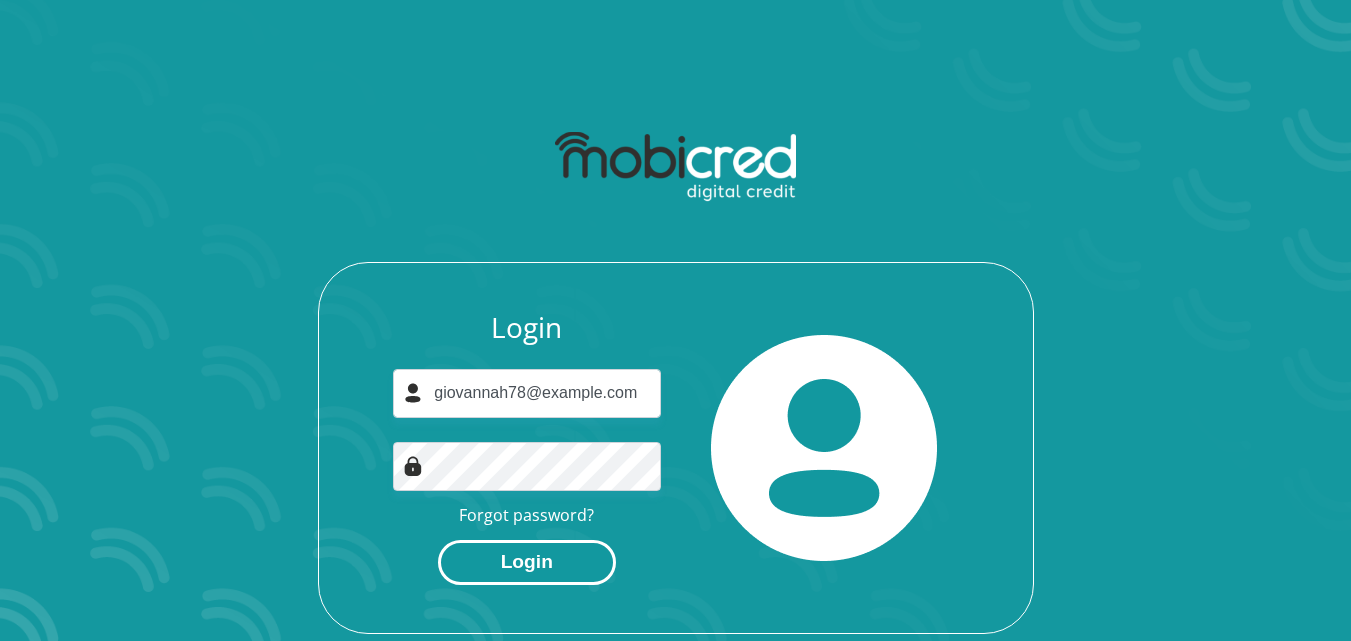 click on "Login" at bounding box center (527, 562) 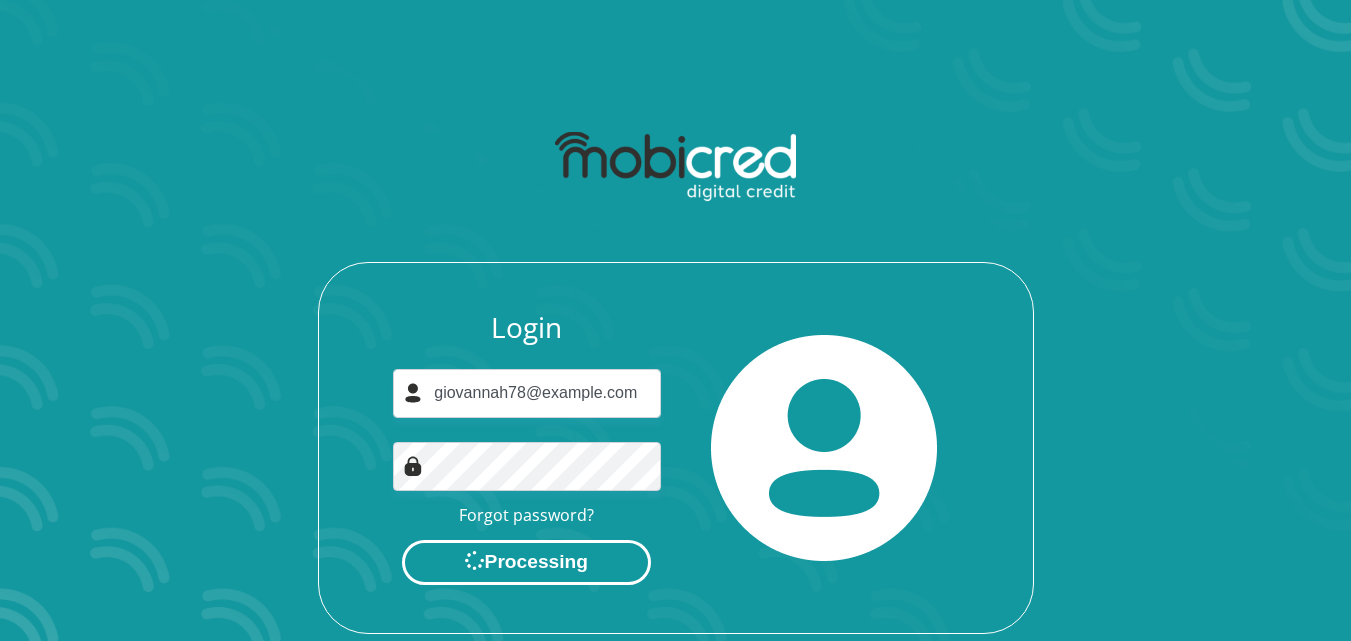 scroll, scrollTop: 0, scrollLeft: 0, axis: both 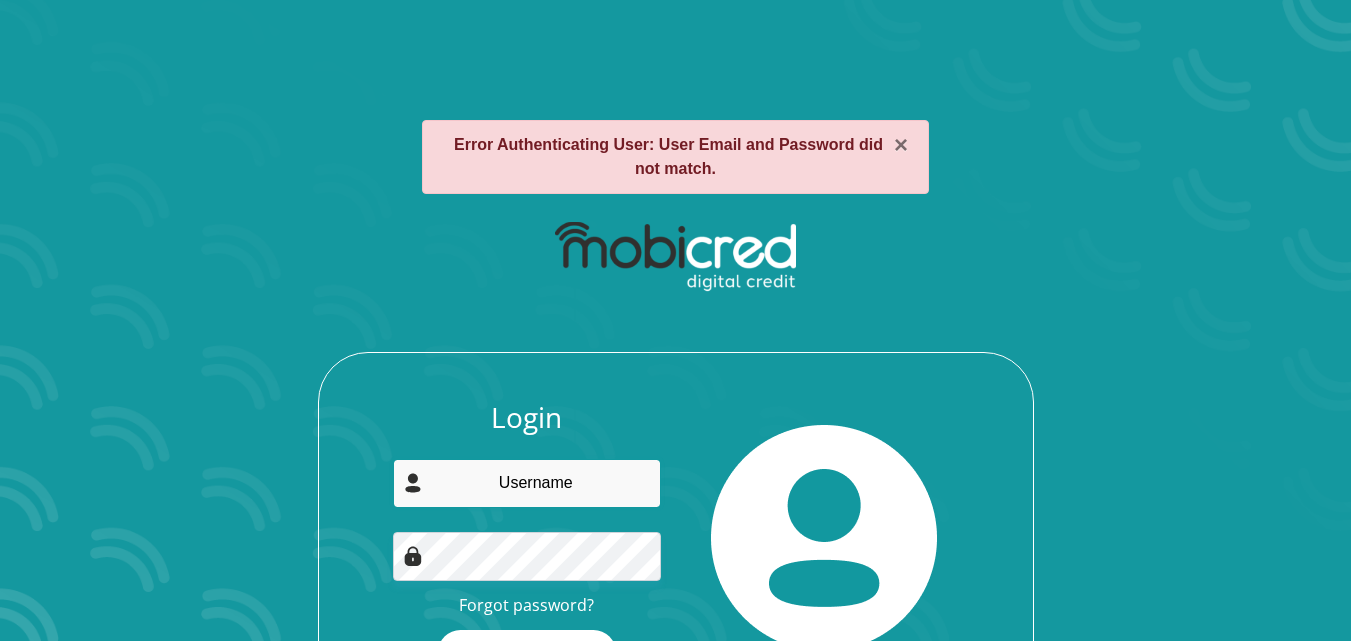 click at bounding box center [527, 483] 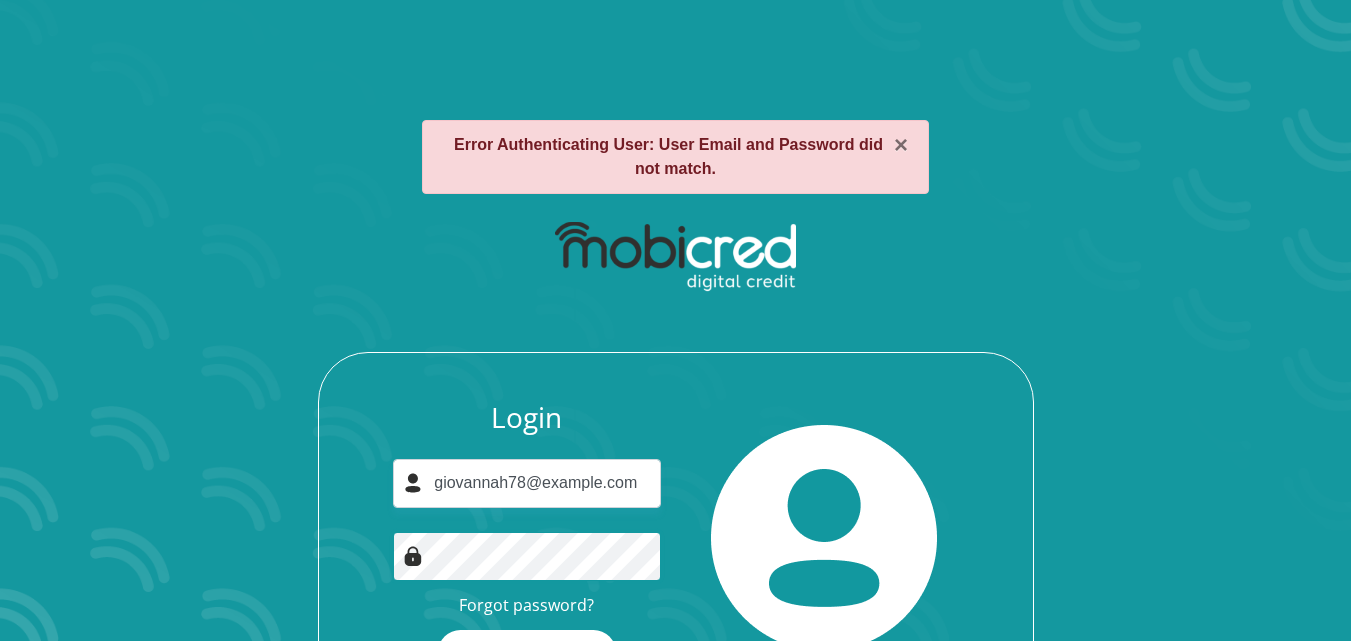 click on "Login" at bounding box center (527, 652) 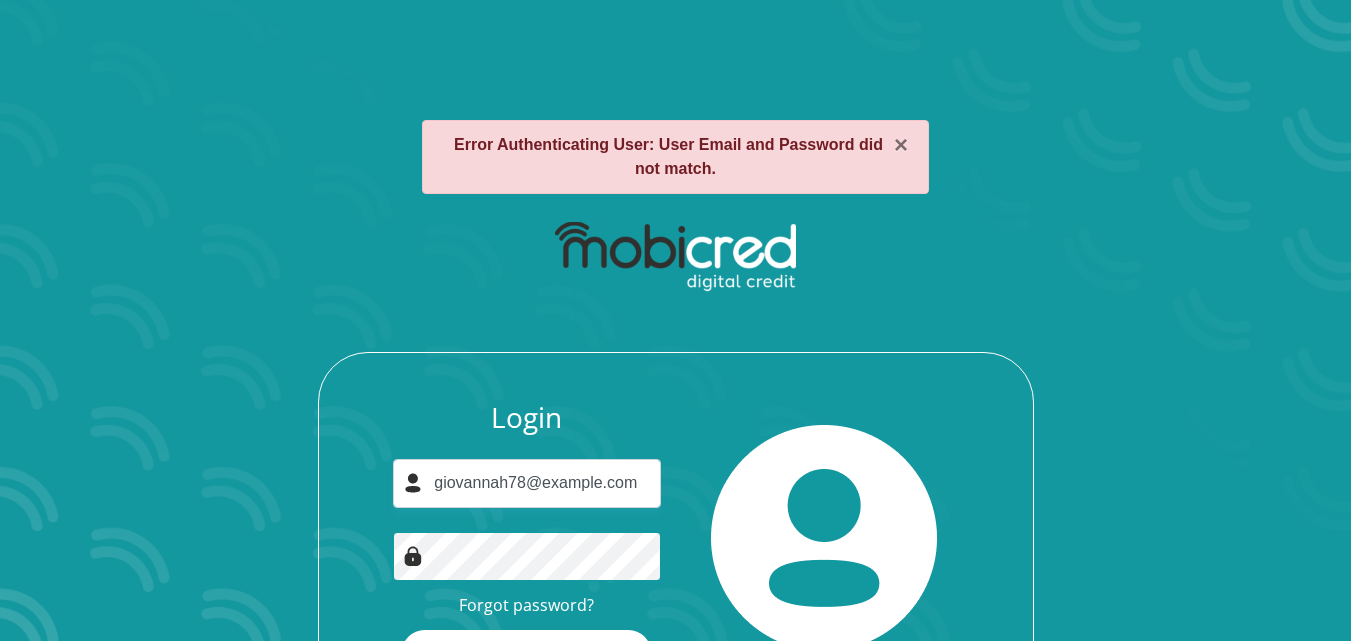 scroll, scrollTop: 0, scrollLeft: 0, axis: both 